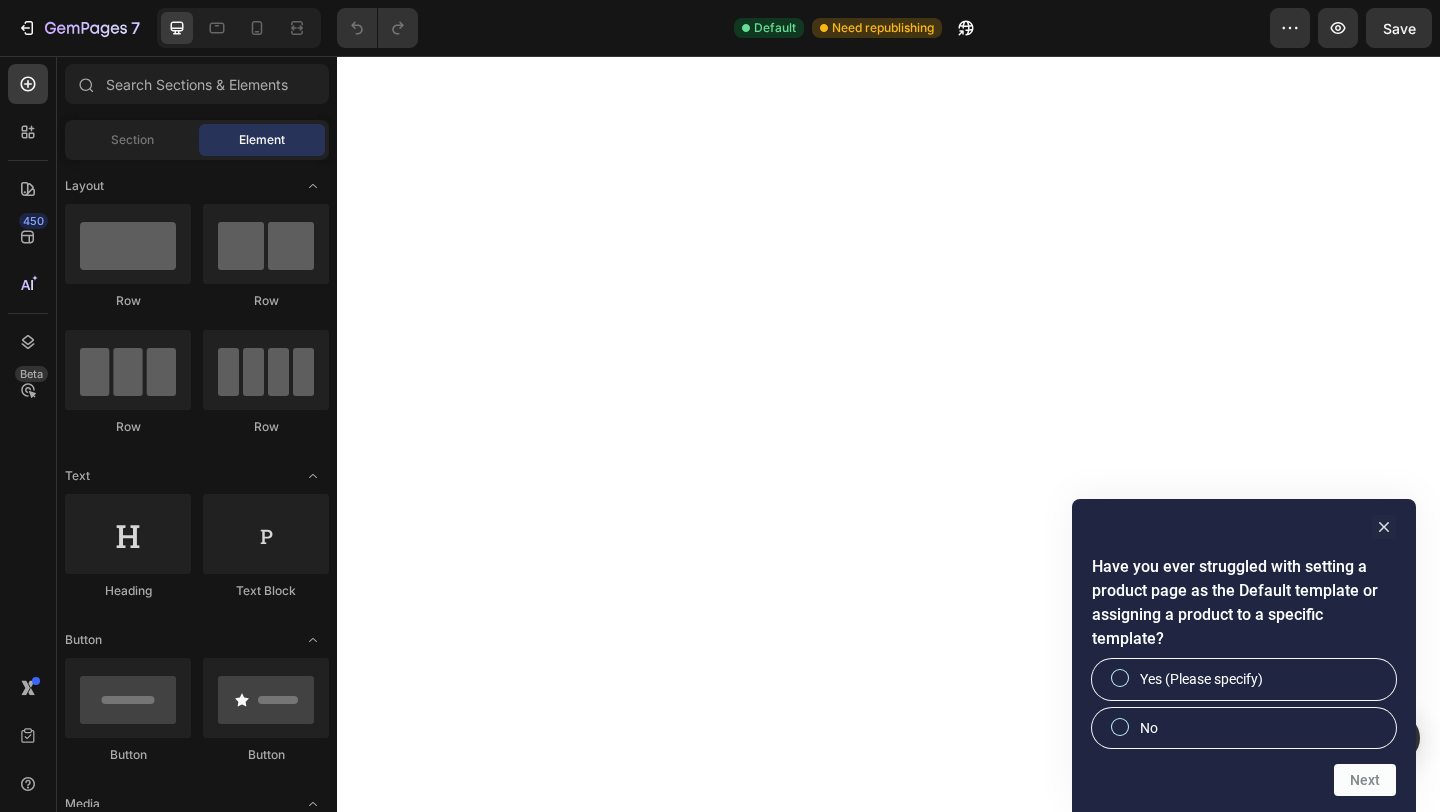 scroll, scrollTop: 0, scrollLeft: 0, axis: both 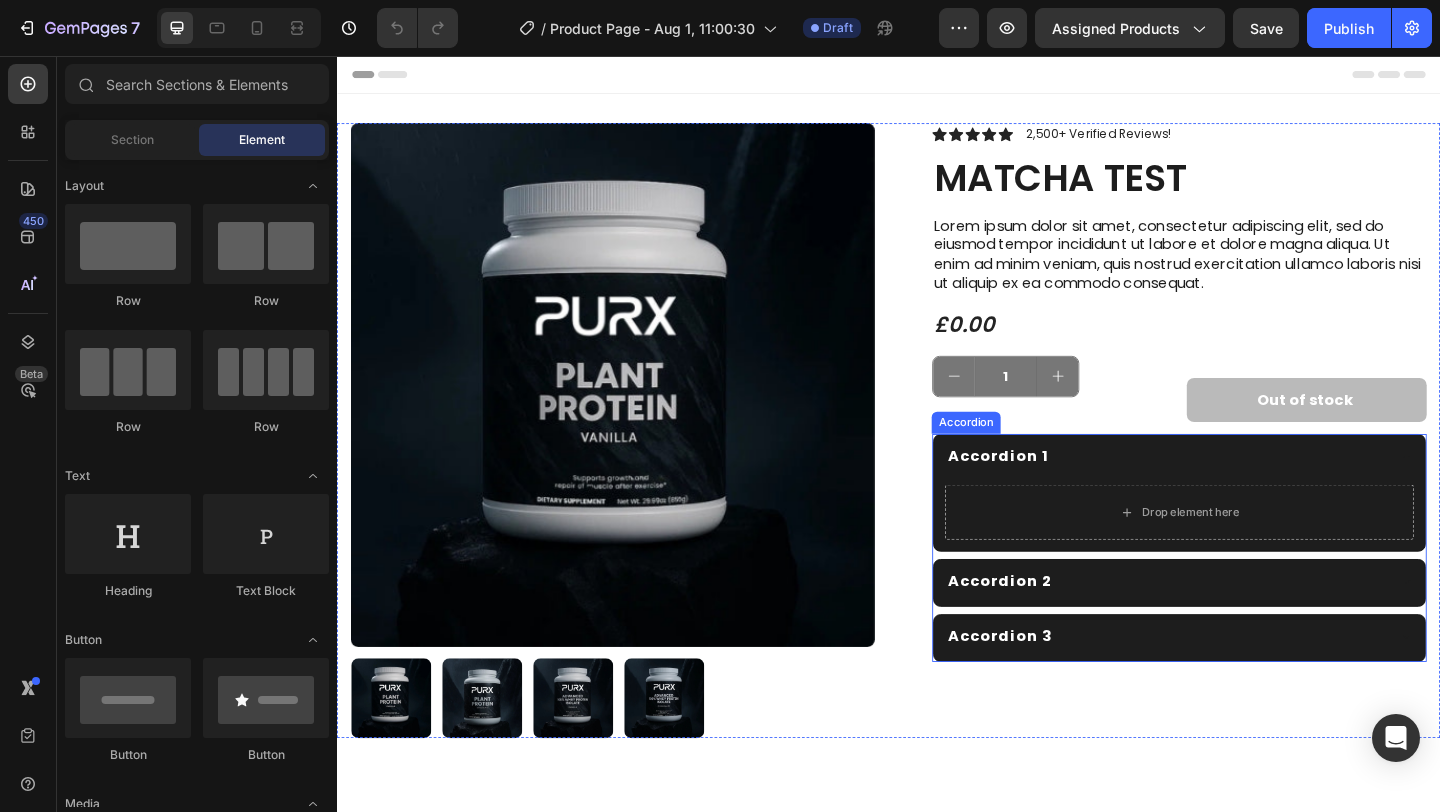 click on "Accordion 1" at bounding box center [1055, 491] 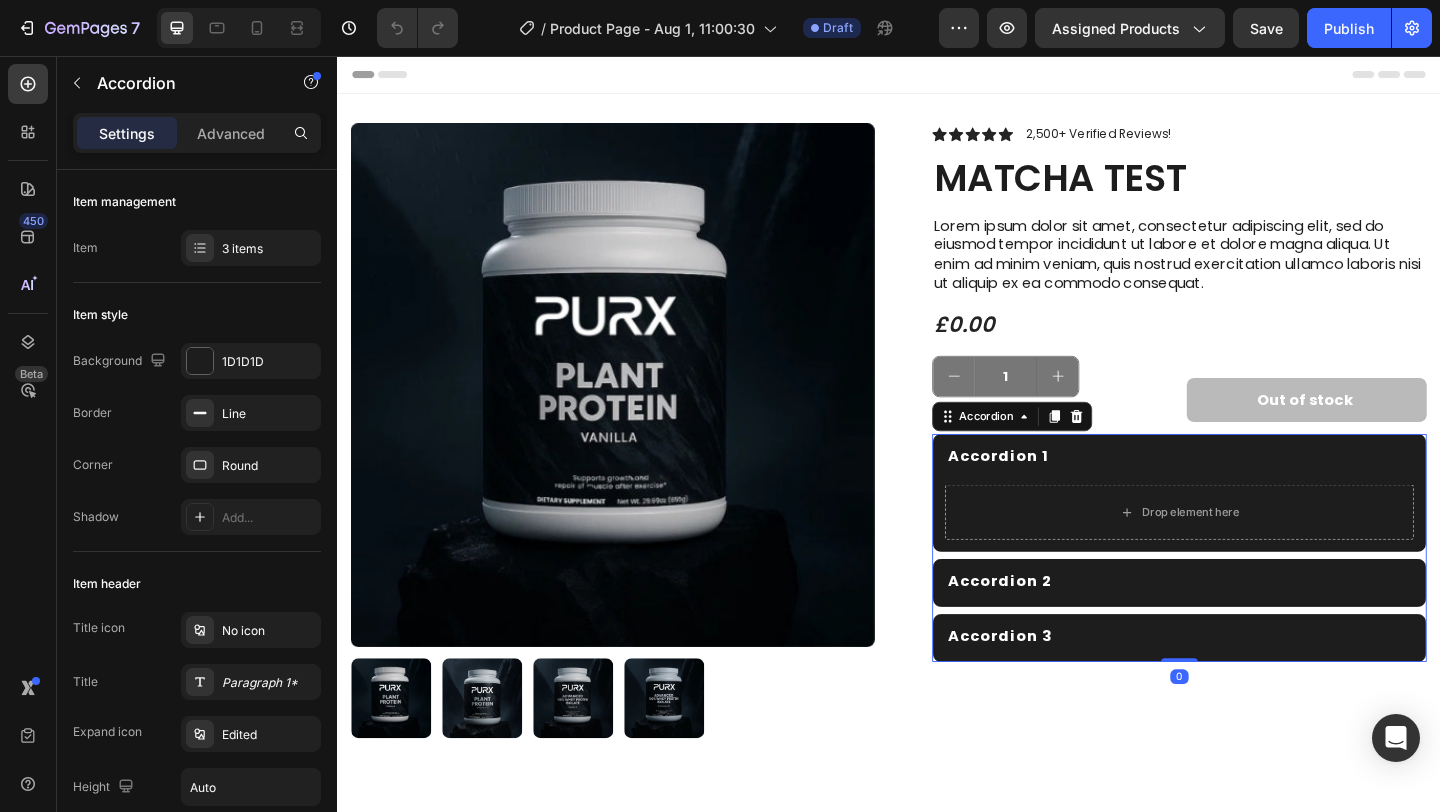 click on "Accordion 1" at bounding box center [1055, 491] 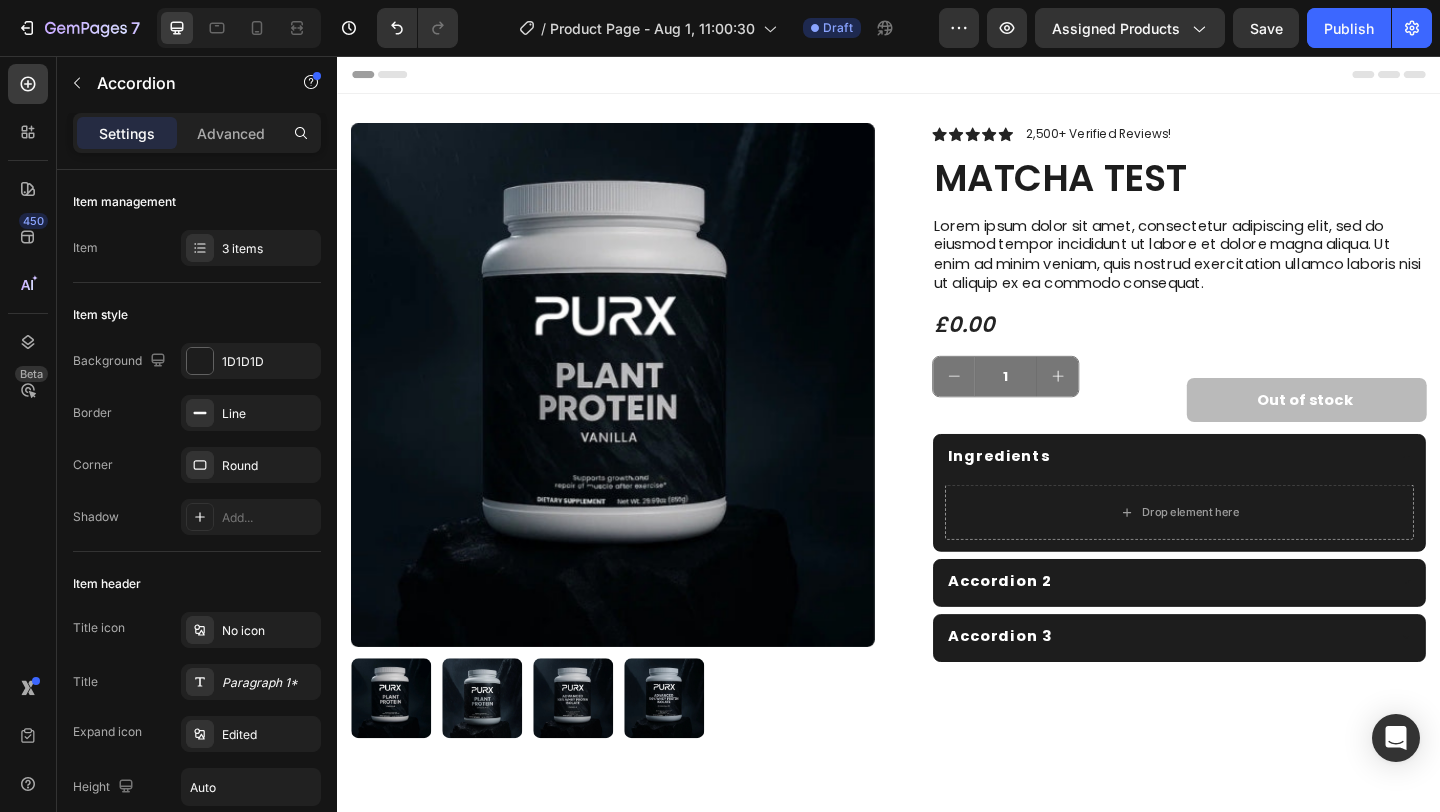click on "Accordion 2" at bounding box center [1057, 627] 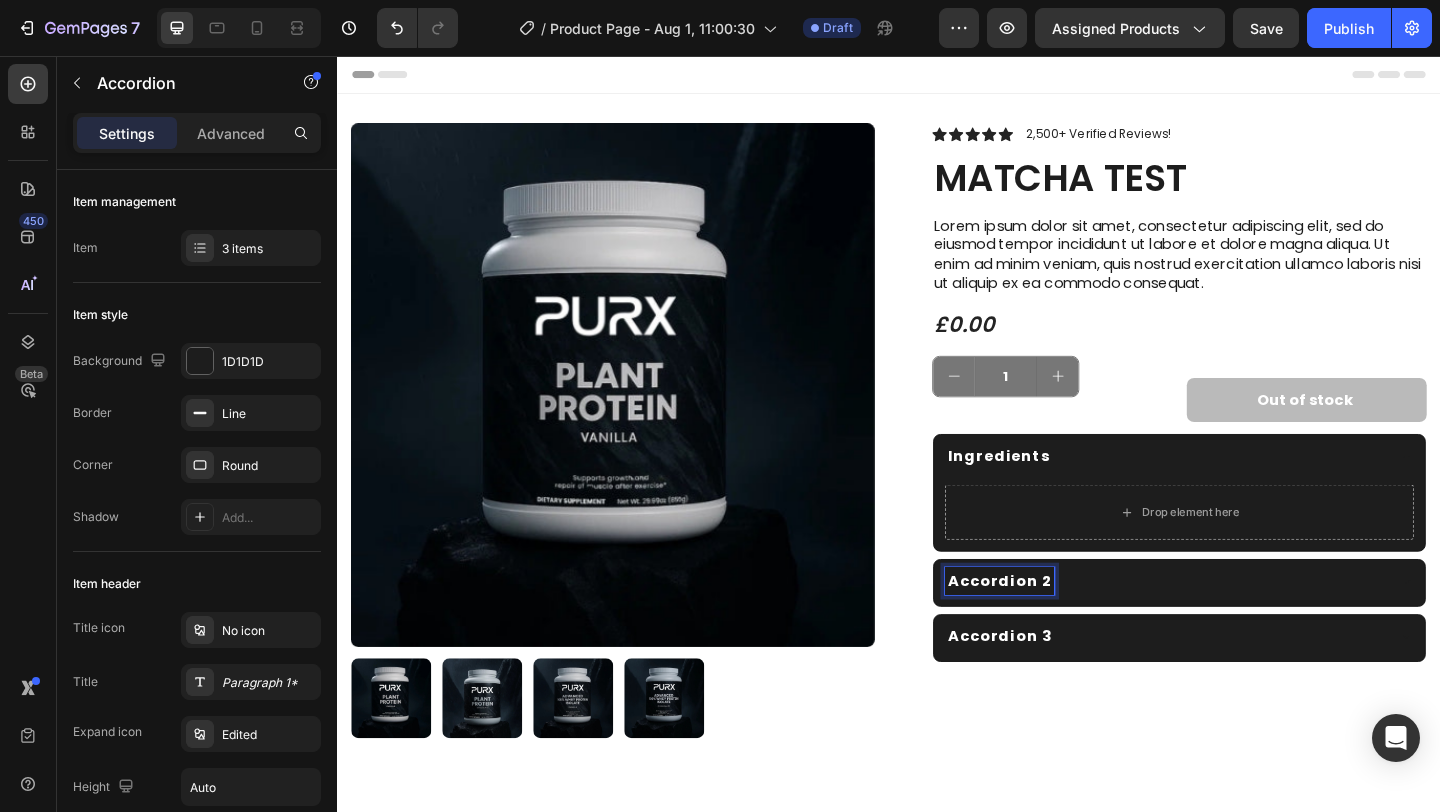 click on "Accordion 2" at bounding box center [1057, 627] 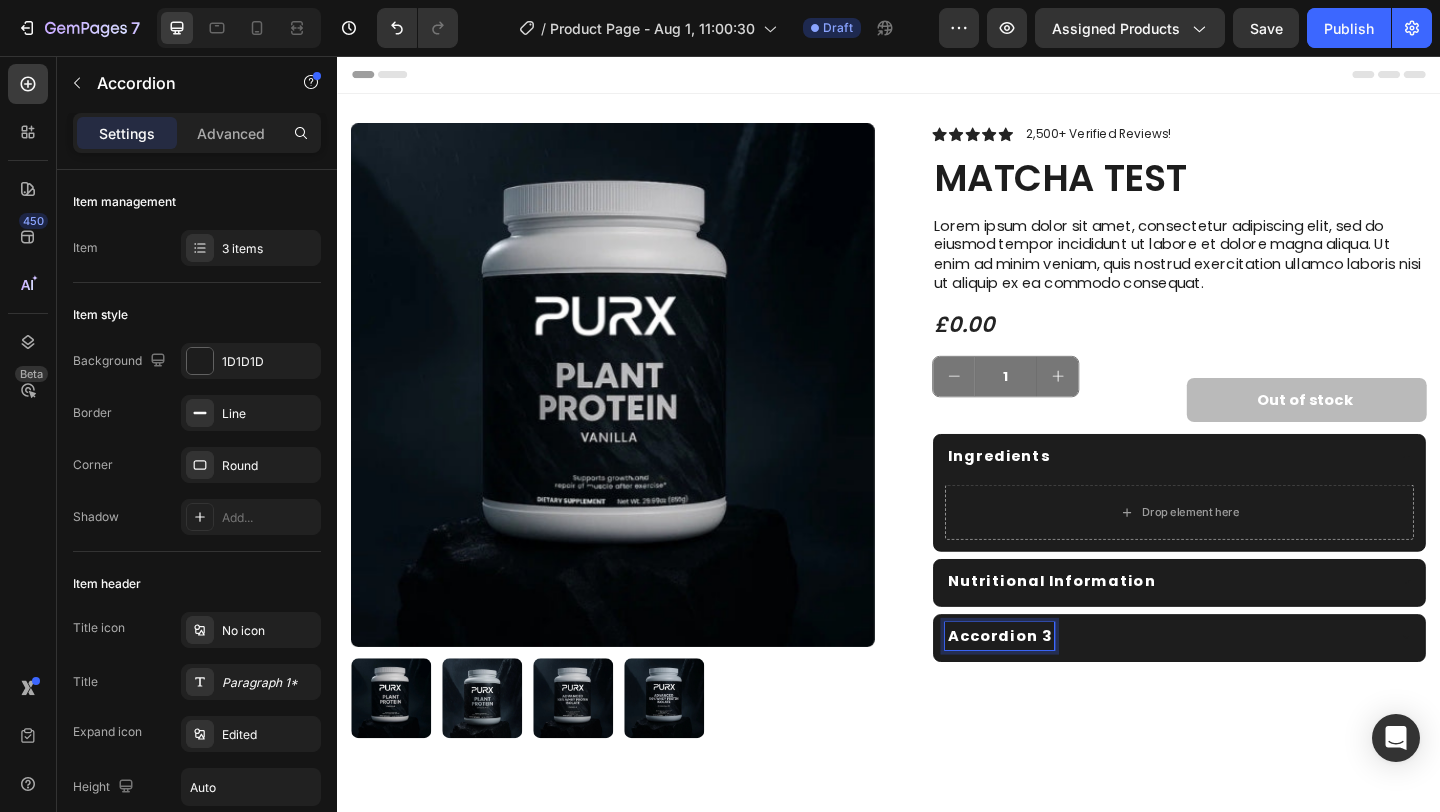 click on "Accordion 3" at bounding box center [1057, 687] 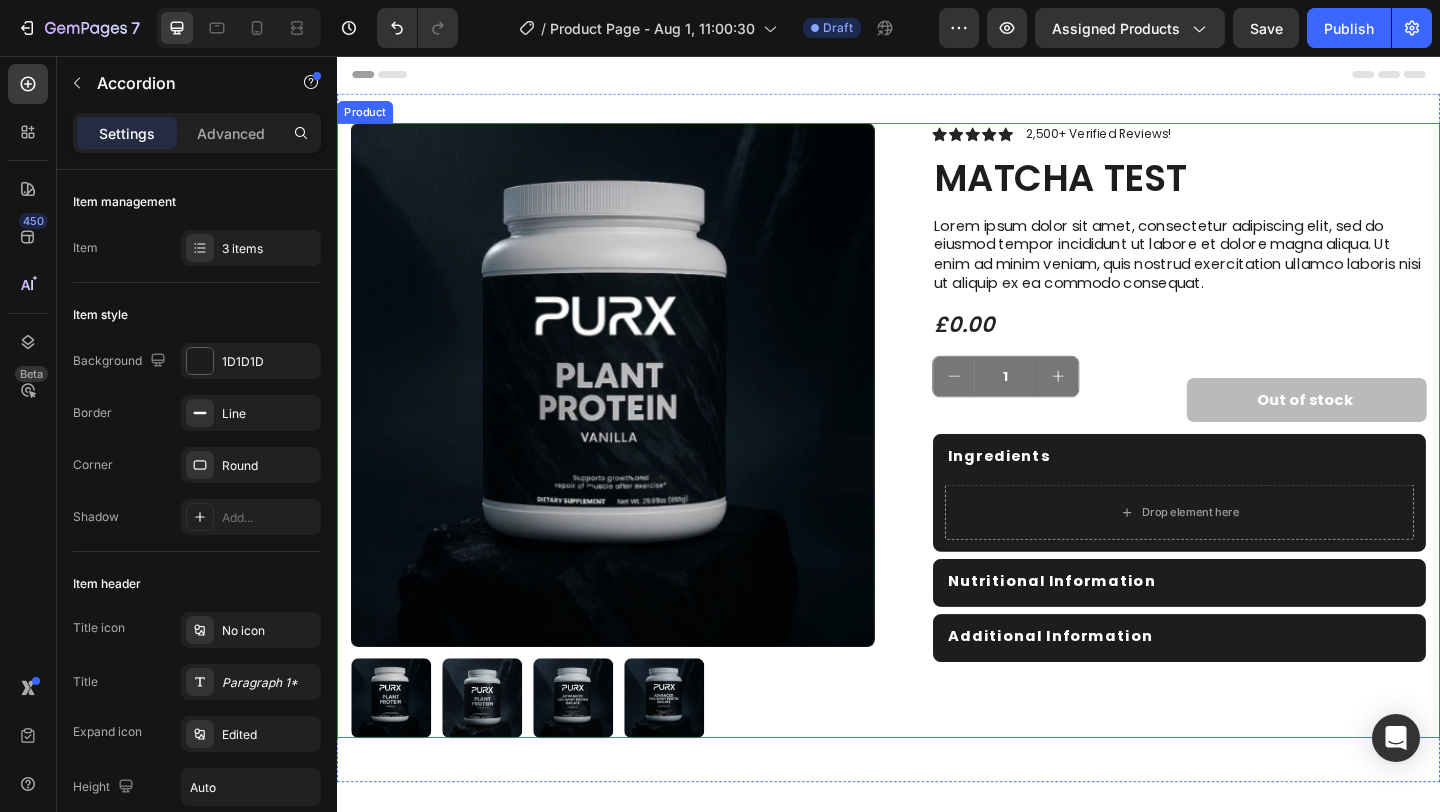 click on "Icon Icon Icon Icon Icon Icon List 2,500+ Verified Reviews! Text Block Row MATCHA TEST Product Title Lorem ipsum dolor sit amet, consectetur adipiscing elit, sed do eiusmod tempor incididunt ut labore et dolore magna aliqua. Ut enim ad minim veniam, quis nostrud exercitation ullamco laboris nisi ut aliquip ex ea commodo consequat. Text Block £0.00 Product Price Product Price Row
1
Product Quantity Out of stock Add to Cart Row Row
Ingredients
Drop element here
Nutritional Information
Additional Information Accordion   0" at bounding box center (1237, 463) 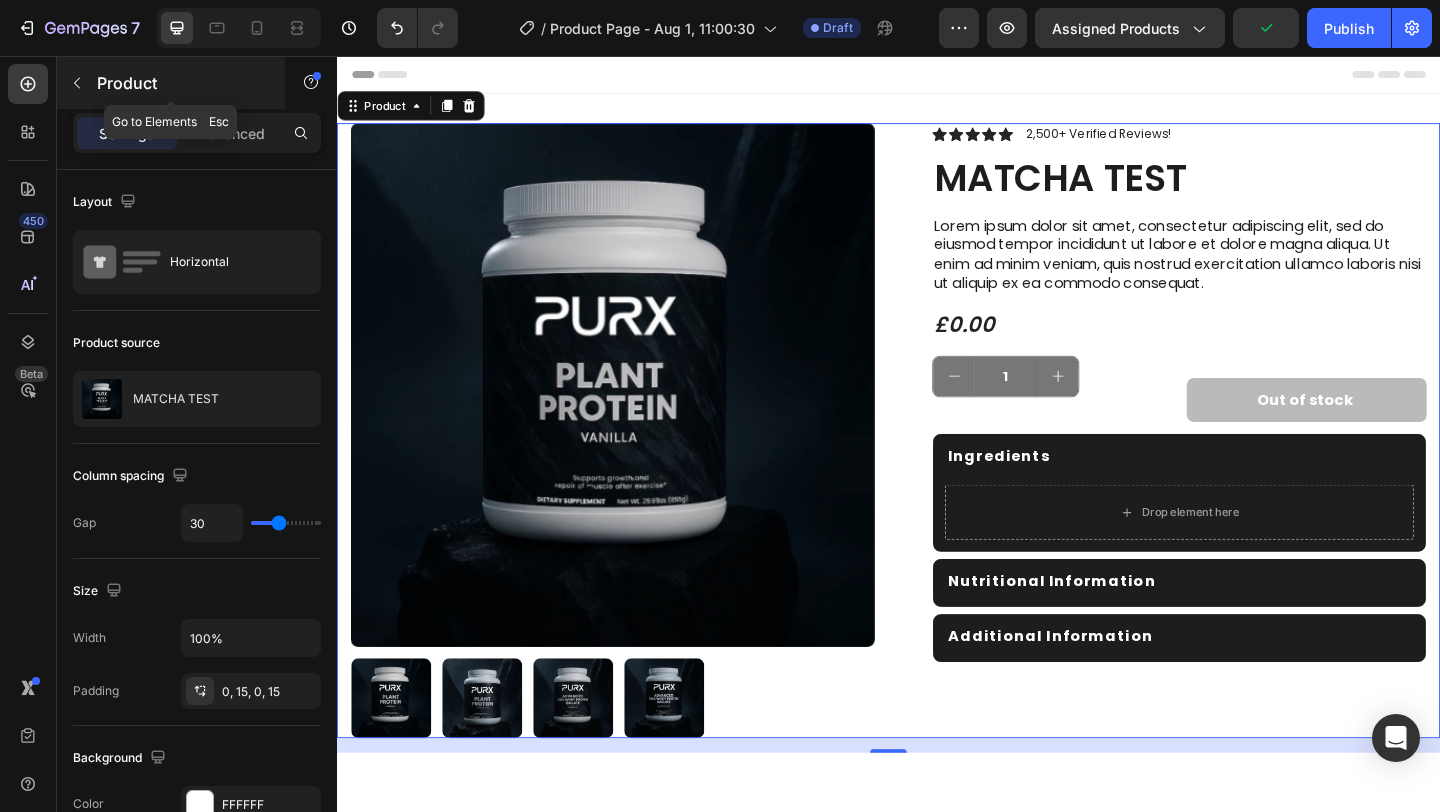 click 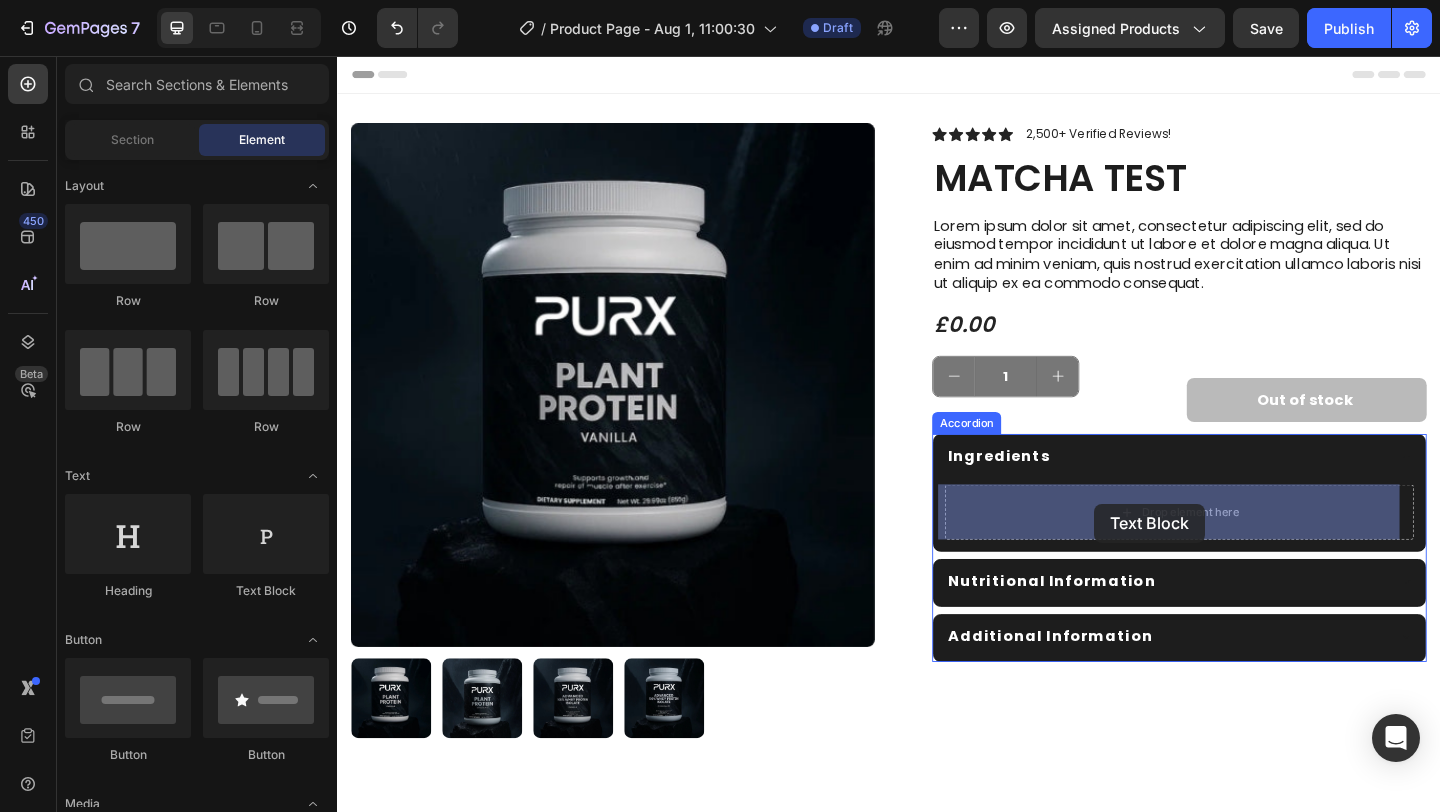 drag, startPoint x: 581, startPoint y: 616, endPoint x: 1161, endPoint y: 543, distance: 584.5759 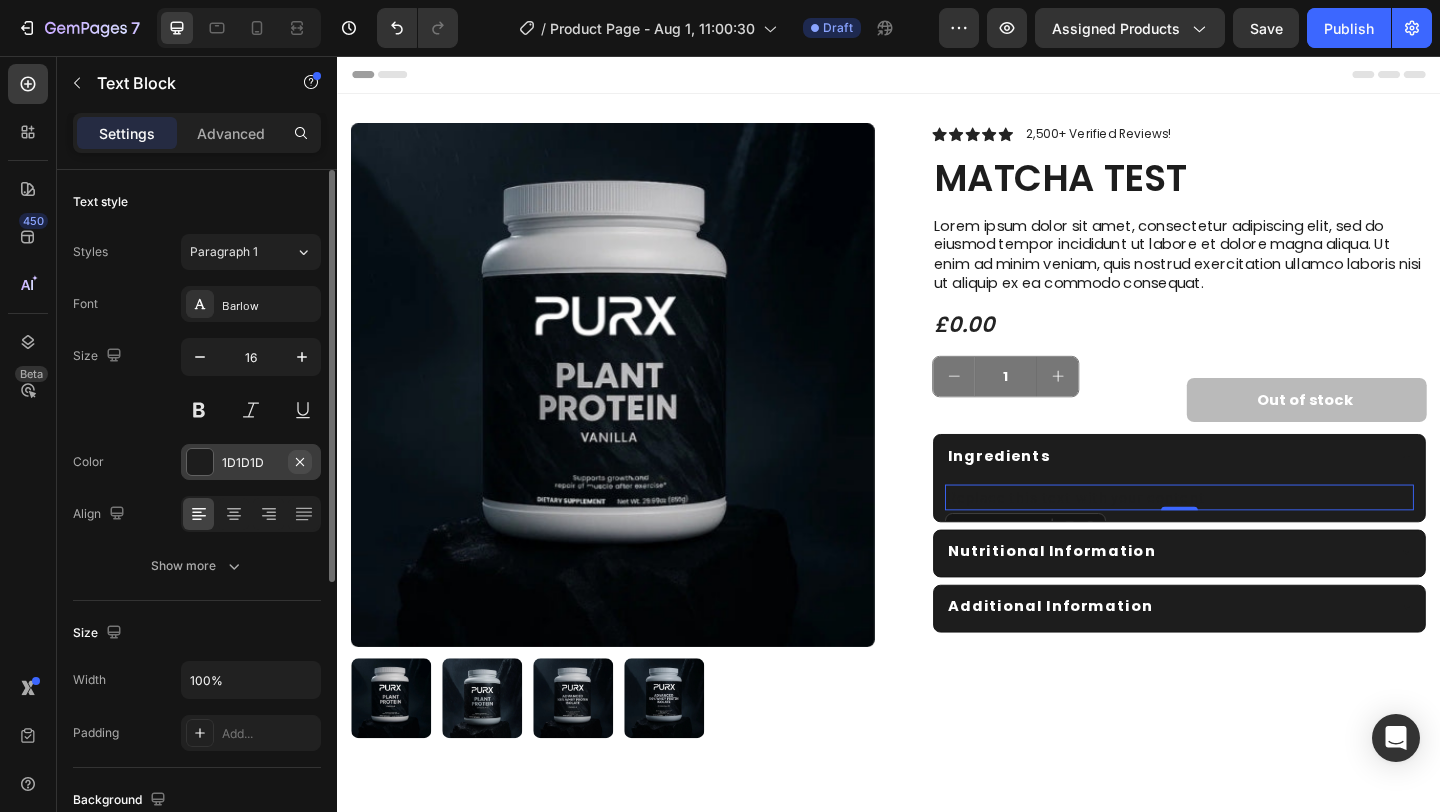 click 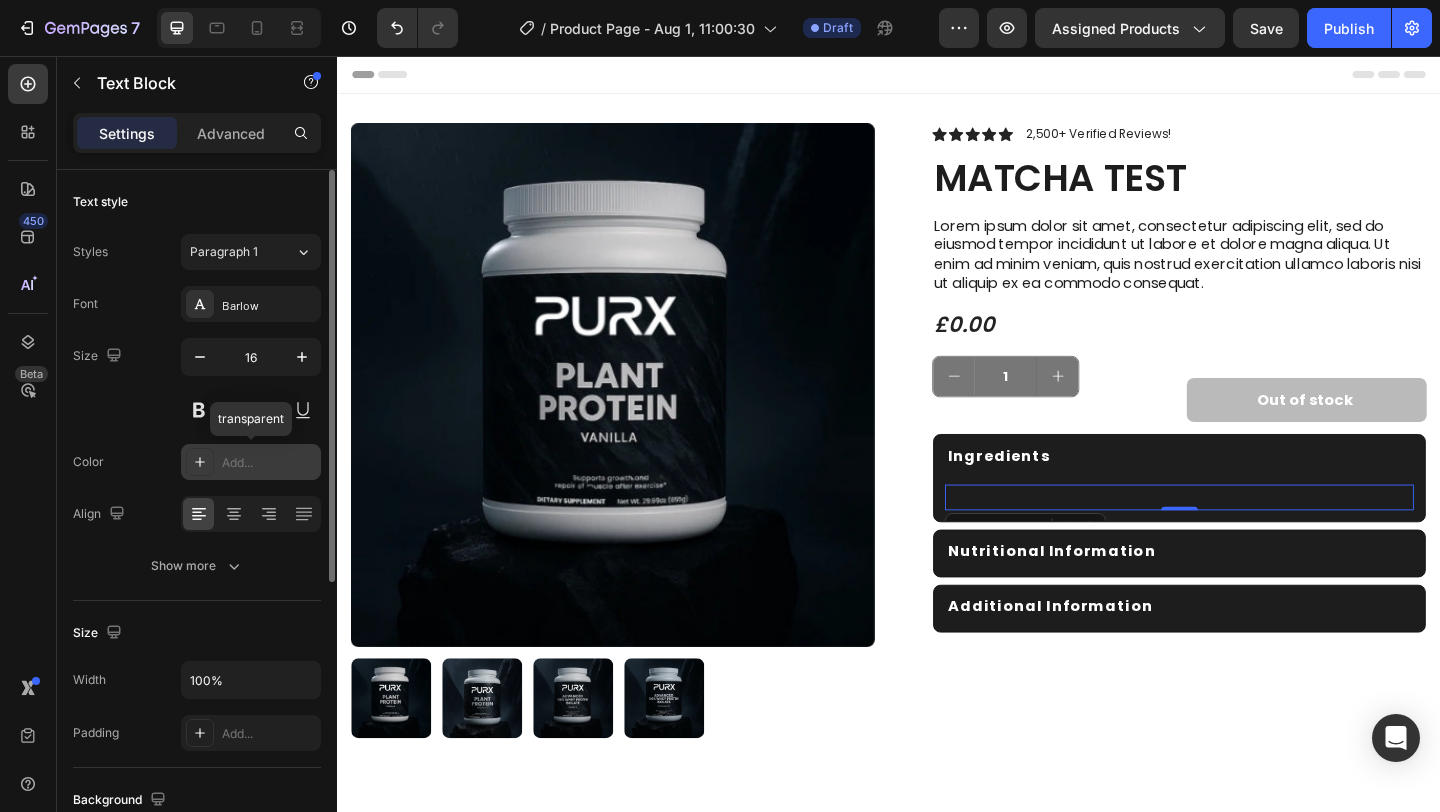 click on "Add..." at bounding box center [269, 463] 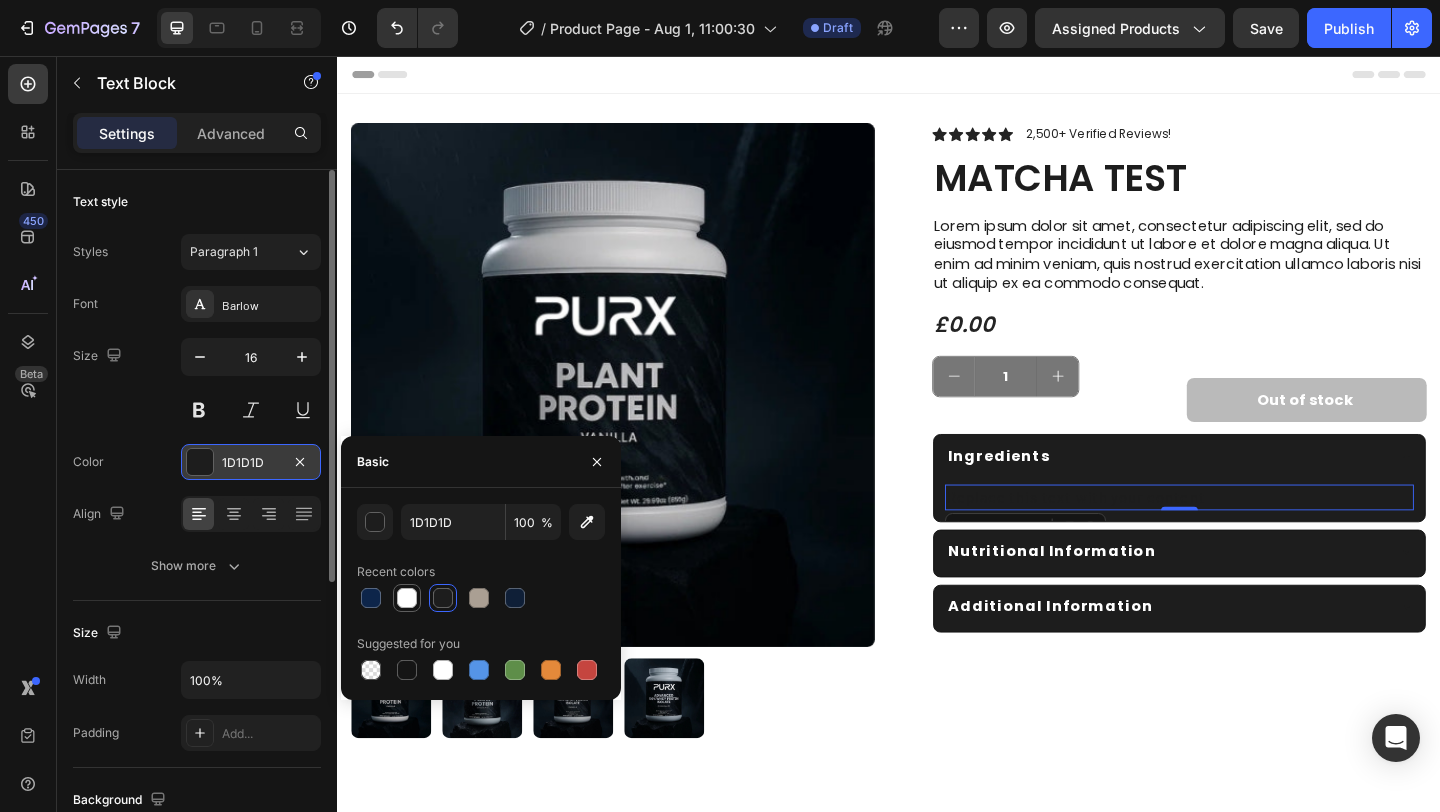 click at bounding box center (407, 598) 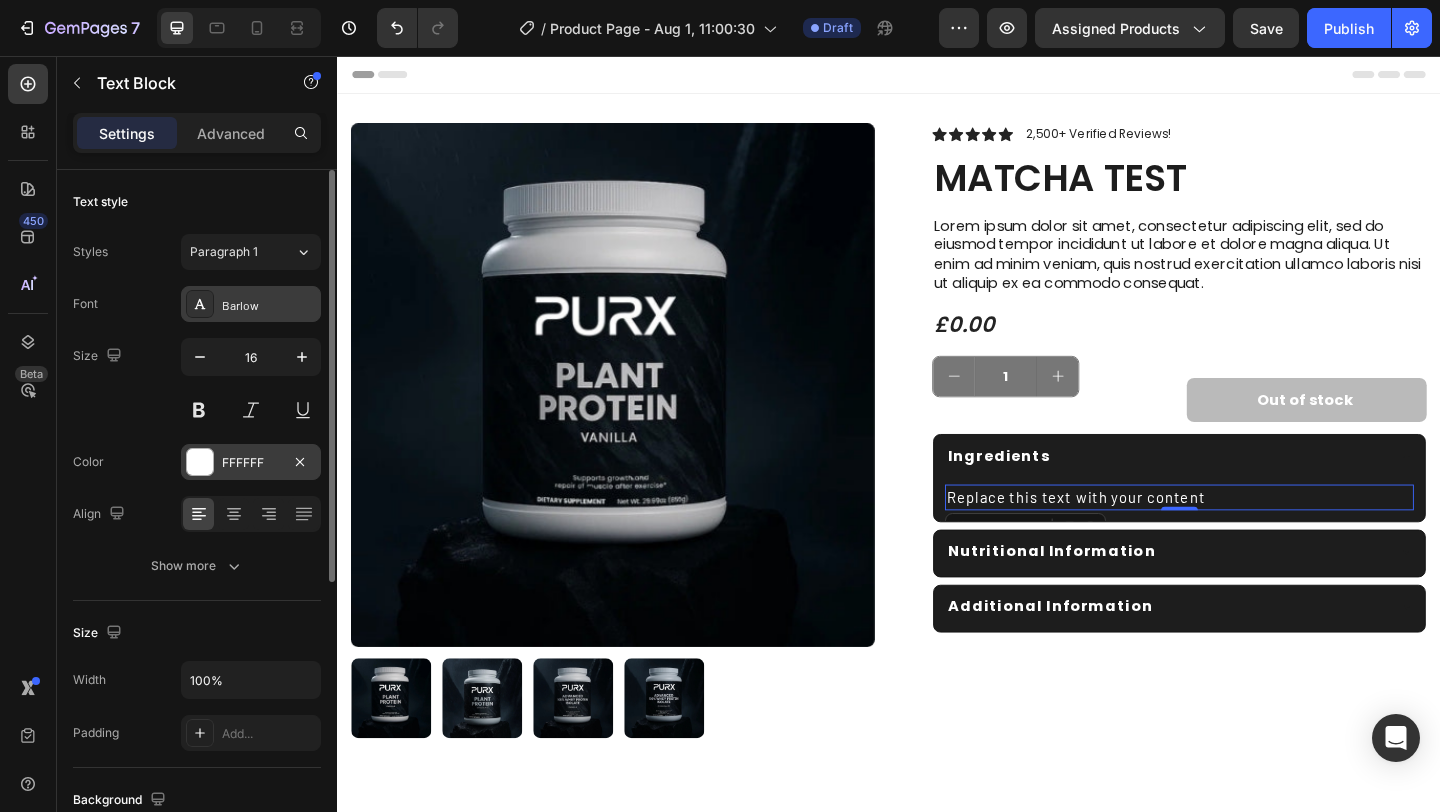 click on "Barlow" at bounding box center [251, 304] 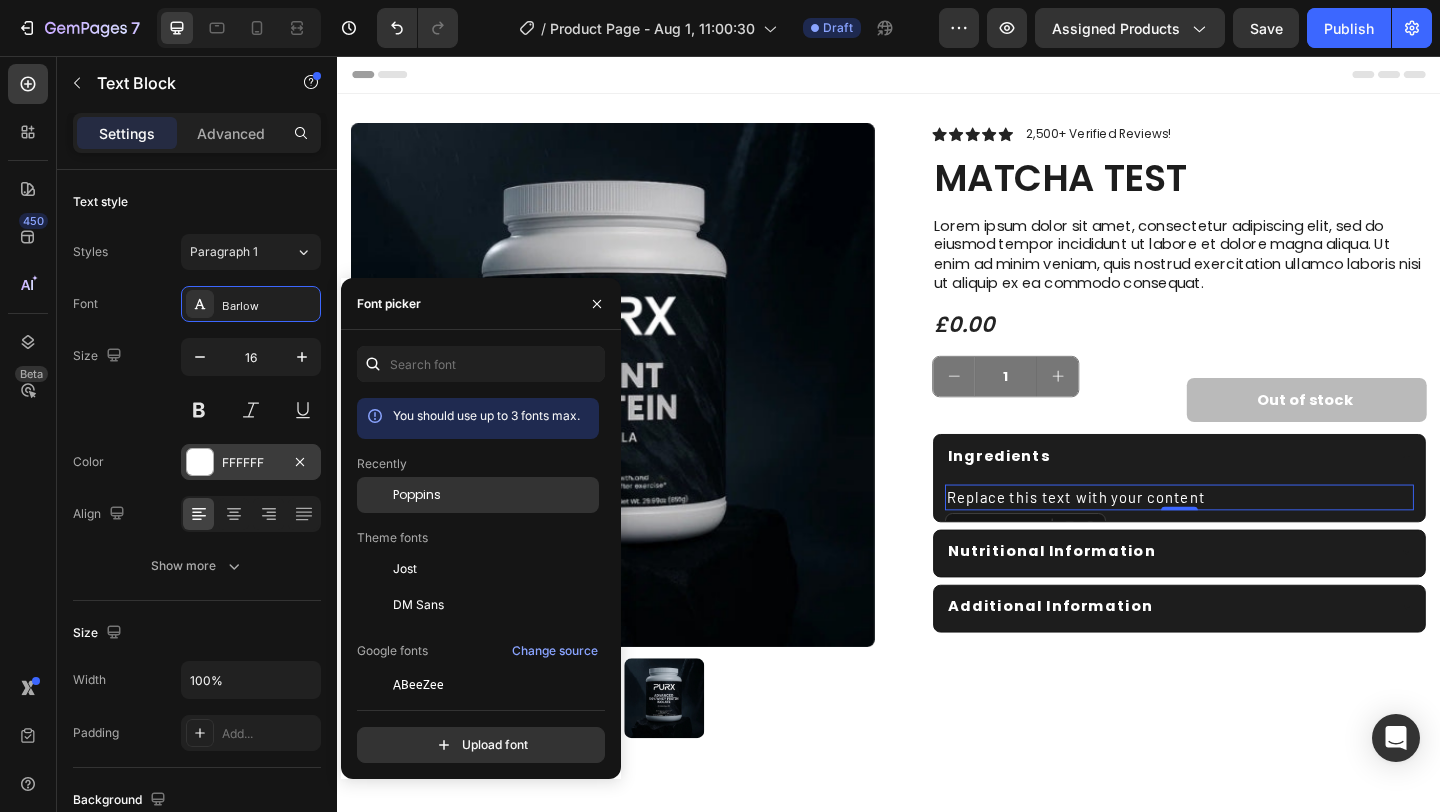 click on "Poppins" 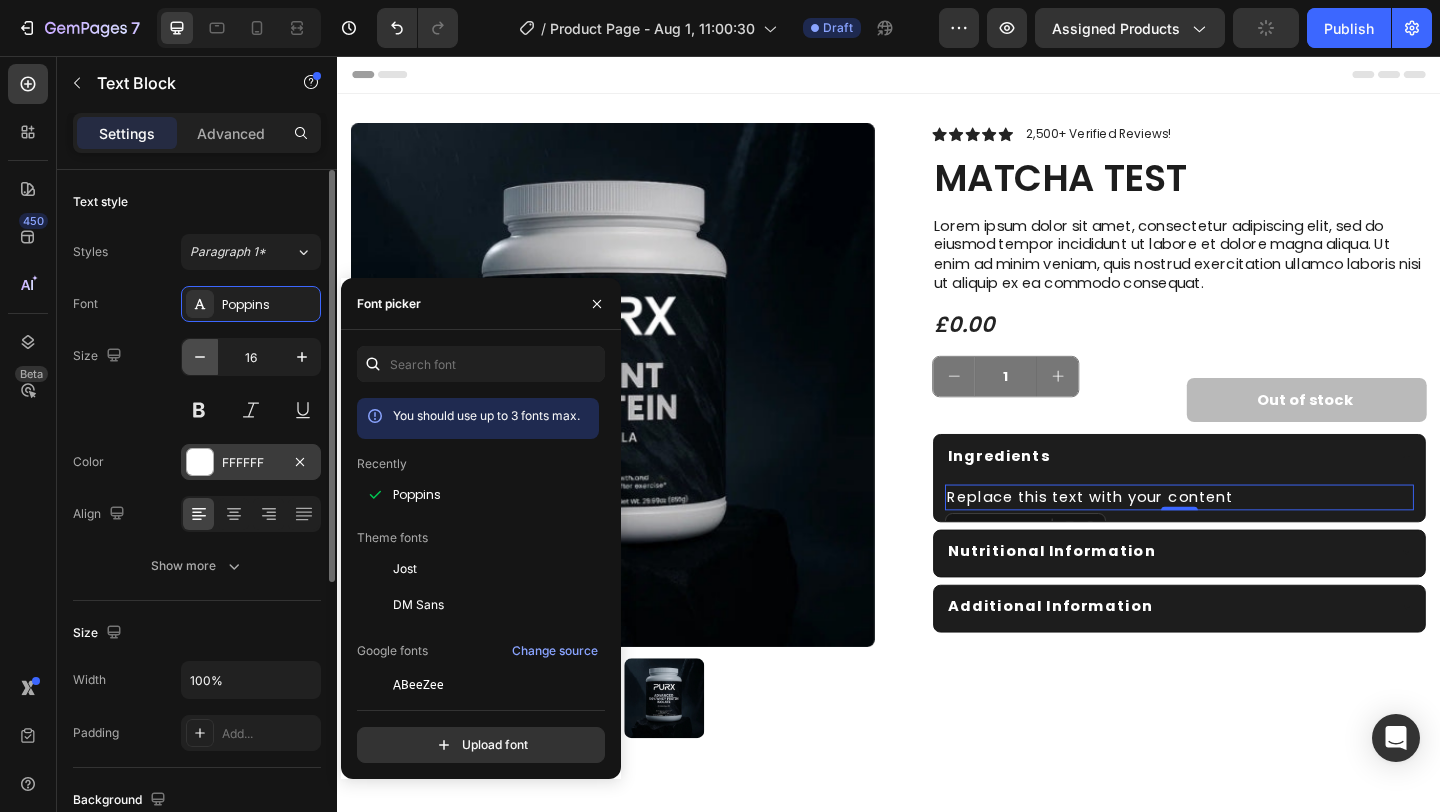 click 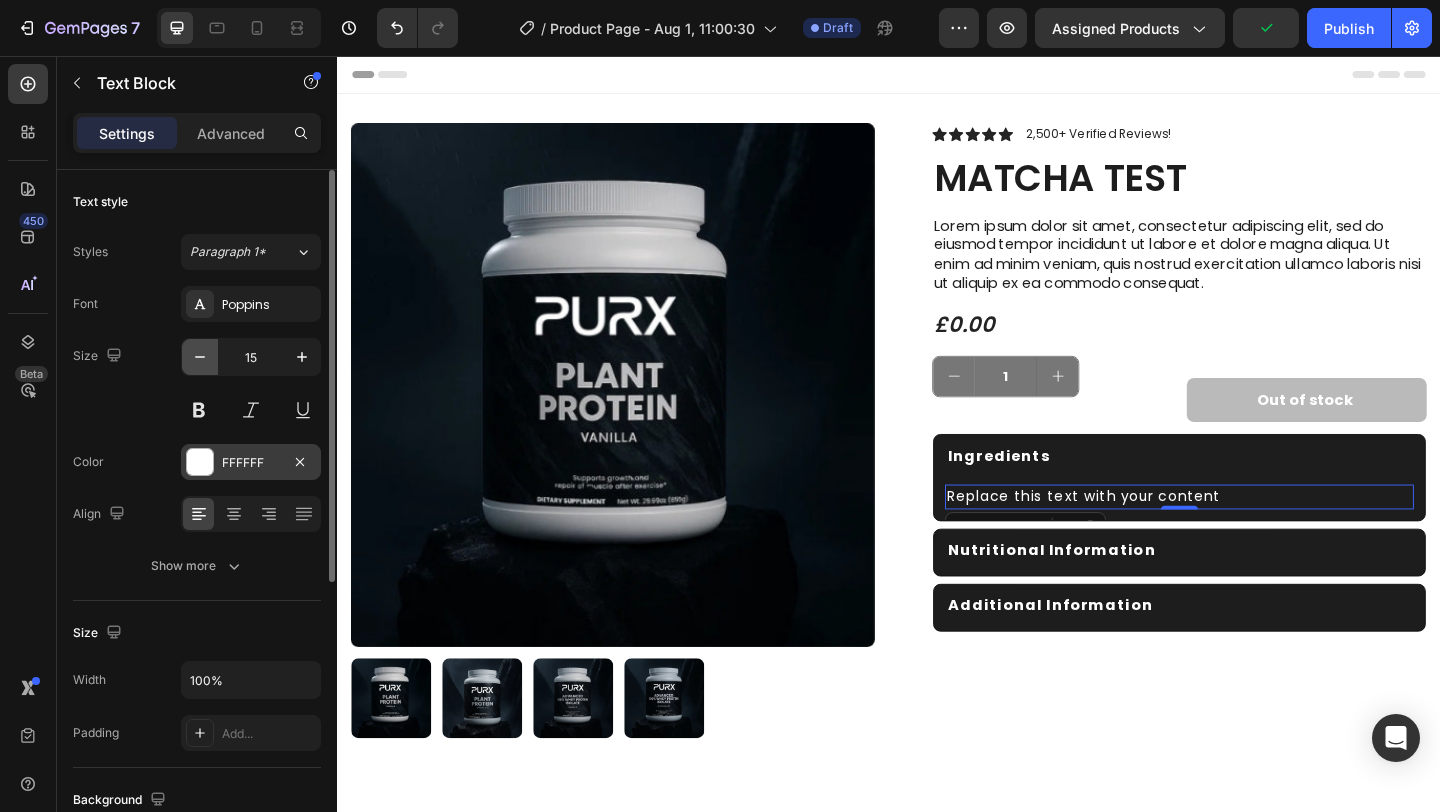 click 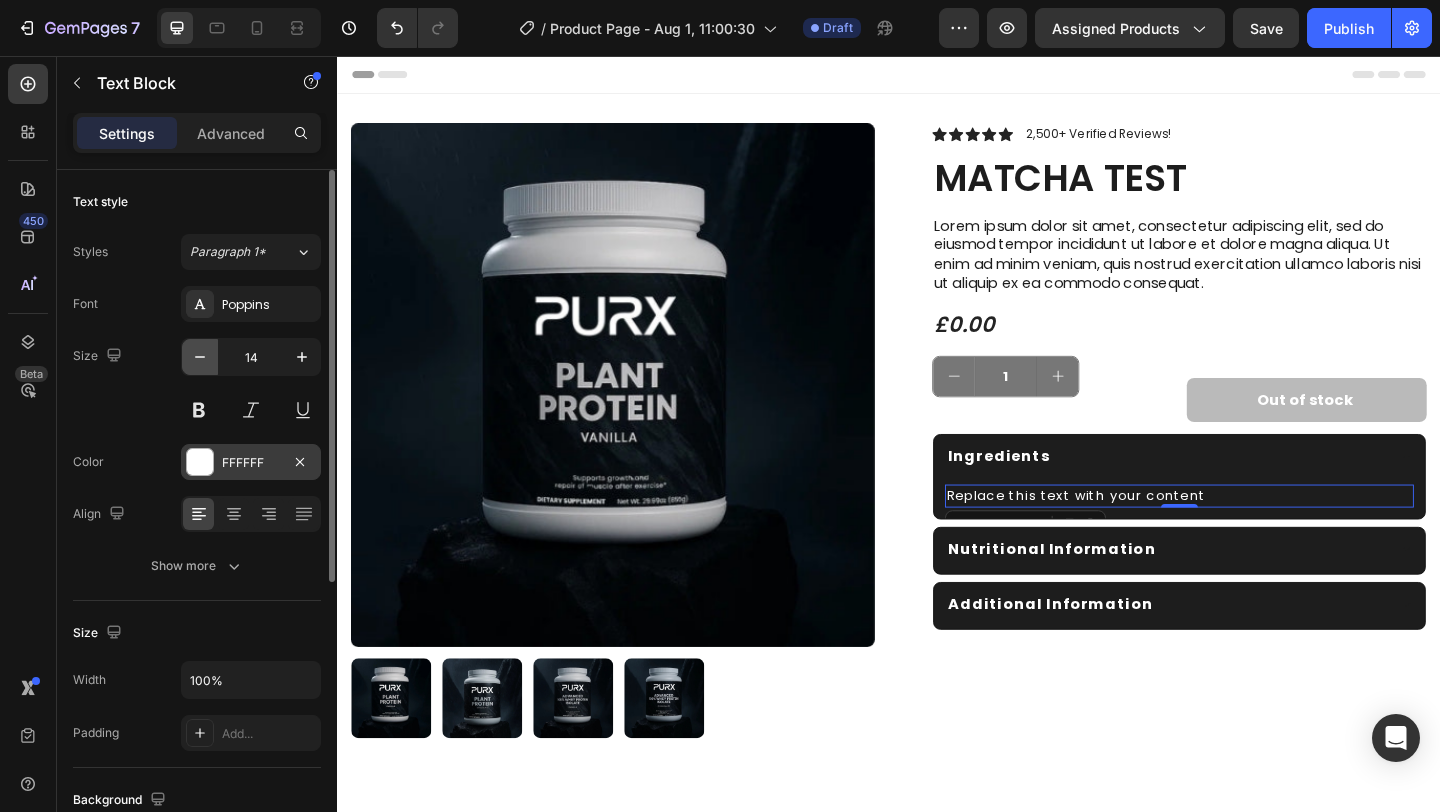 click 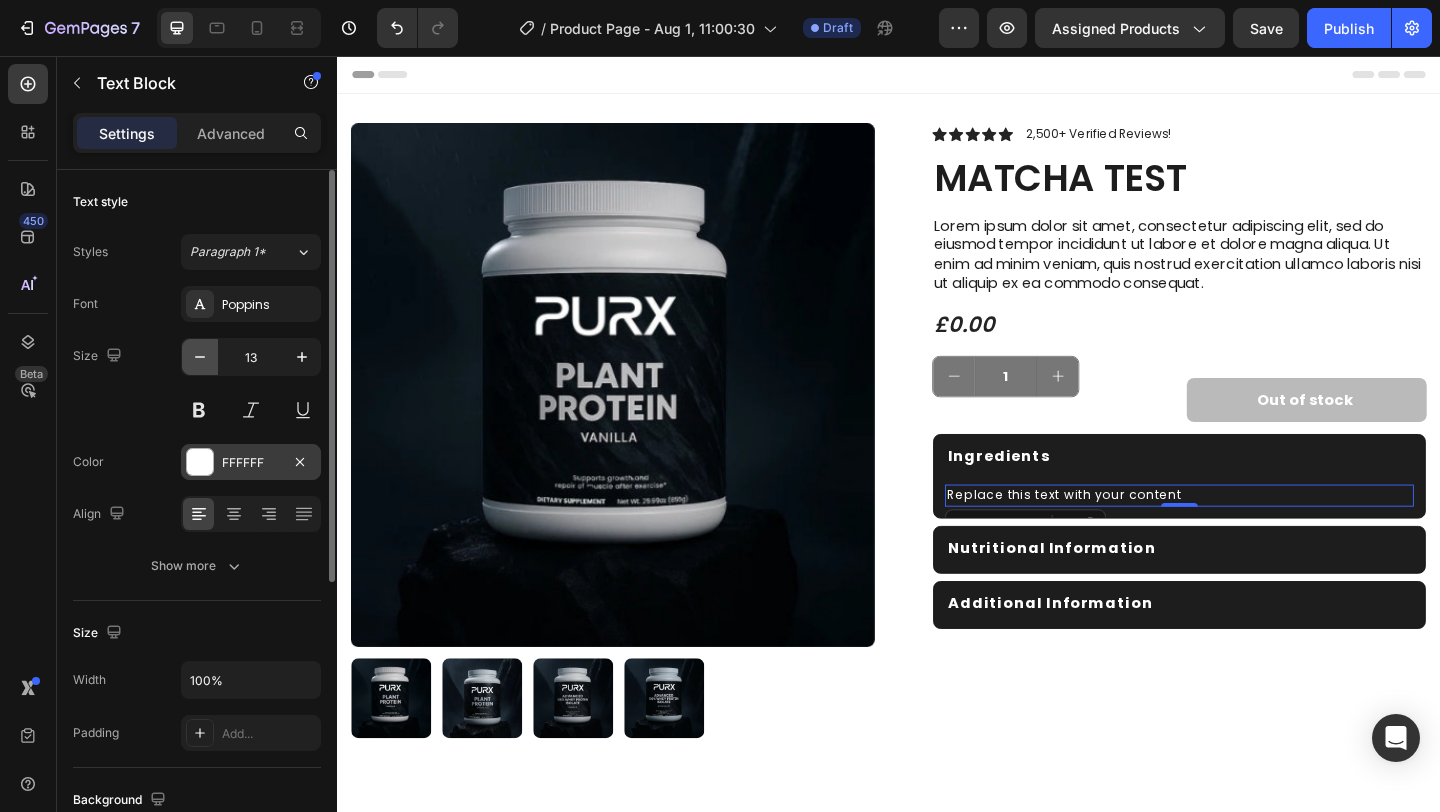 click 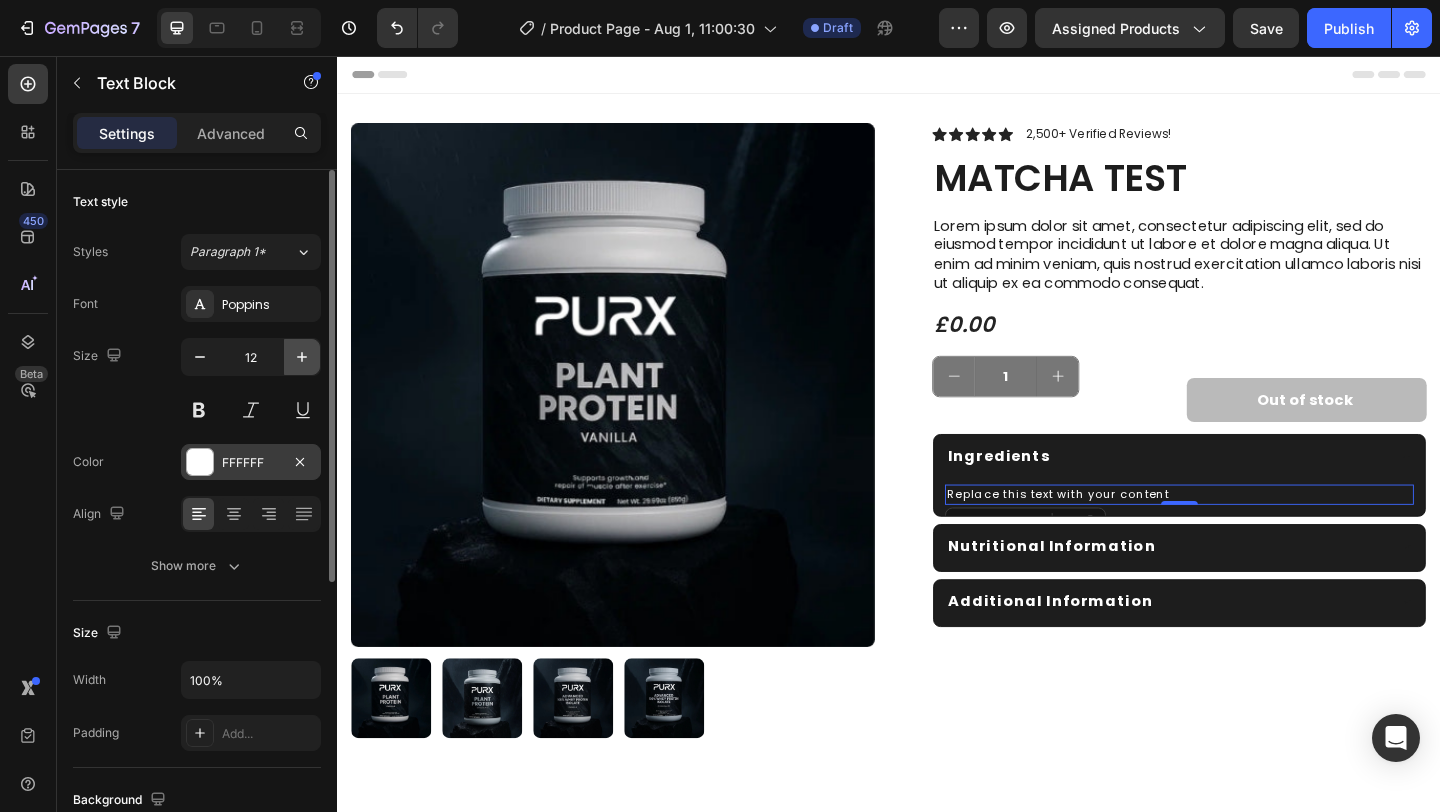 click 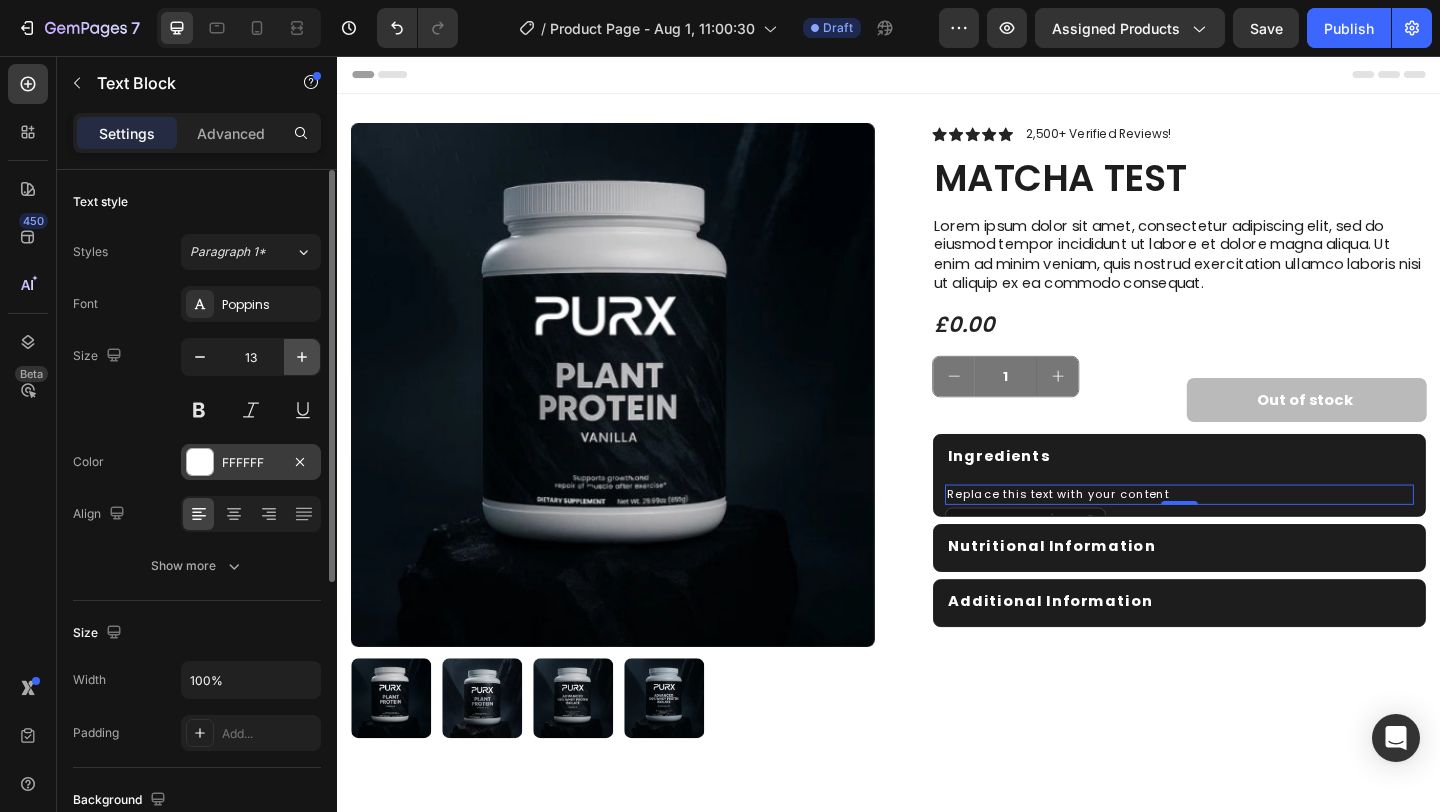 click 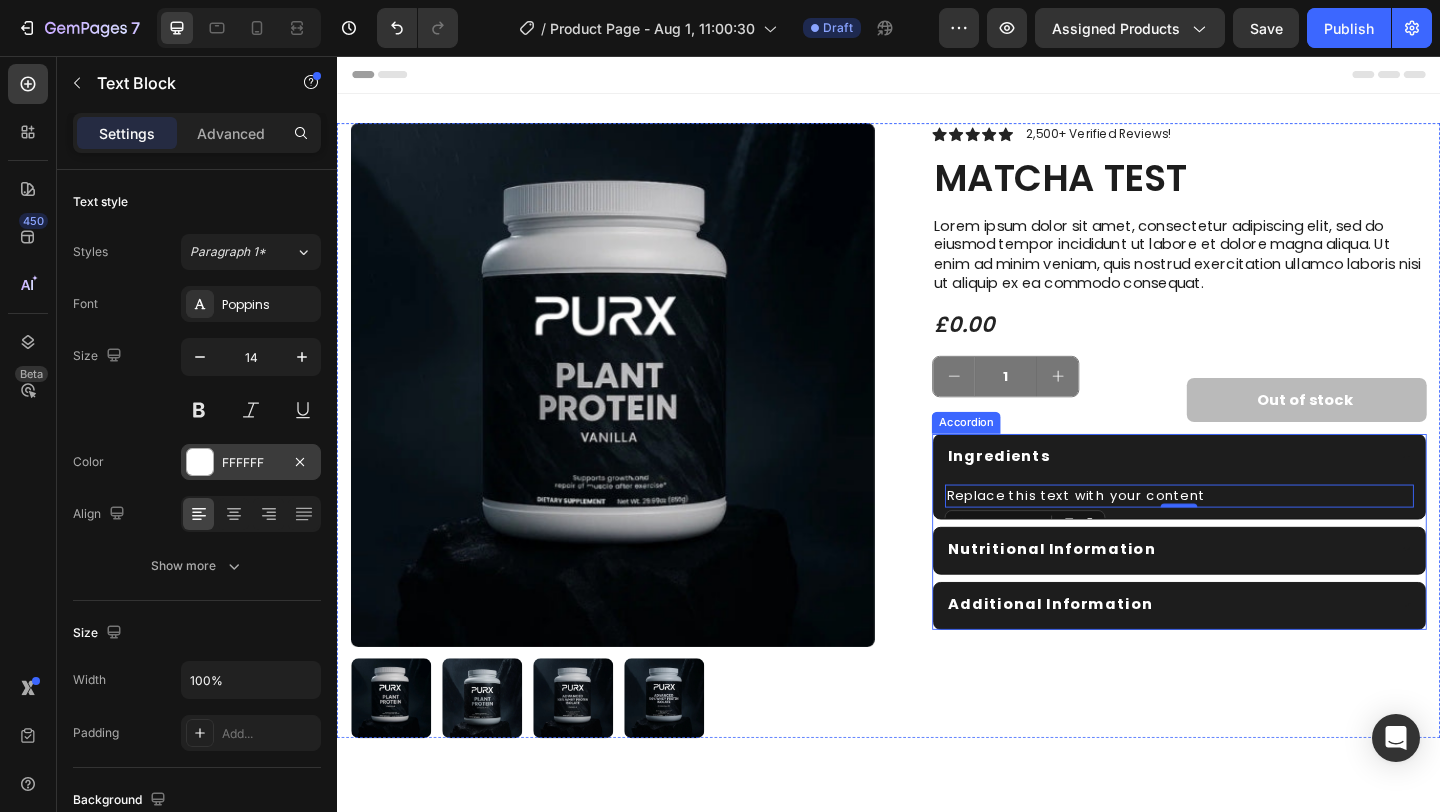 click on "Nutritional Information" at bounding box center (1237, 592) 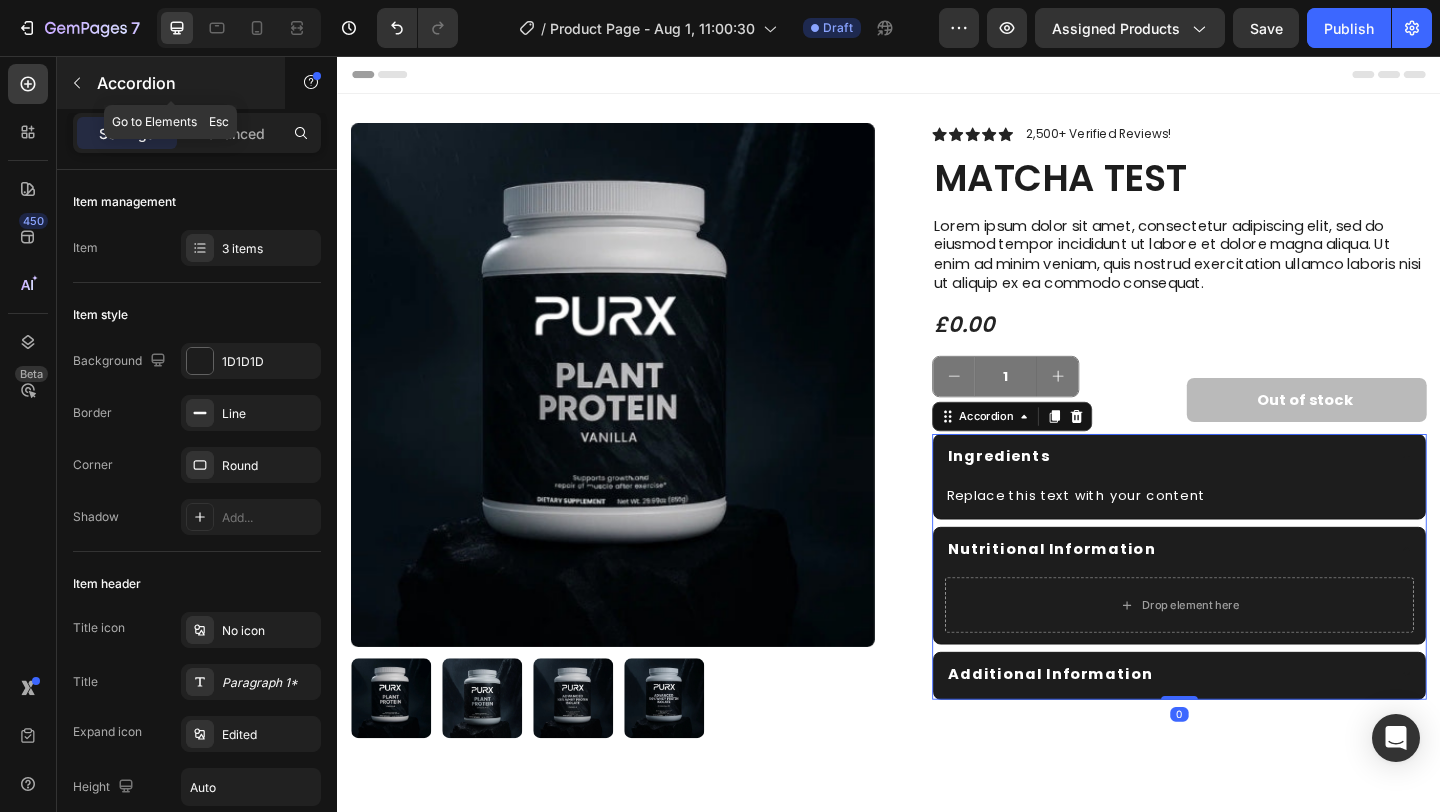 click 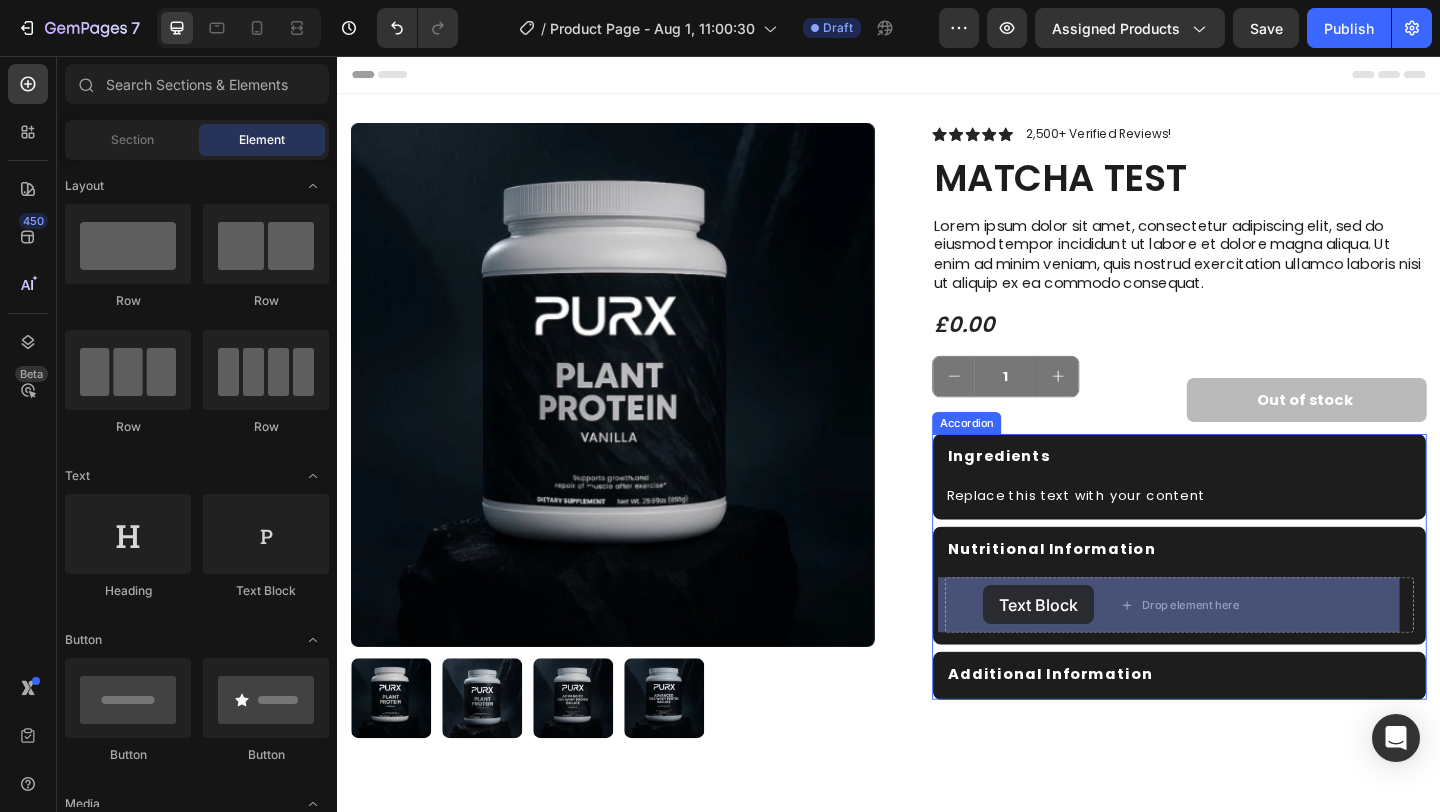 drag, startPoint x: 606, startPoint y: 587, endPoint x: 1040, endPoint y: 632, distance: 436.32672 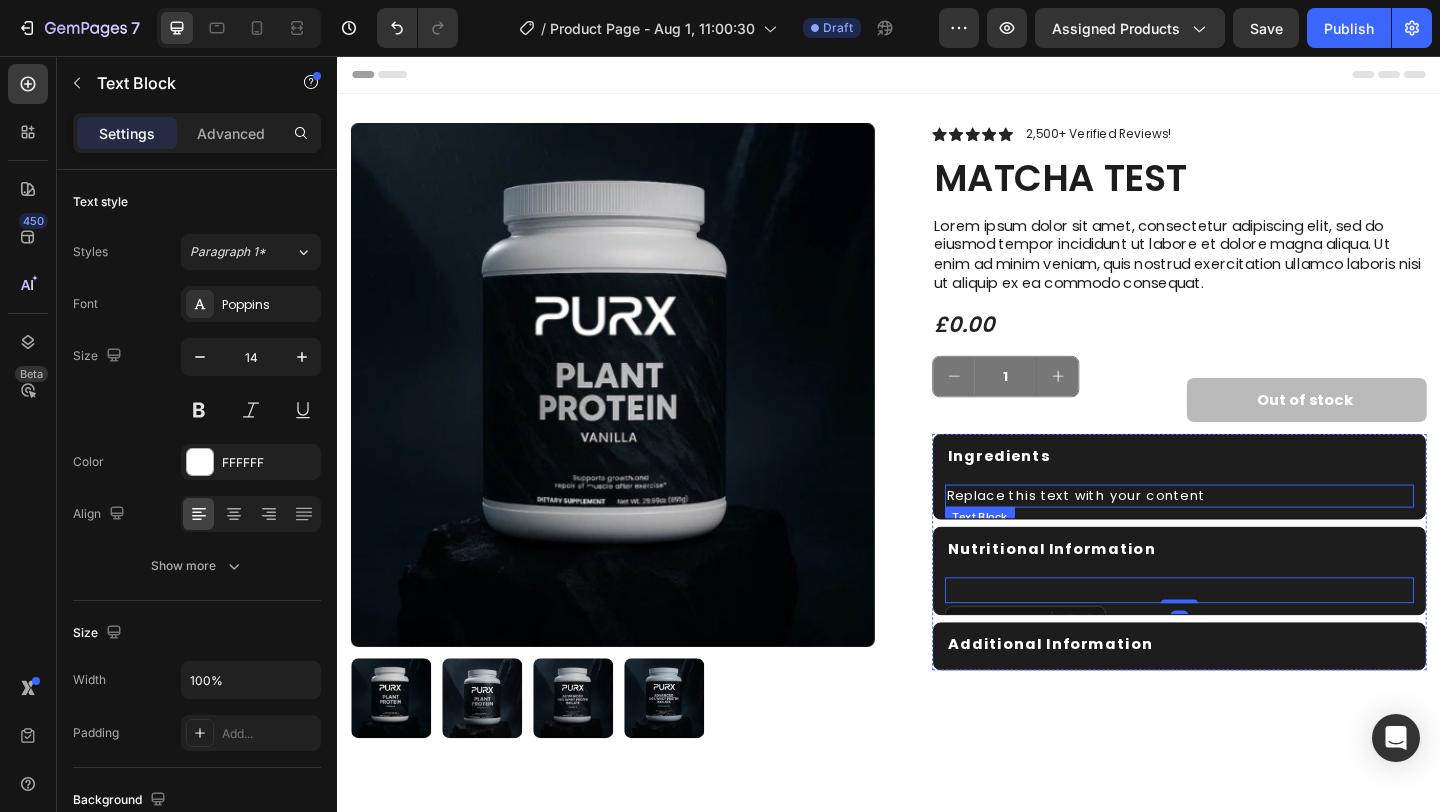 click on "Replace this text with your content" at bounding box center [1253, 534] 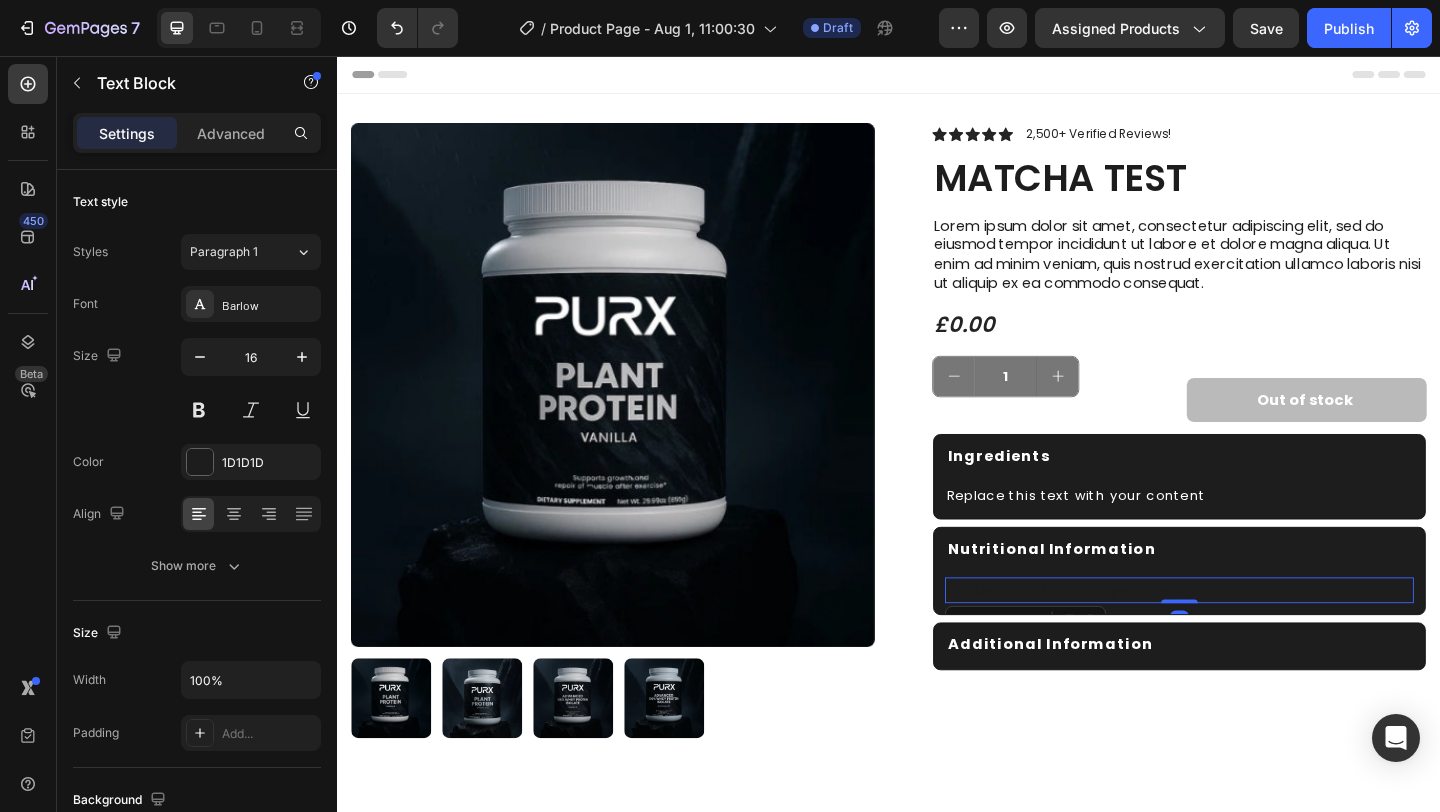click on "Replace this text with your content" at bounding box center (1253, 637) 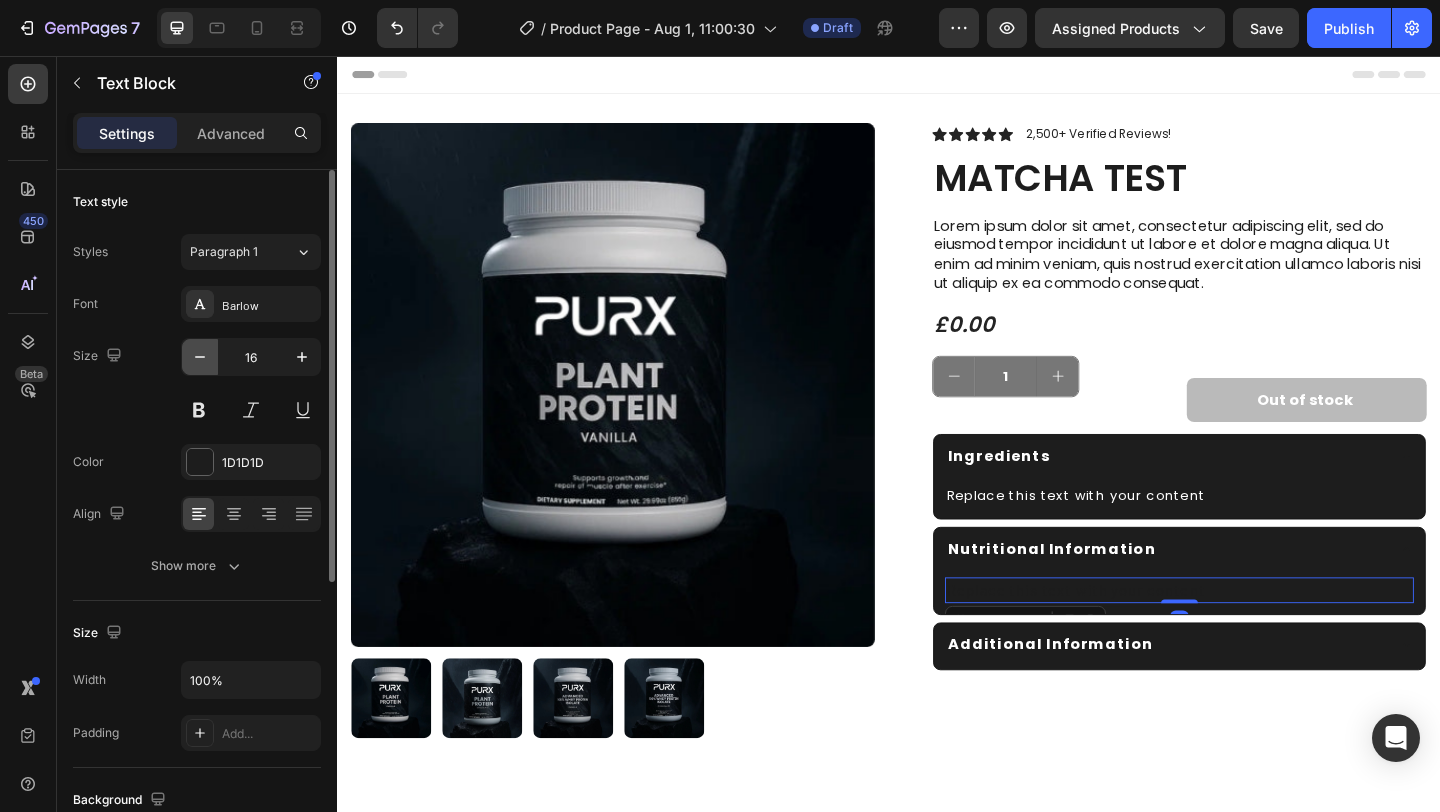 click 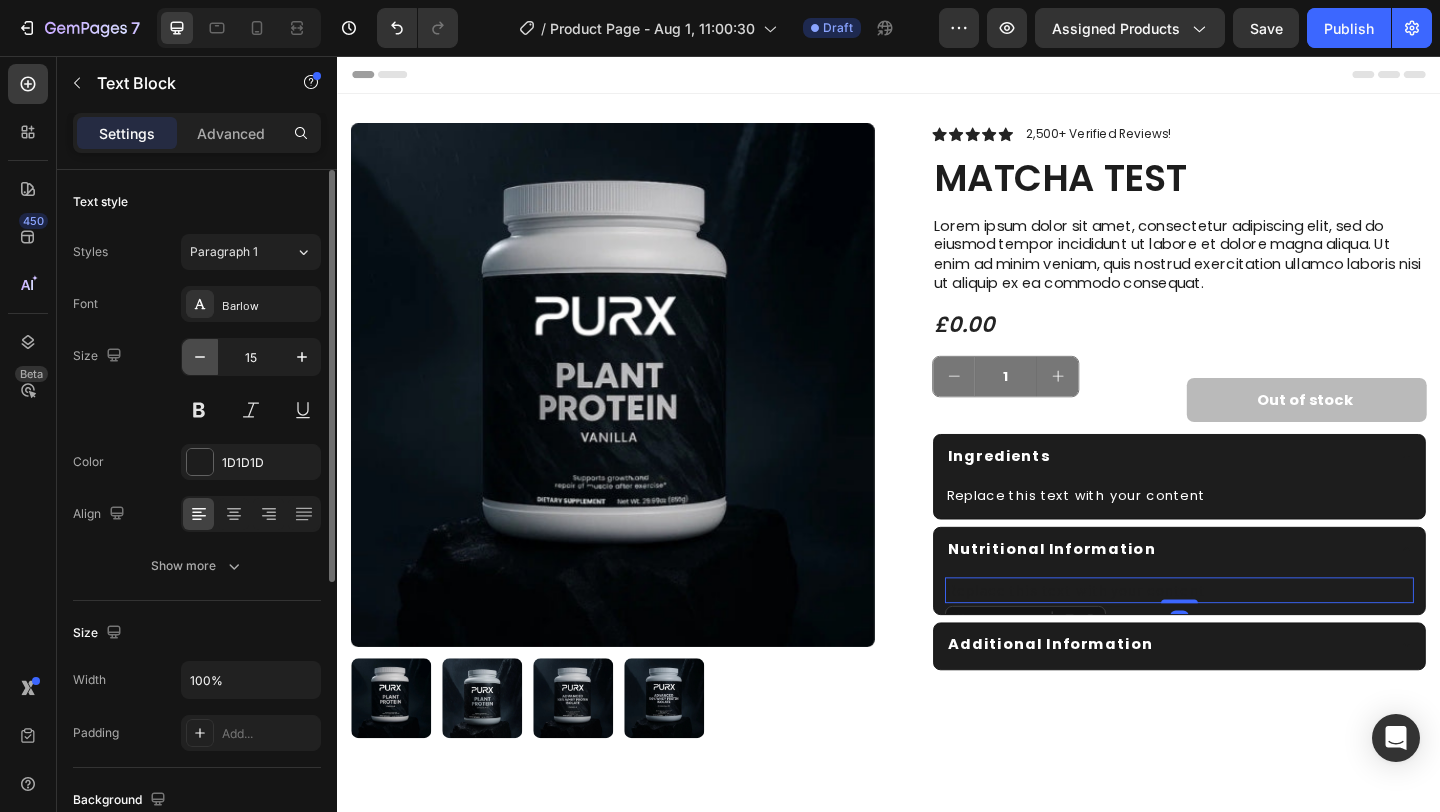 click 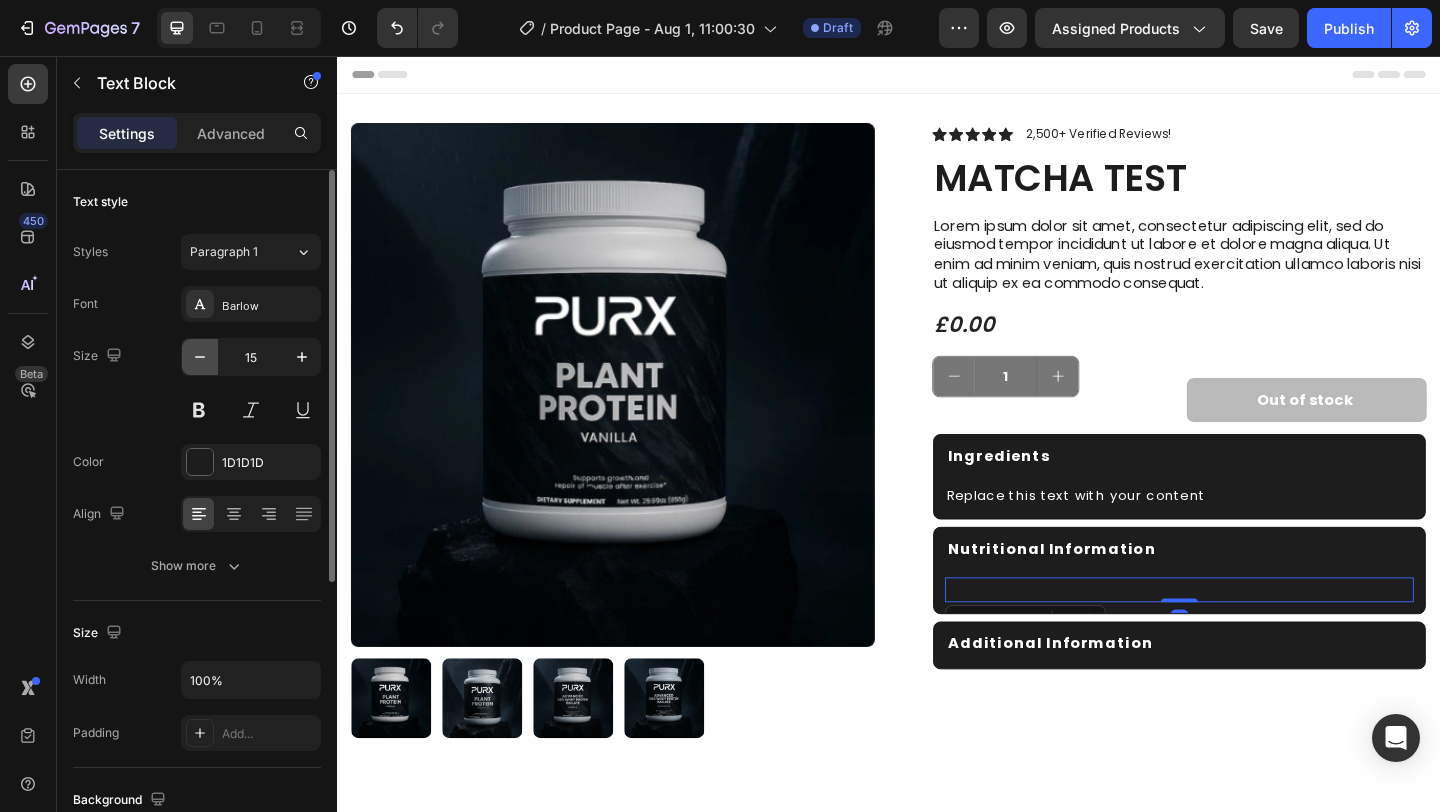 type on "14" 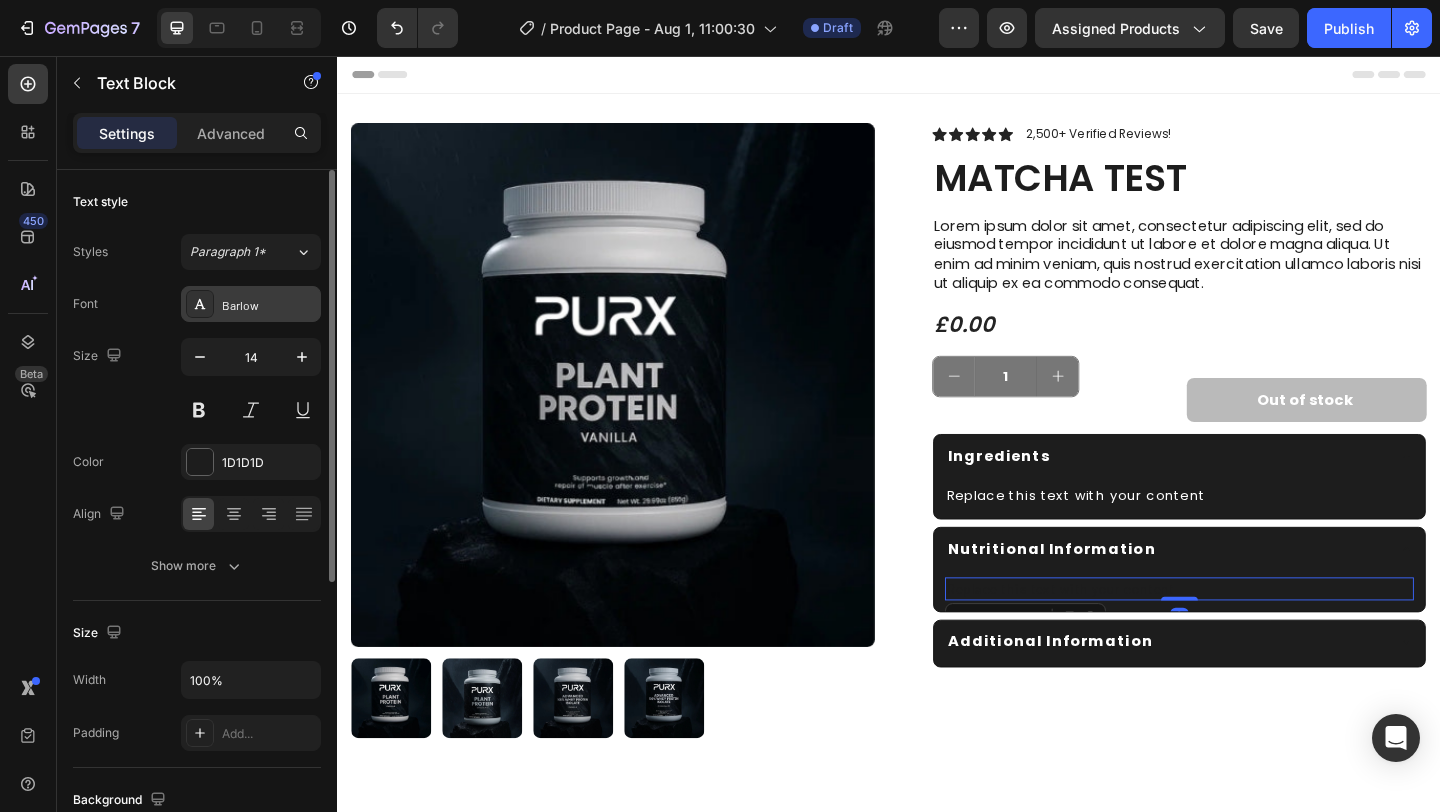 click on "Barlow" at bounding box center (251, 304) 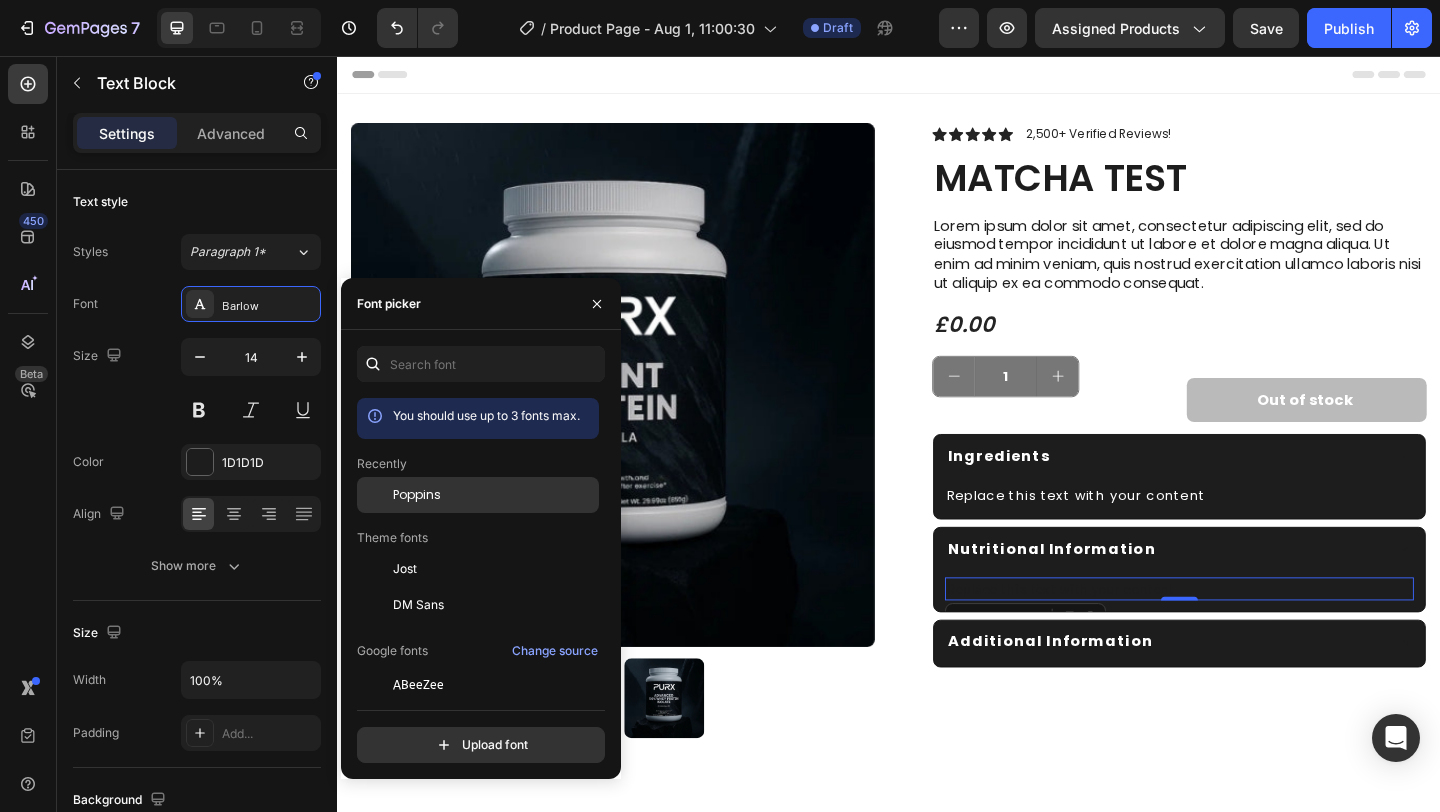 click on "Poppins" 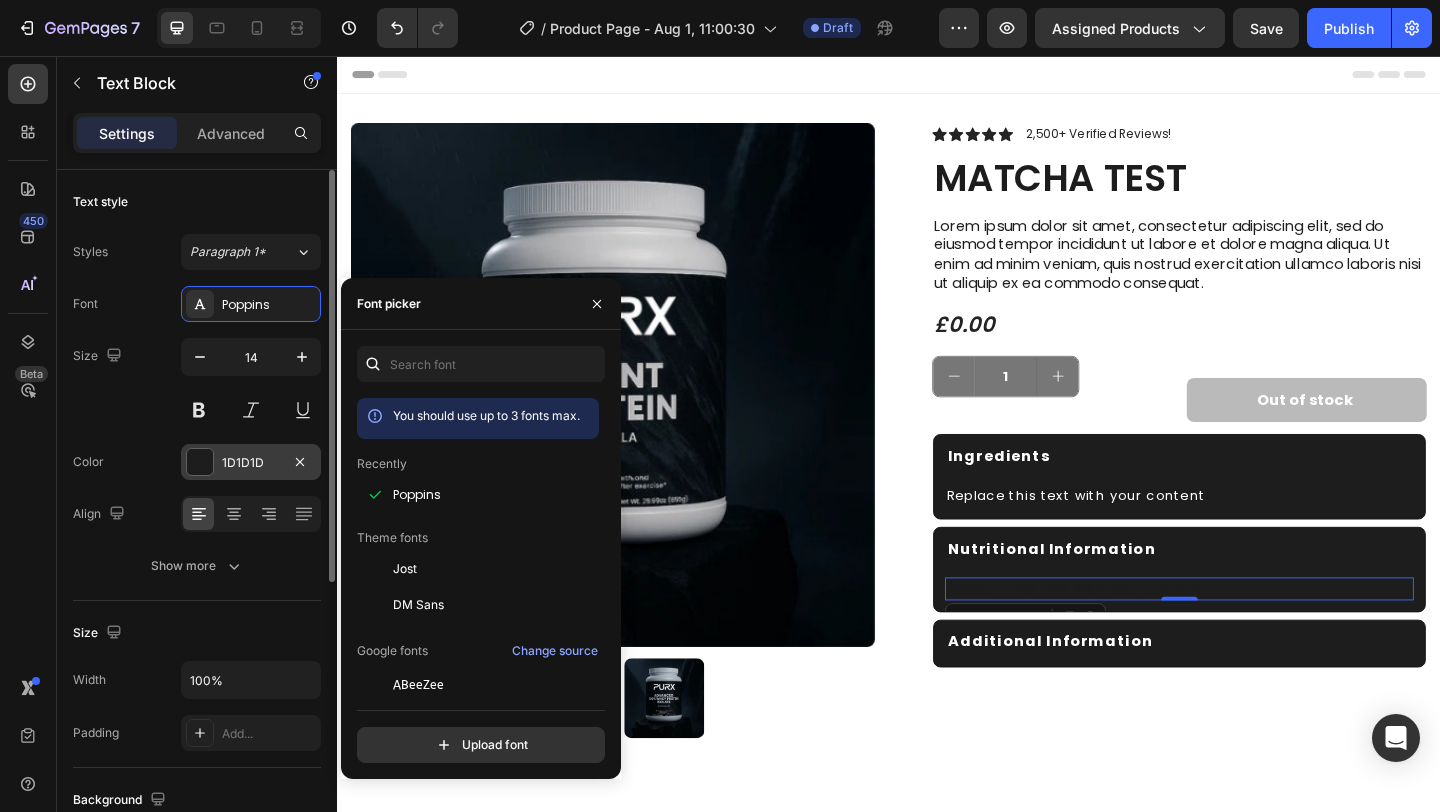 click on "1D1D1D" at bounding box center (251, 462) 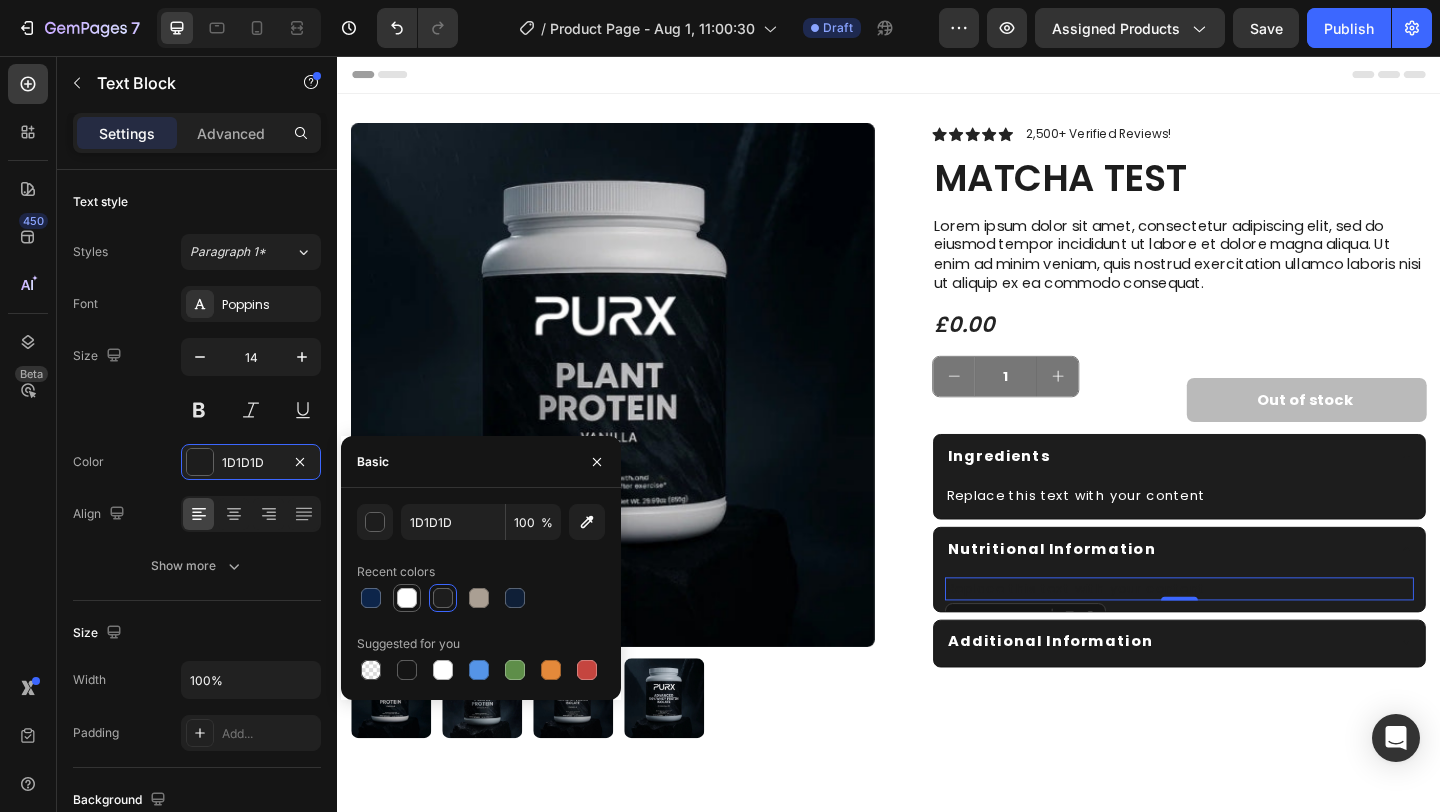 click at bounding box center [407, 598] 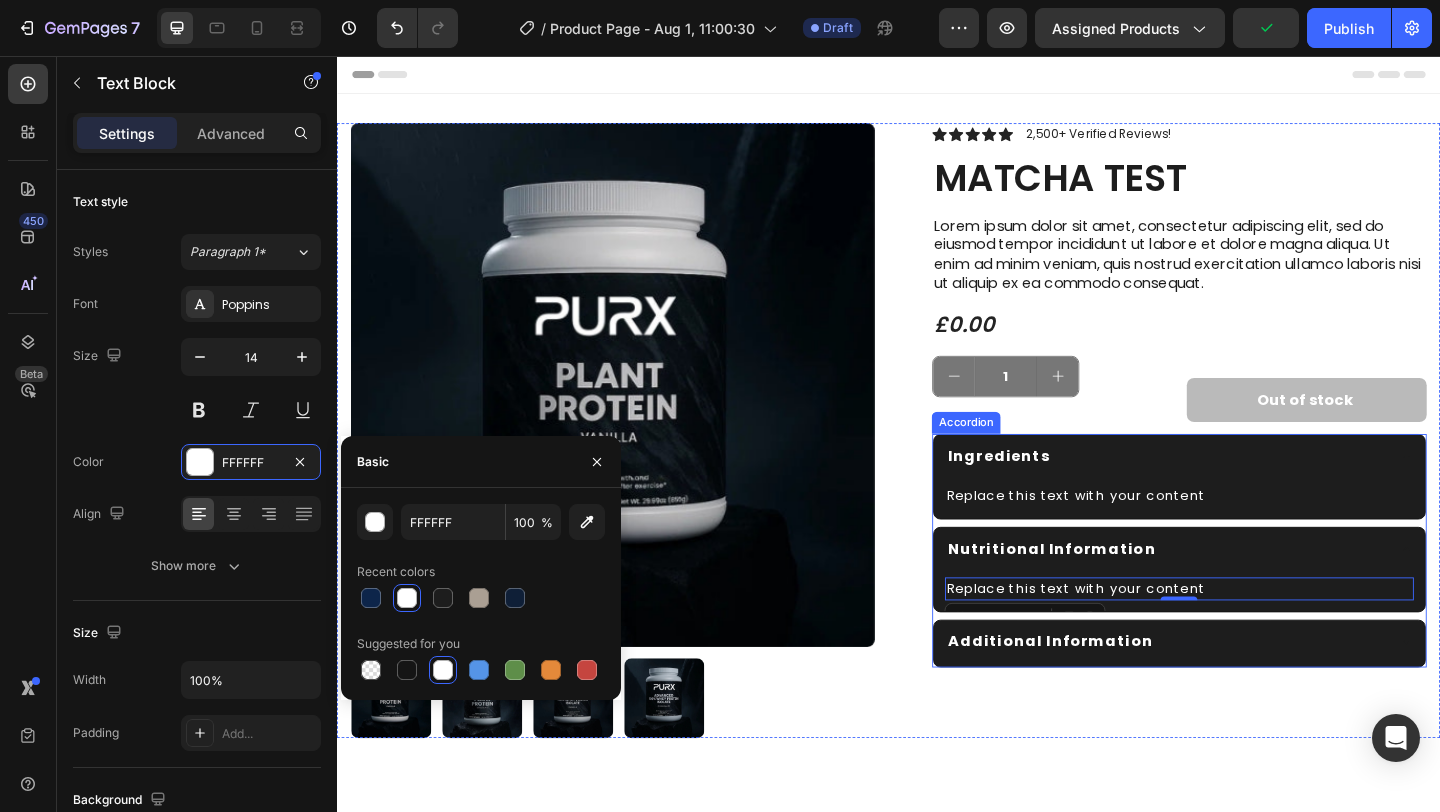 click on "Additional Information" at bounding box center [1253, 695] 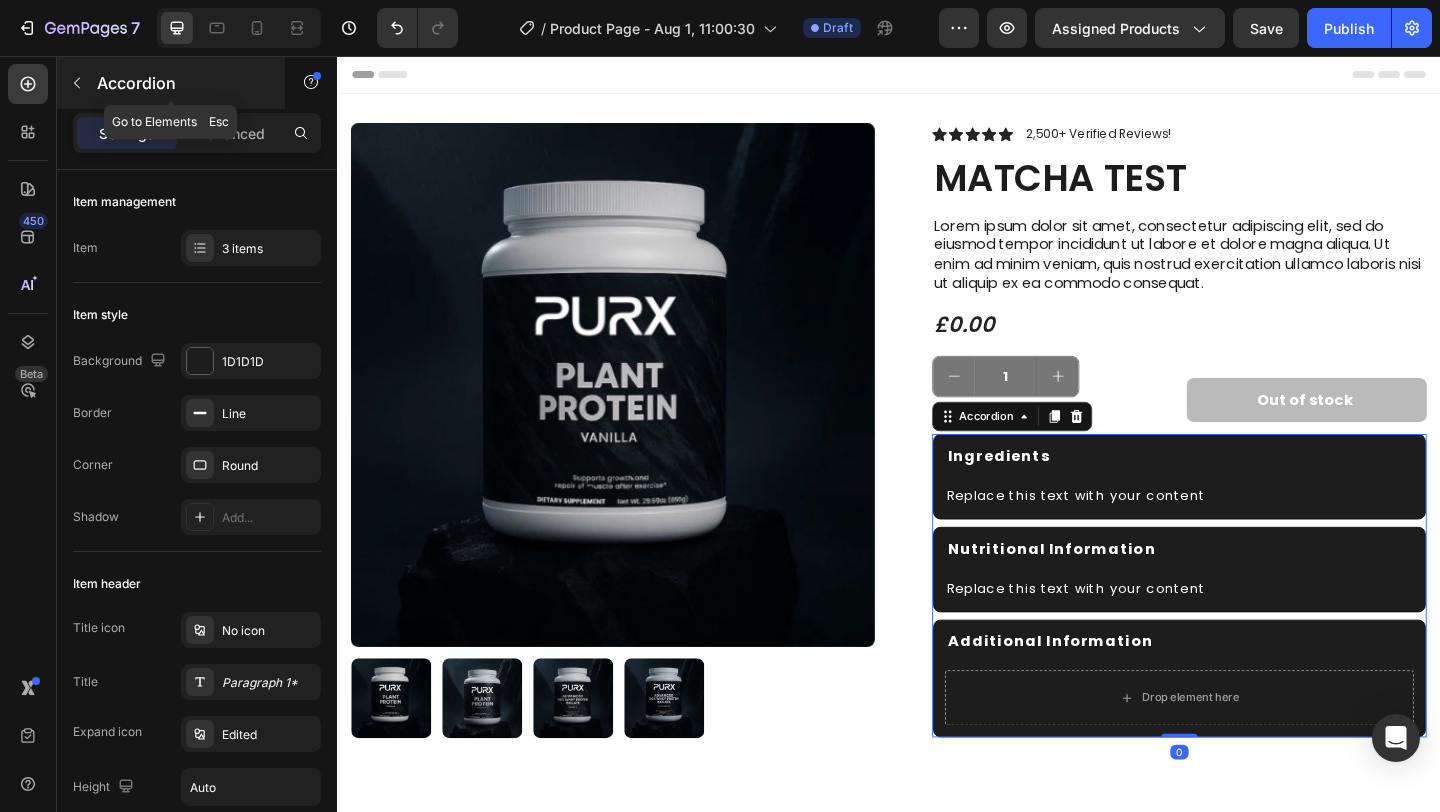 click 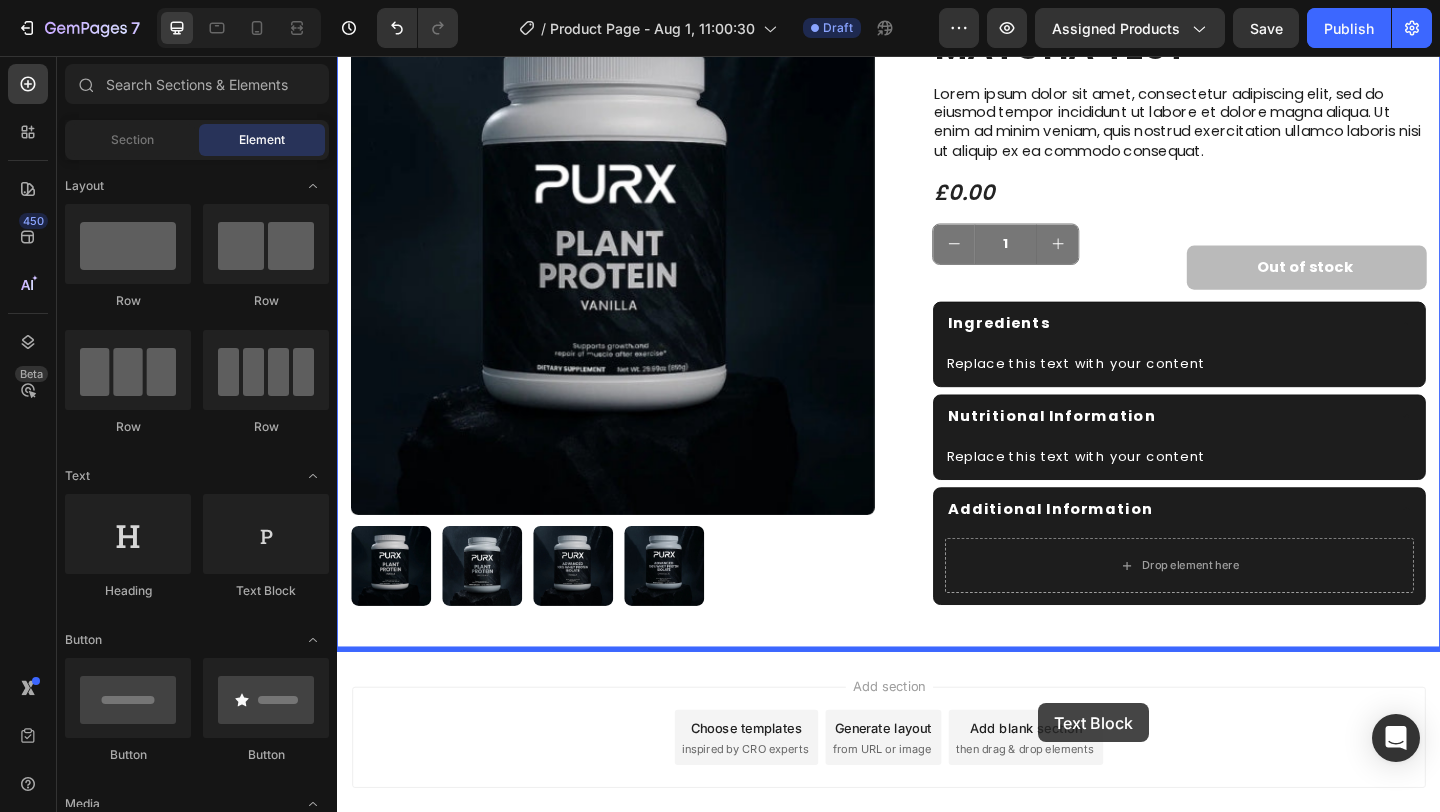 scroll, scrollTop: 161, scrollLeft: 0, axis: vertical 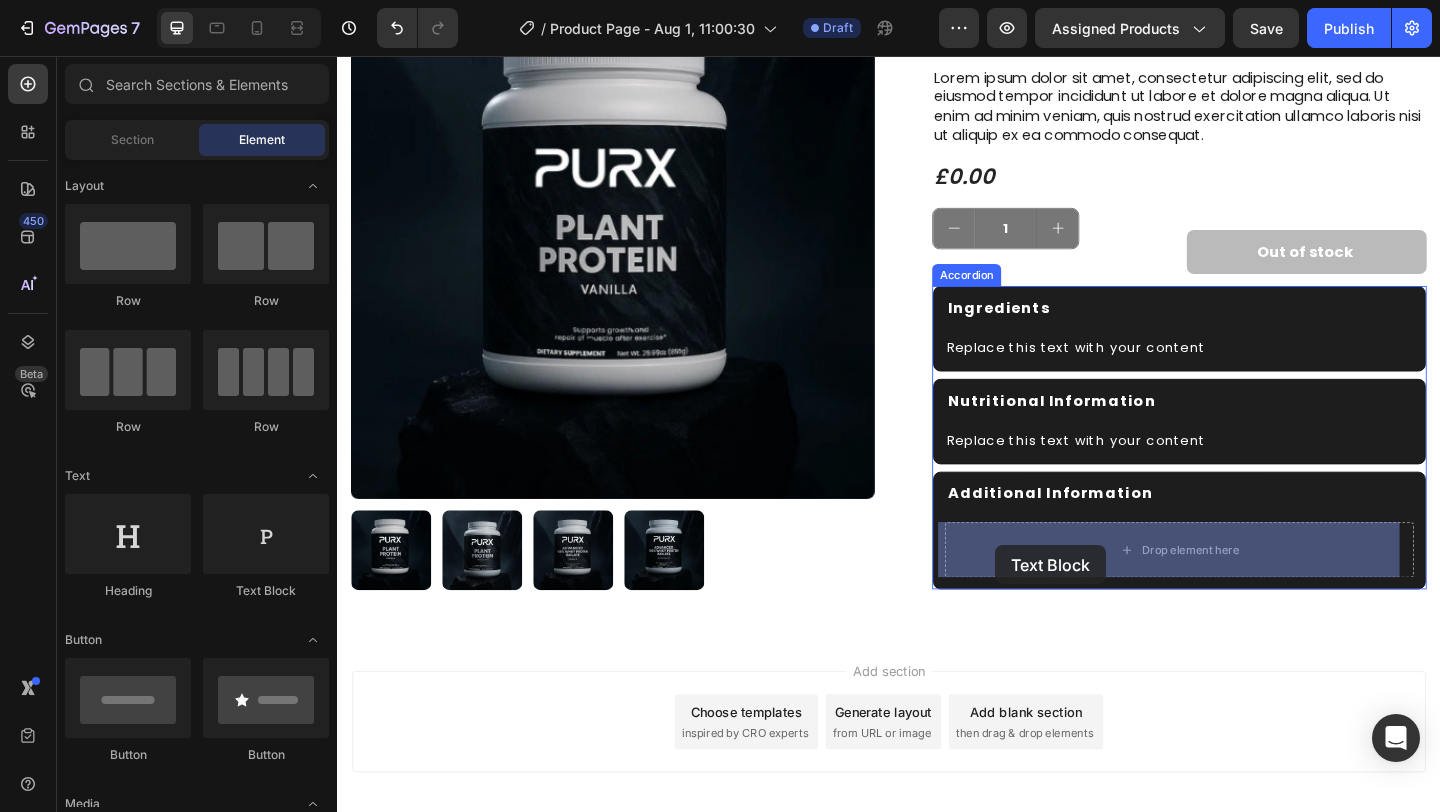 drag, startPoint x: 606, startPoint y: 600, endPoint x: 1056, endPoint y: 617, distance: 450.32098 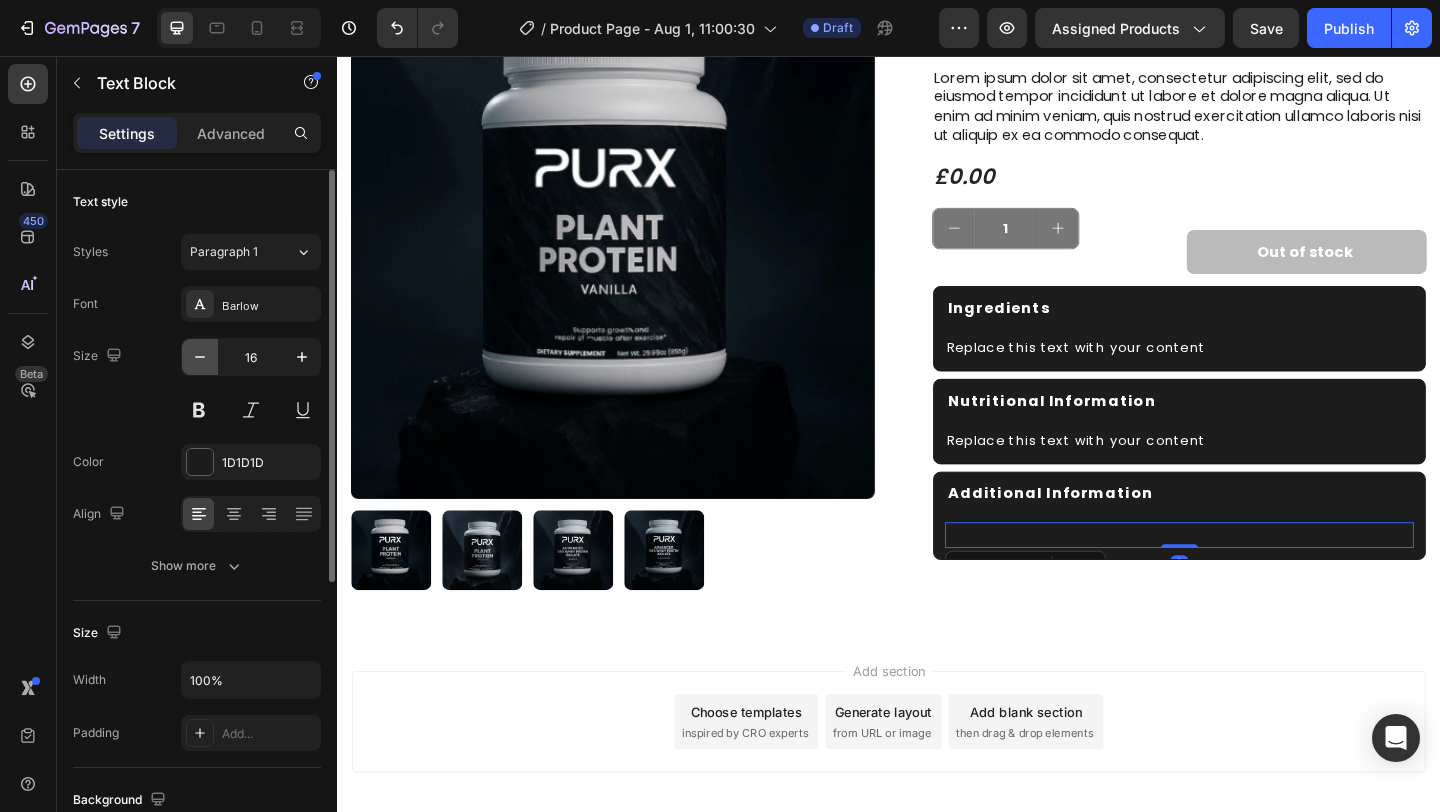 click 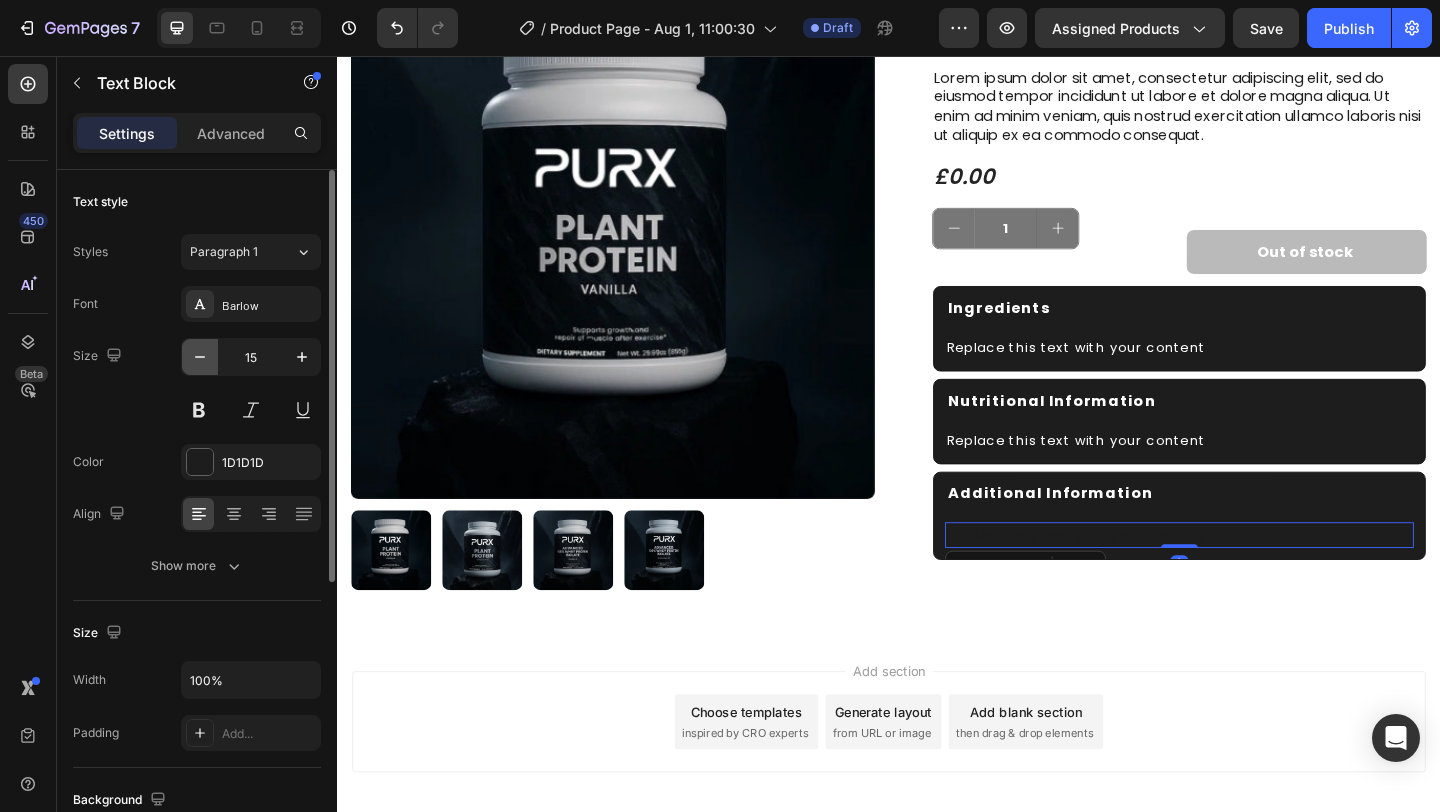 click 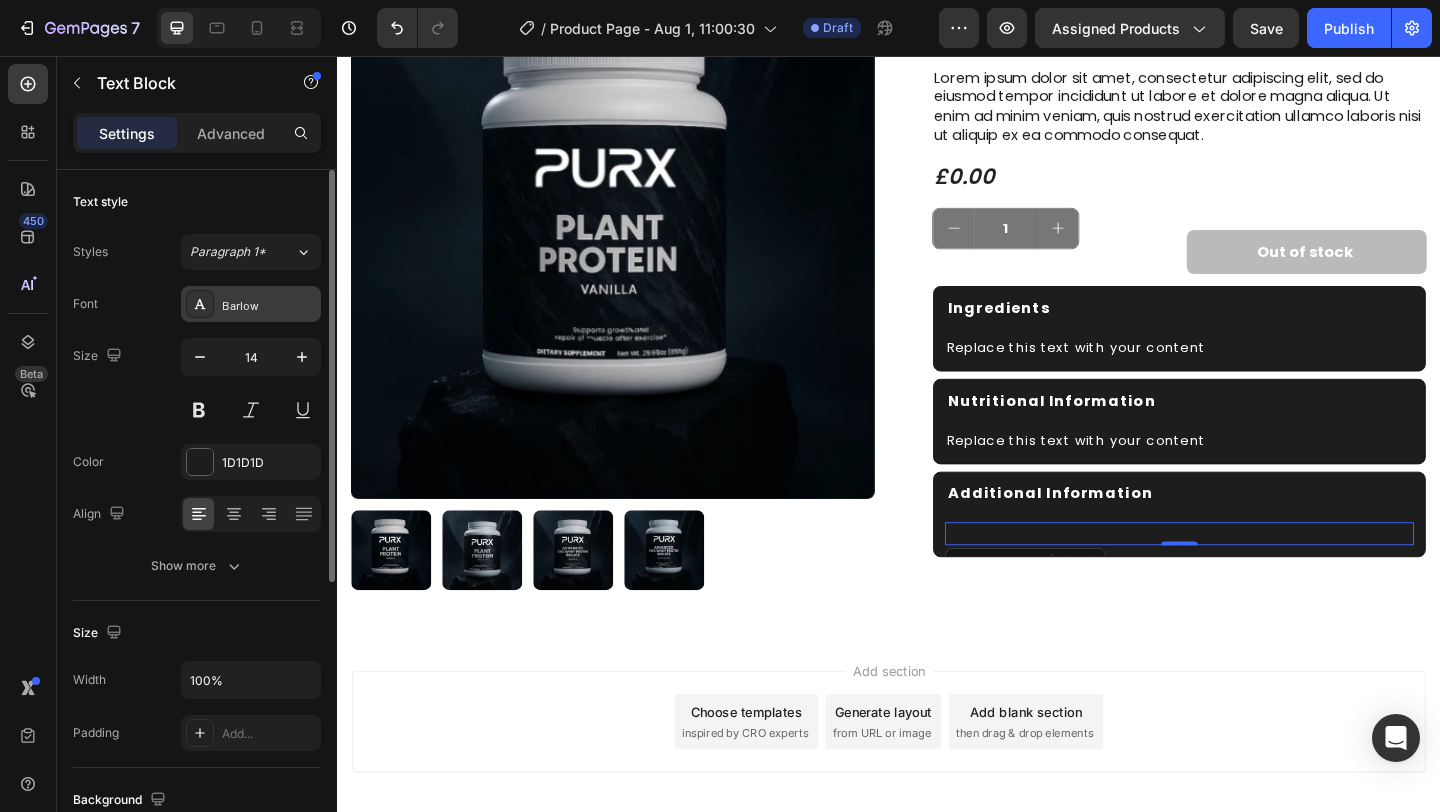 click on "Barlow" at bounding box center [251, 304] 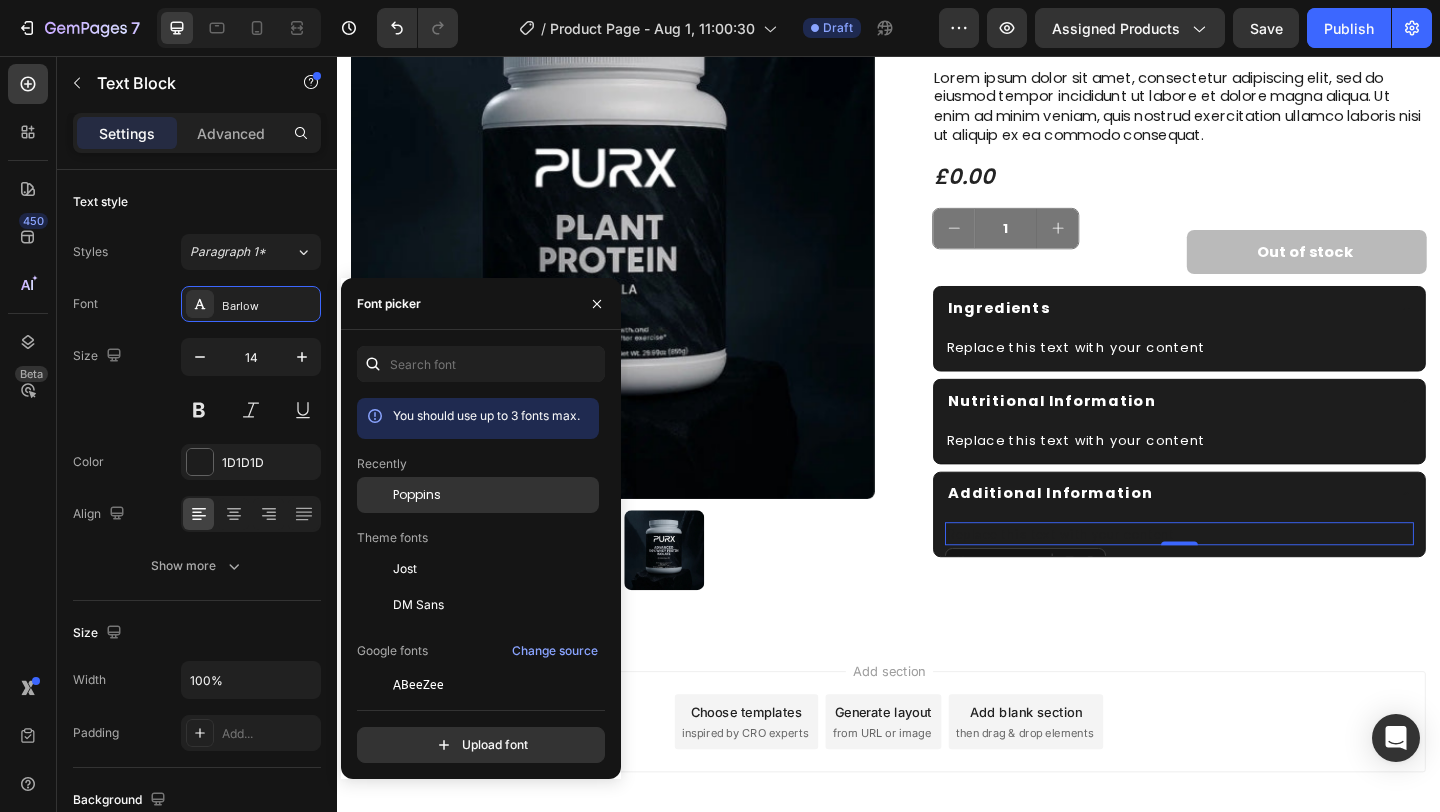 click on "Poppins" at bounding box center [494, 495] 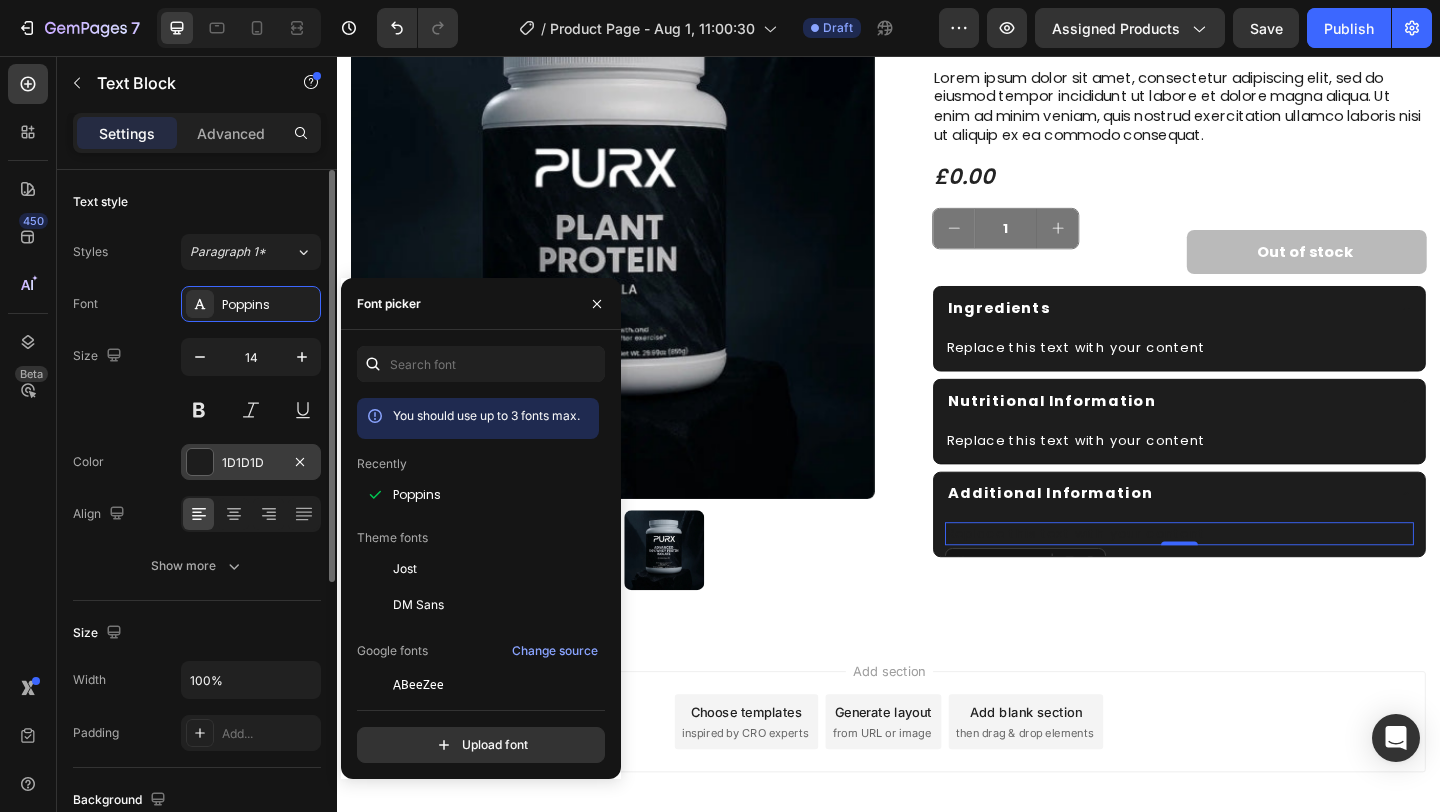 click on "1D1D1D" at bounding box center (251, 463) 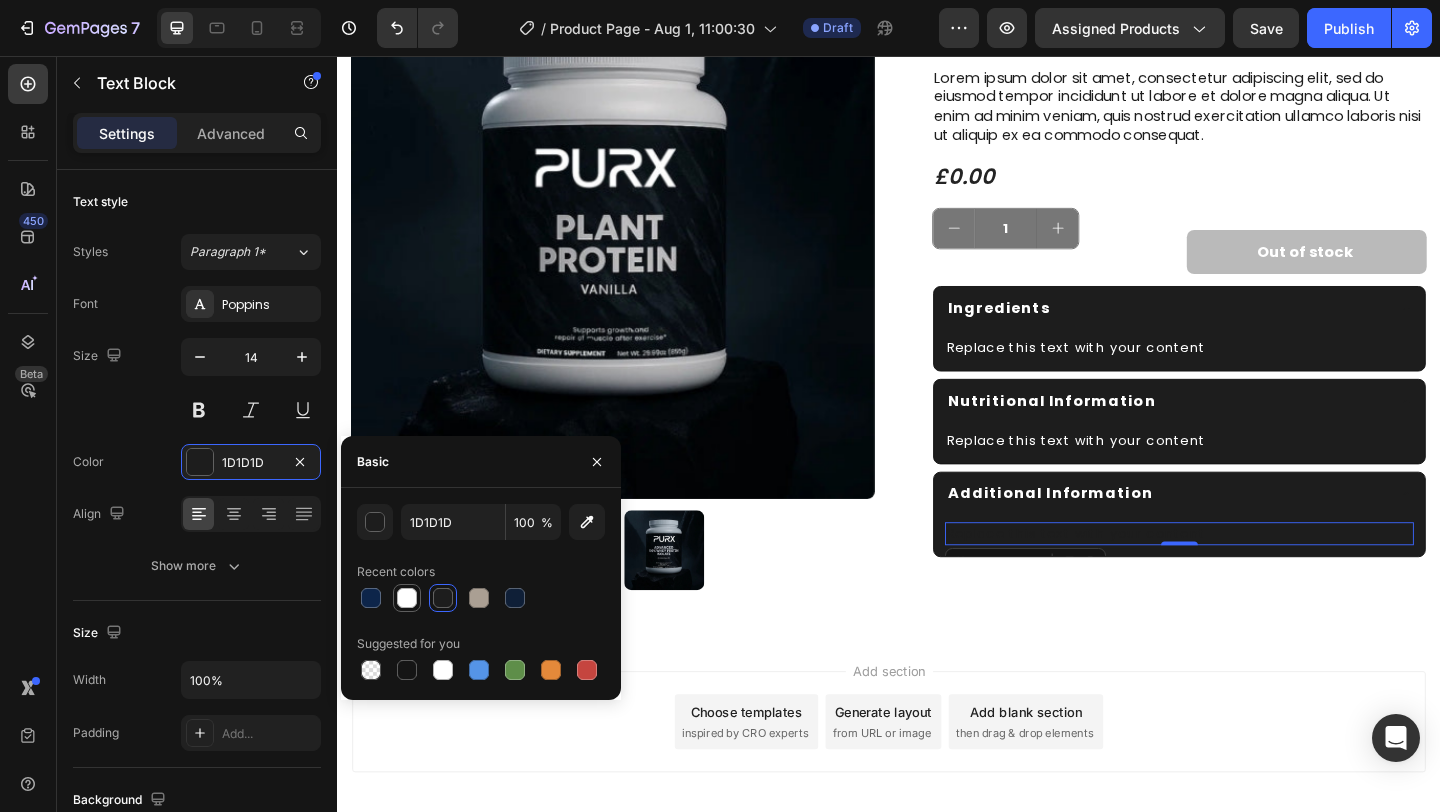 click at bounding box center [407, 598] 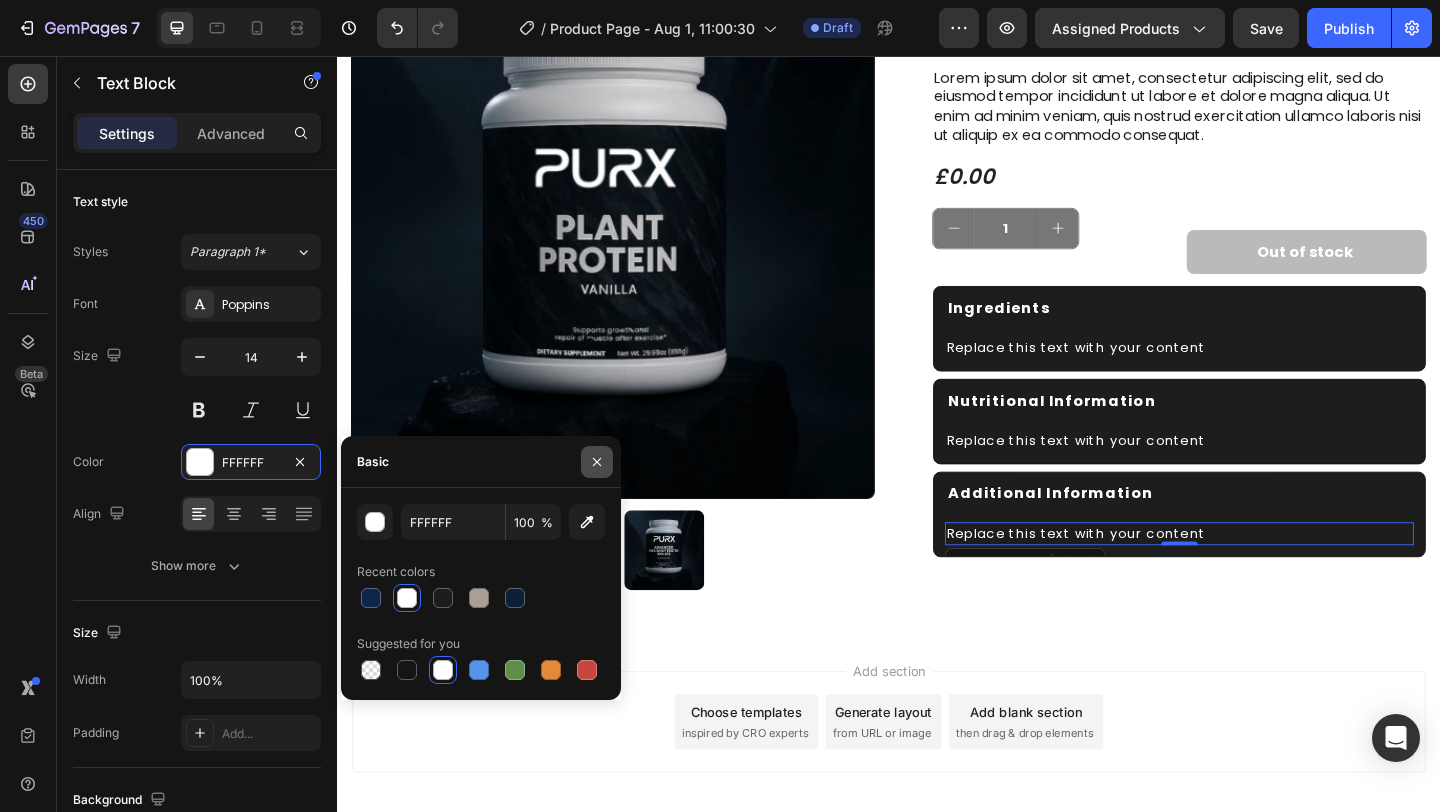 click 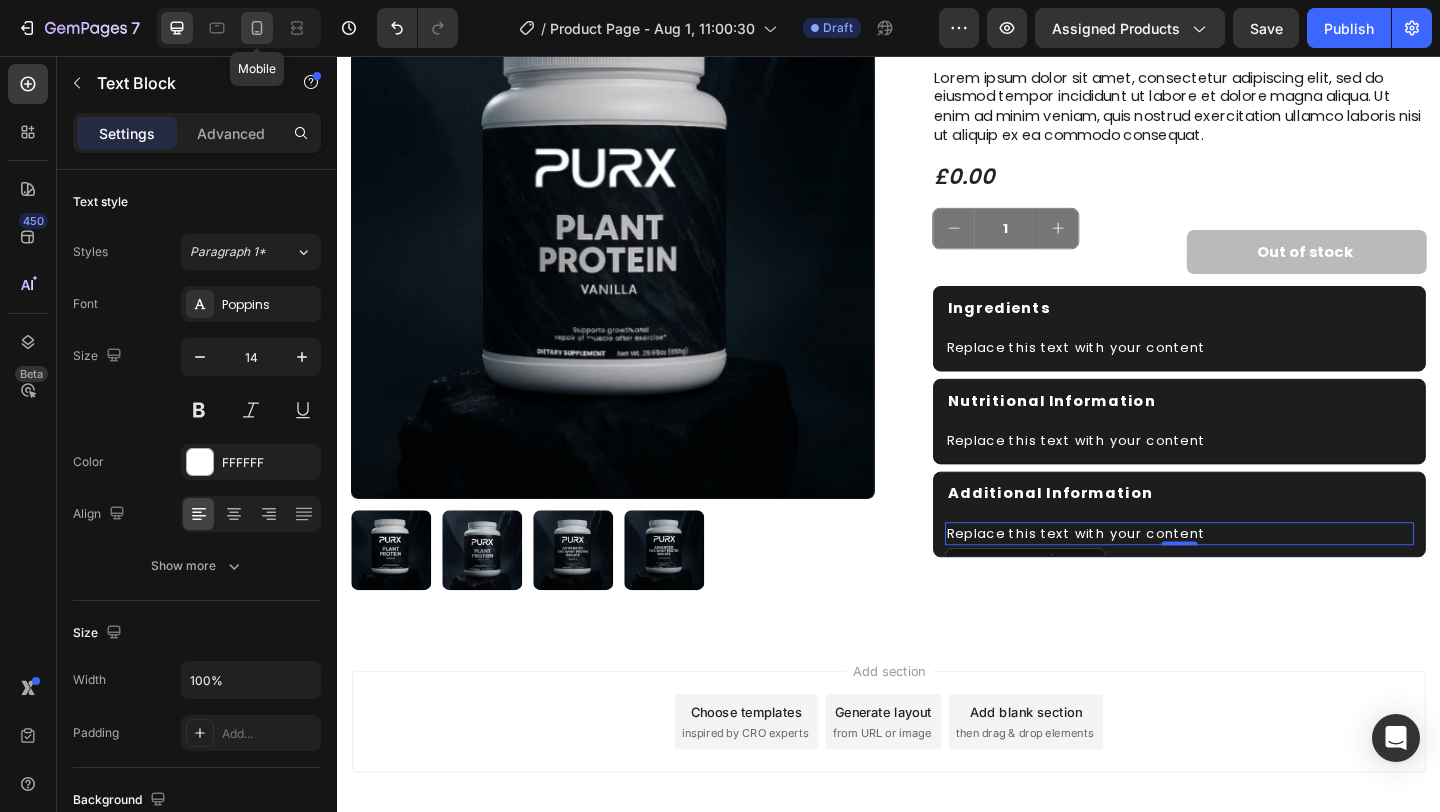 click 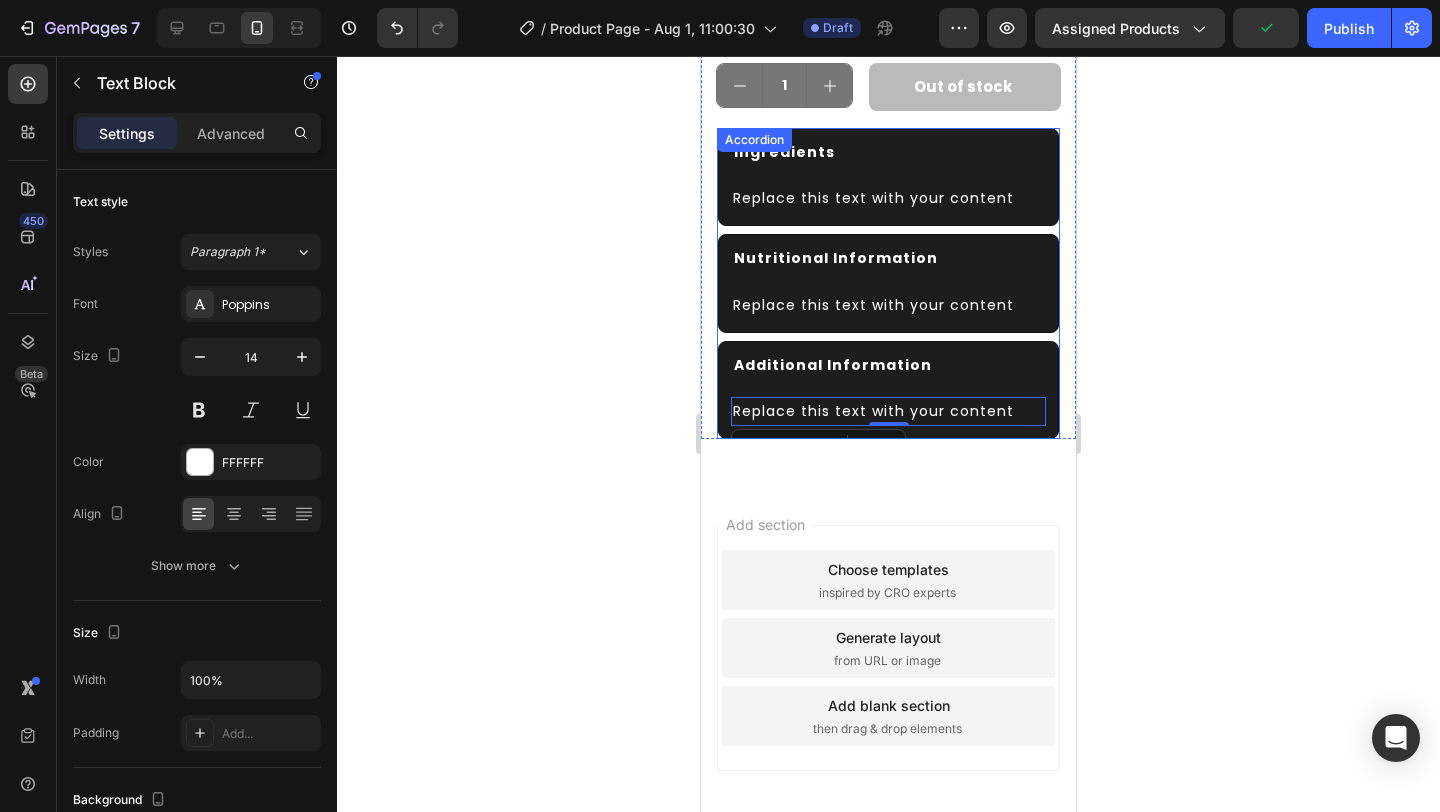 scroll, scrollTop: 494, scrollLeft: 0, axis: vertical 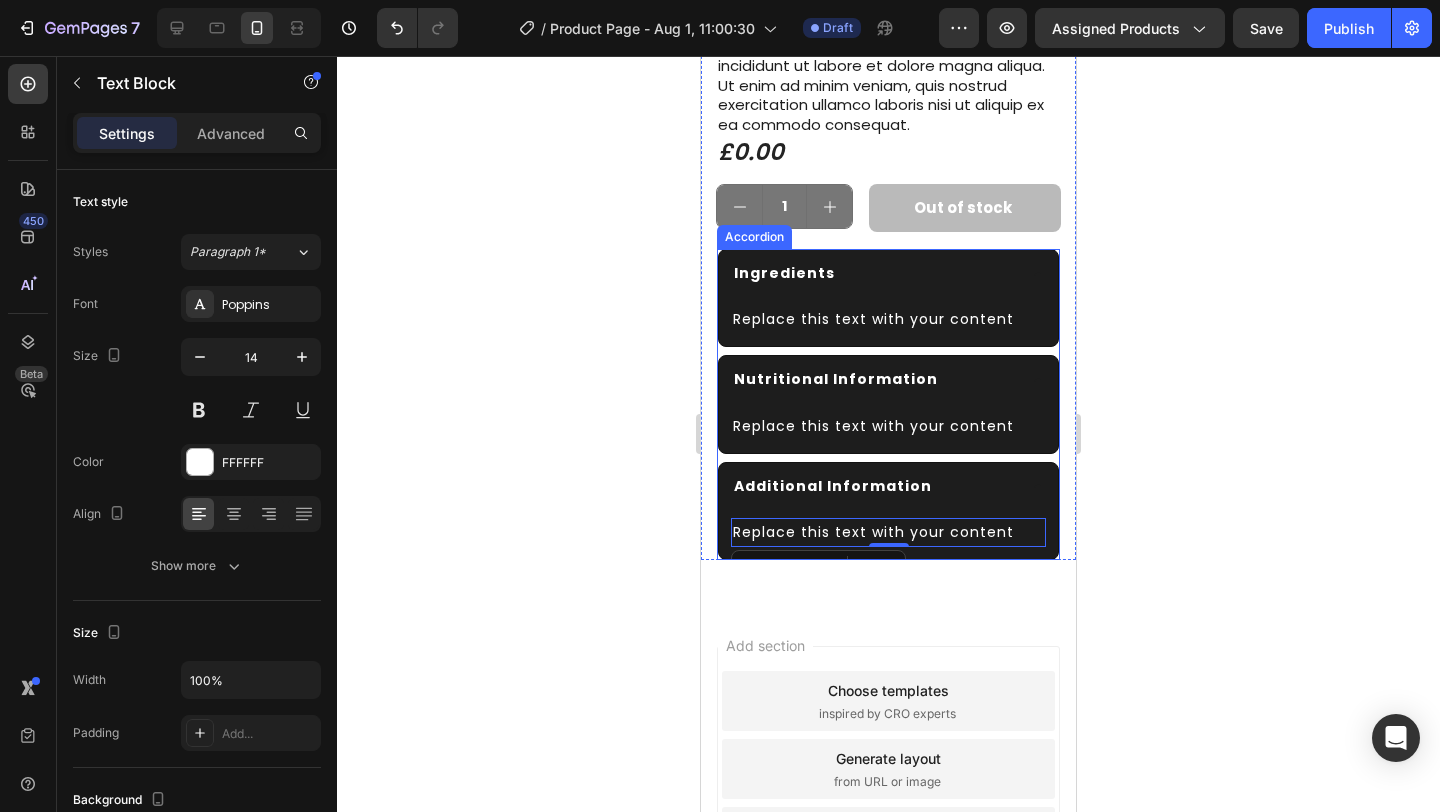 click 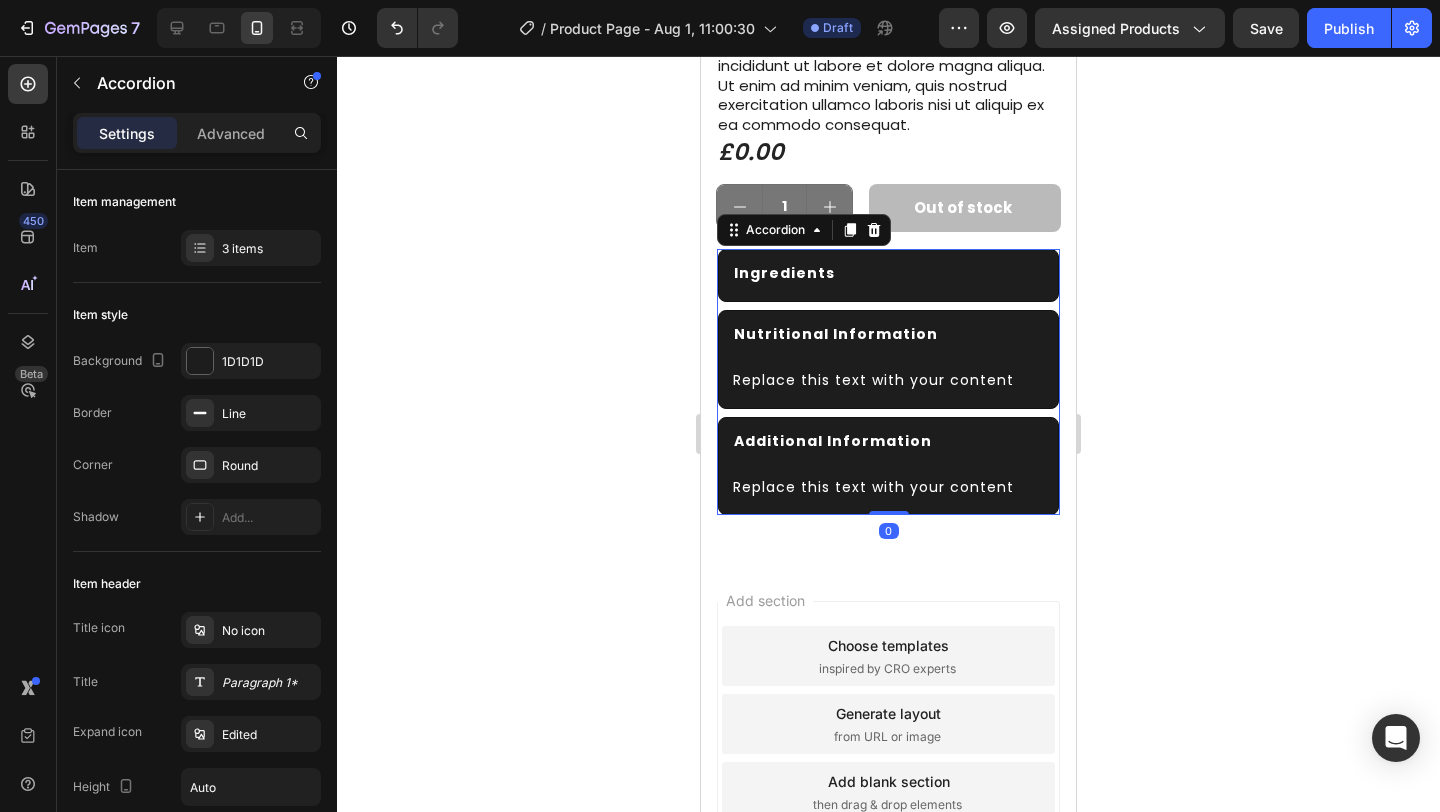 click on "Nutritional Information" at bounding box center [888, 336] 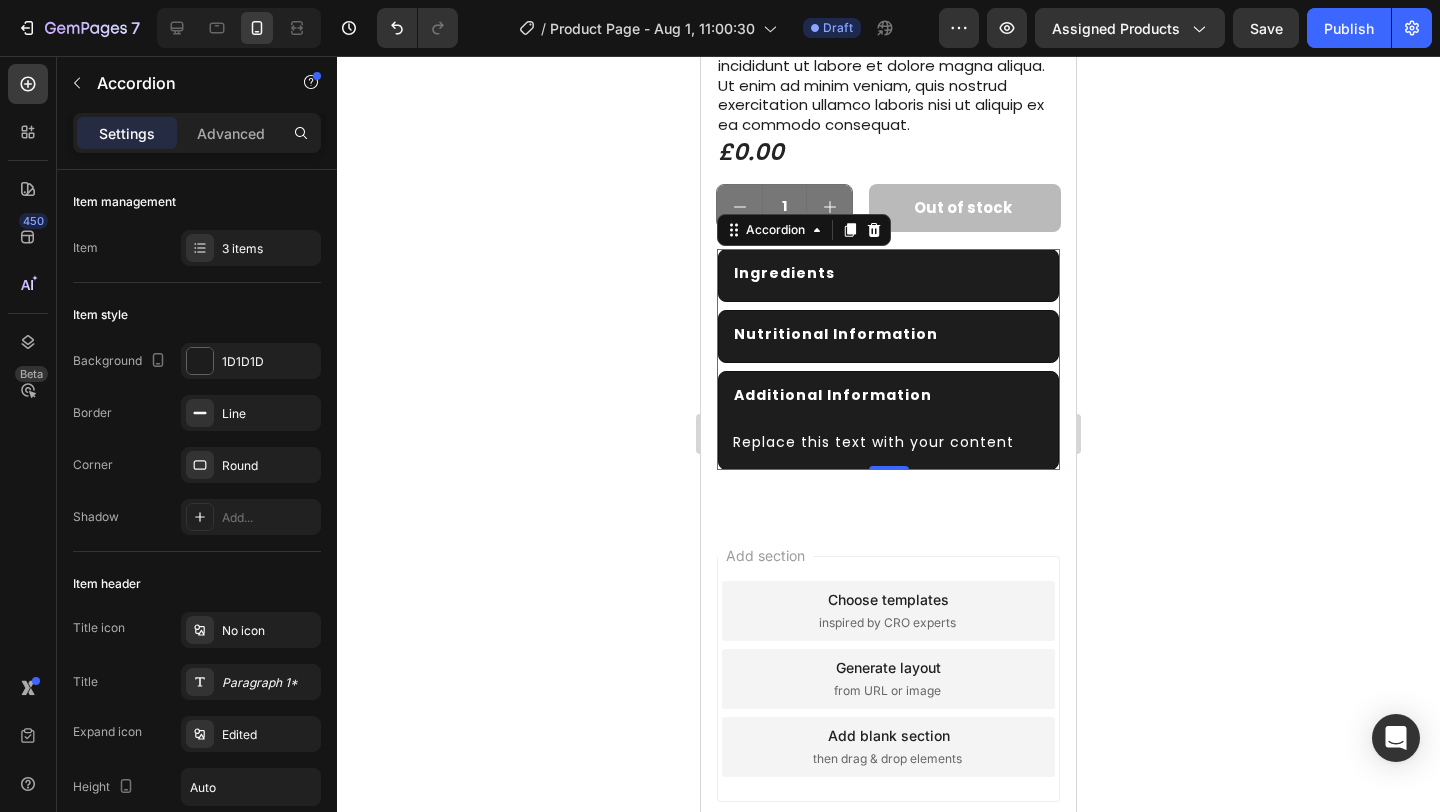 click 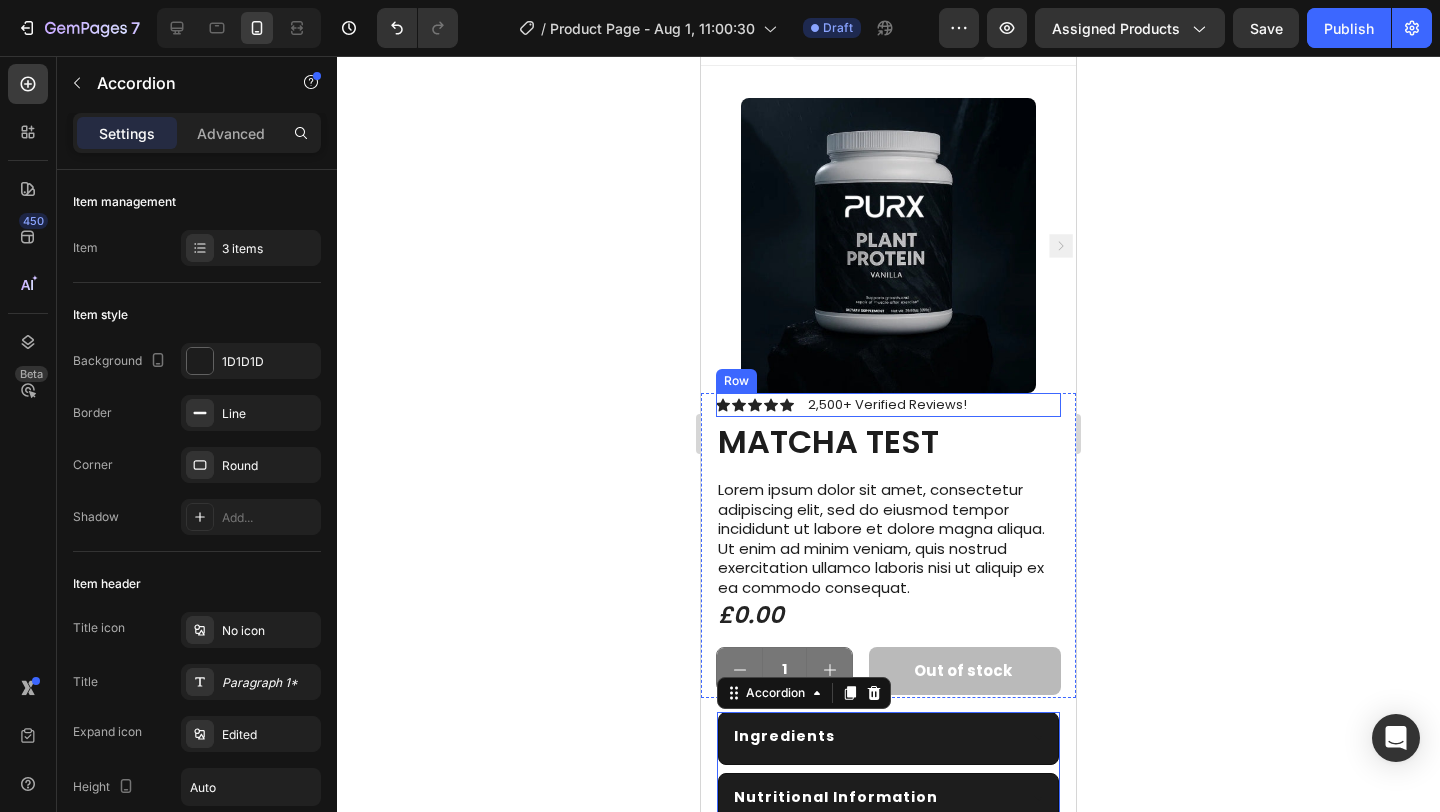 scroll, scrollTop: 0, scrollLeft: 0, axis: both 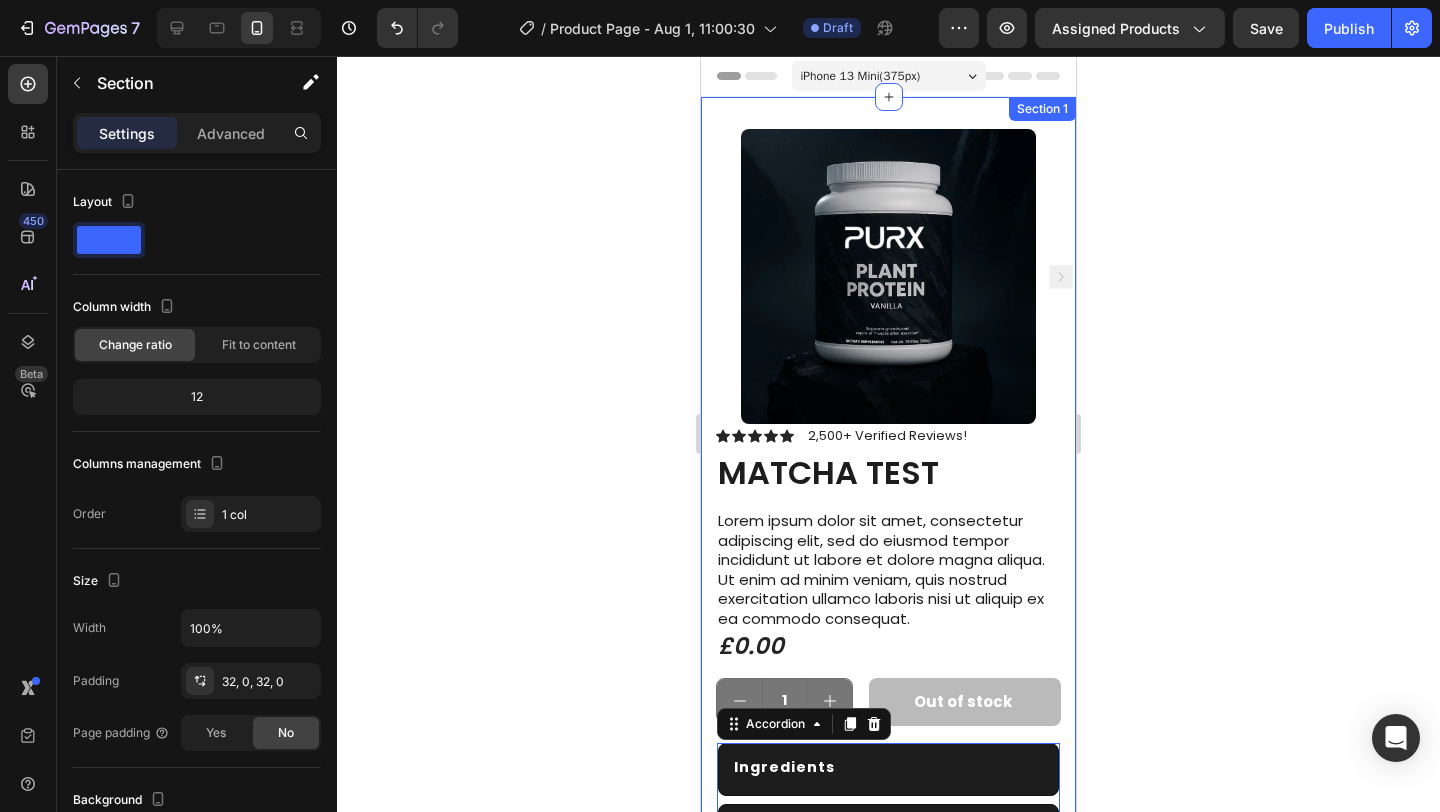 click on "Product Images Icon Icon Icon Icon Icon Icon List 2,500+ Verified Reviews! Text Block Row MATCHA TEST Product Title Lorem ipsum dolor sit amet, consectetur adipiscing elit, sed do eiusmod tempor incididunt ut labore et dolore magna aliqua. Ut enim ad minim veniam, quis nostrud exercitation ullamco laboris nisi ut aliquip ex ea commodo consequat. Text Block £0.00 Product Price Product Price Row
1
Product Quantity Out of stock Add to Cart Row Row
Ingredients
Nutritional Information
Additional Information Accordion   0 Product Section 1" at bounding box center (888, 531) 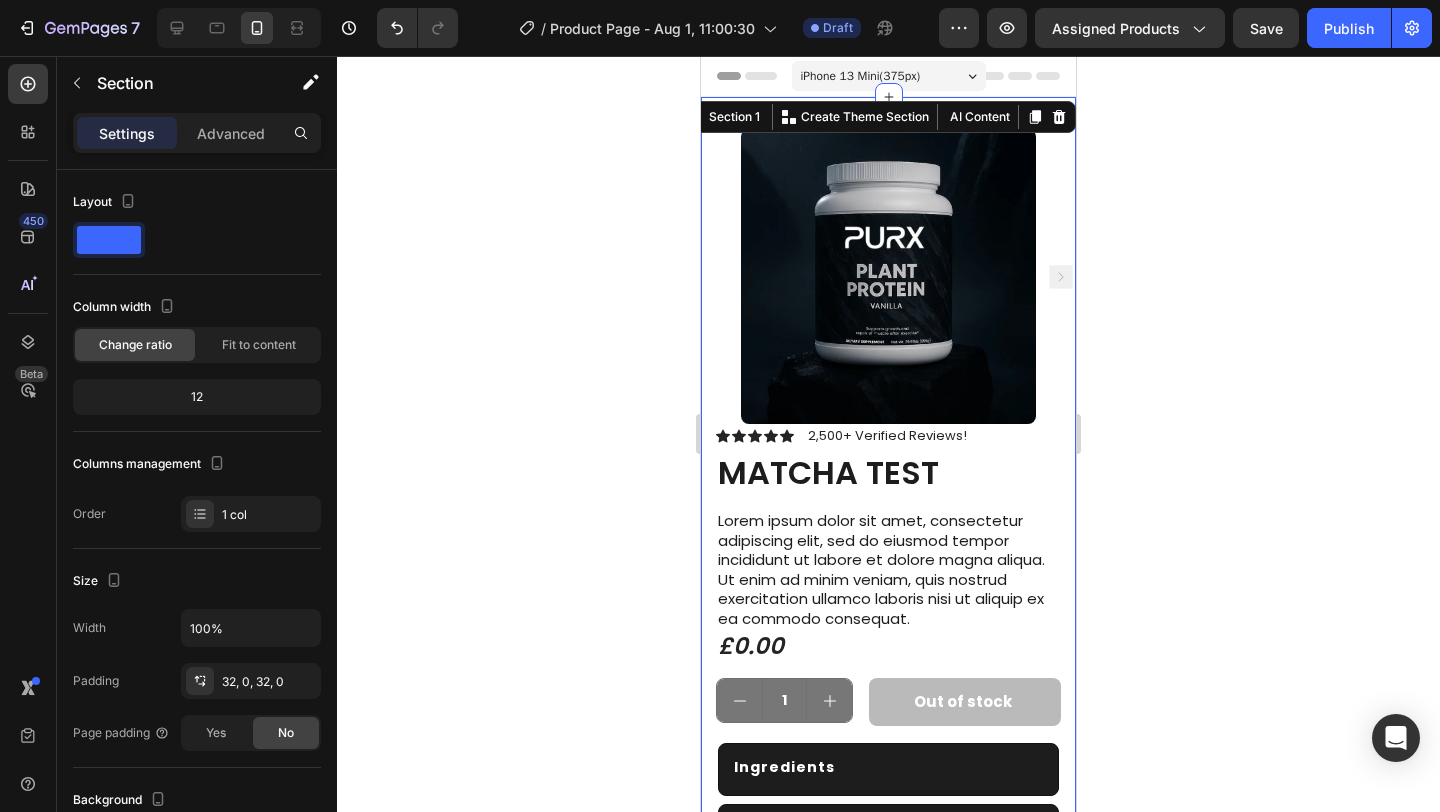 click 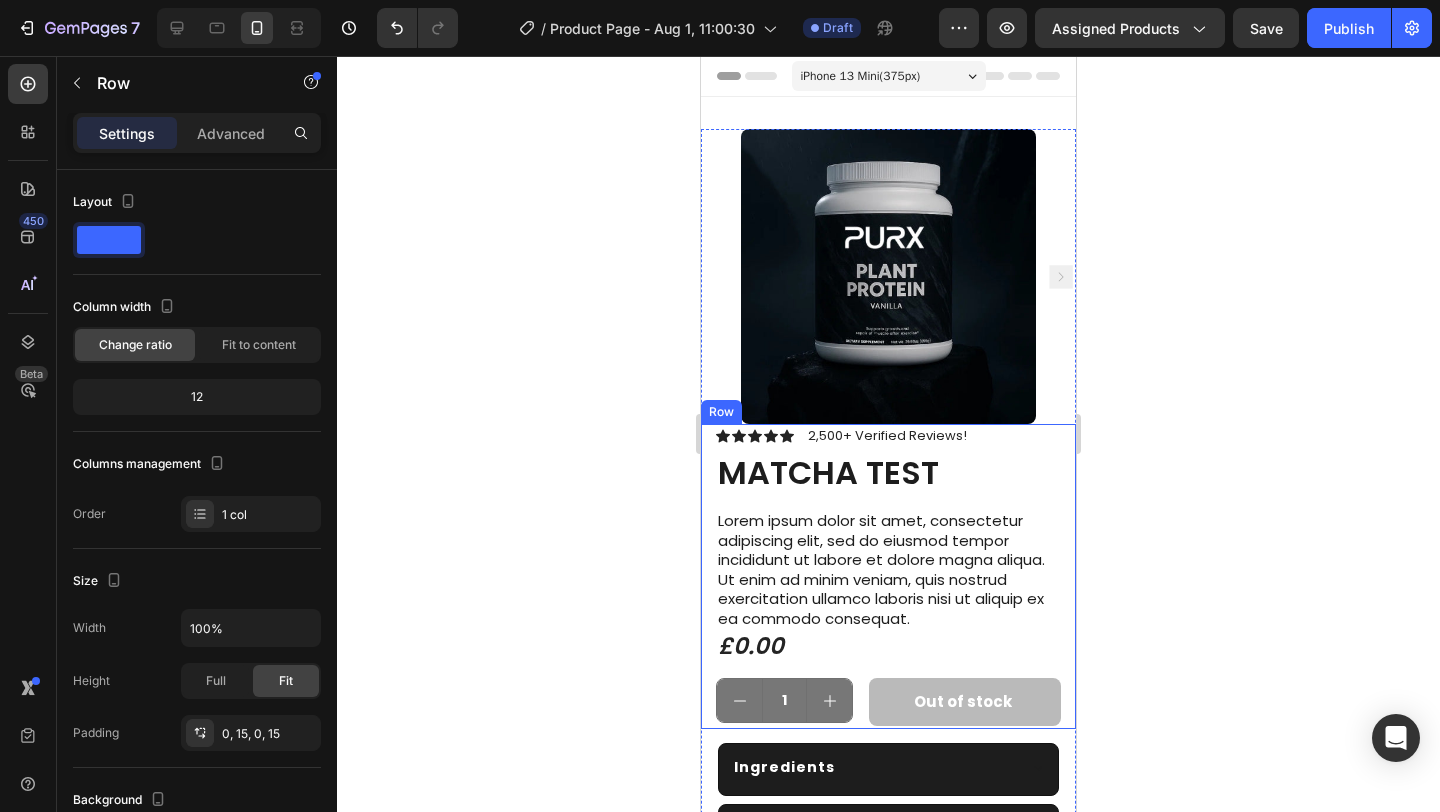click on "Icon Icon Icon Icon Icon Icon List 2,500+ Verified Reviews! Text Block Row MATCHA TEST Product Title Lorem ipsum dolor sit amet, consectetur adipiscing elit, sed do eiusmod tempor incididunt ut labore et dolore magna aliqua. Ut enim ad minim veniam, quis nostrud exercitation ullamco laboris nisi ut aliquip ex ea commodo consequat. Text Block £0.00 Product Price Product Price Row
1
Product Quantity Out of stock Add to Cart Row Row" at bounding box center (888, 576) 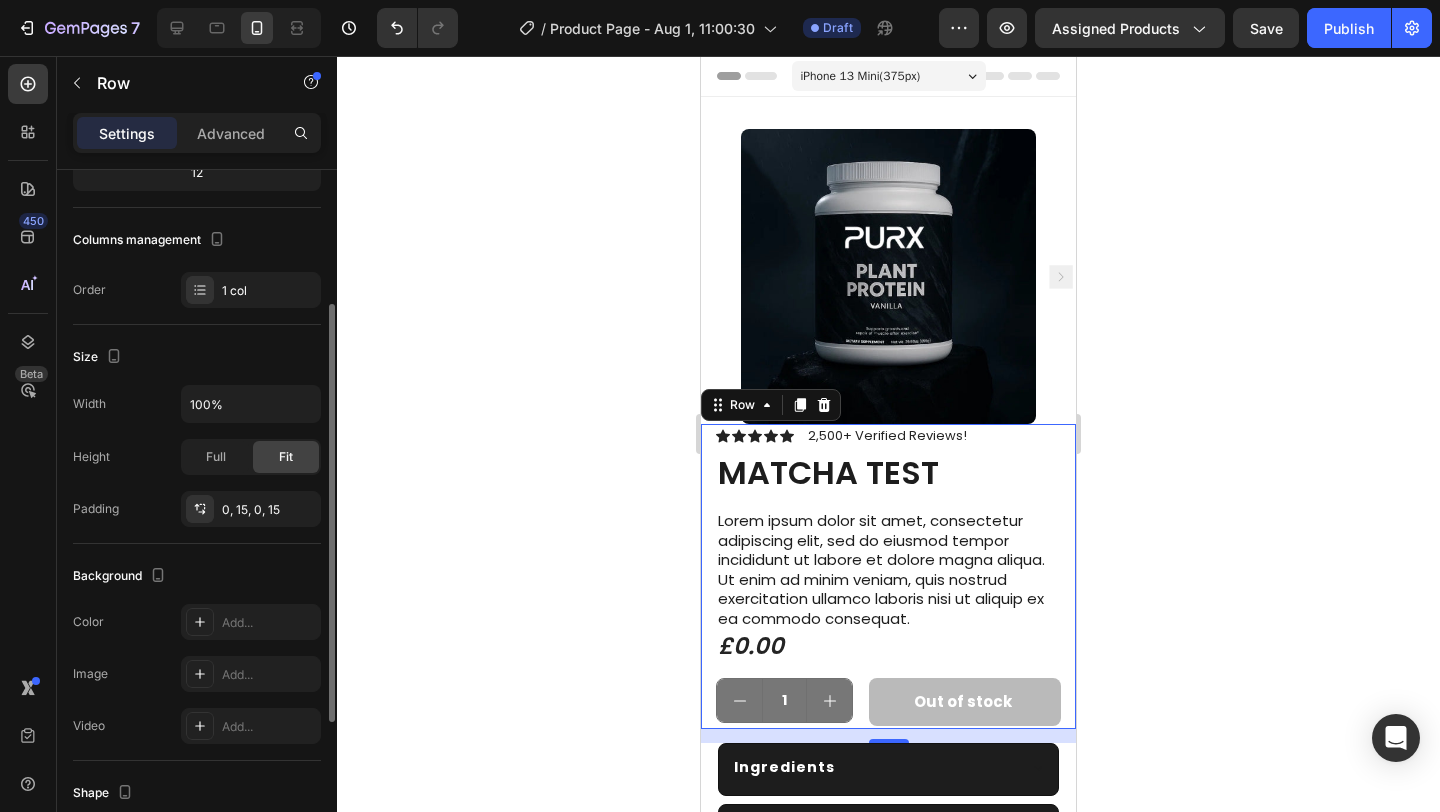 scroll, scrollTop: 332, scrollLeft: 0, axis: vertical 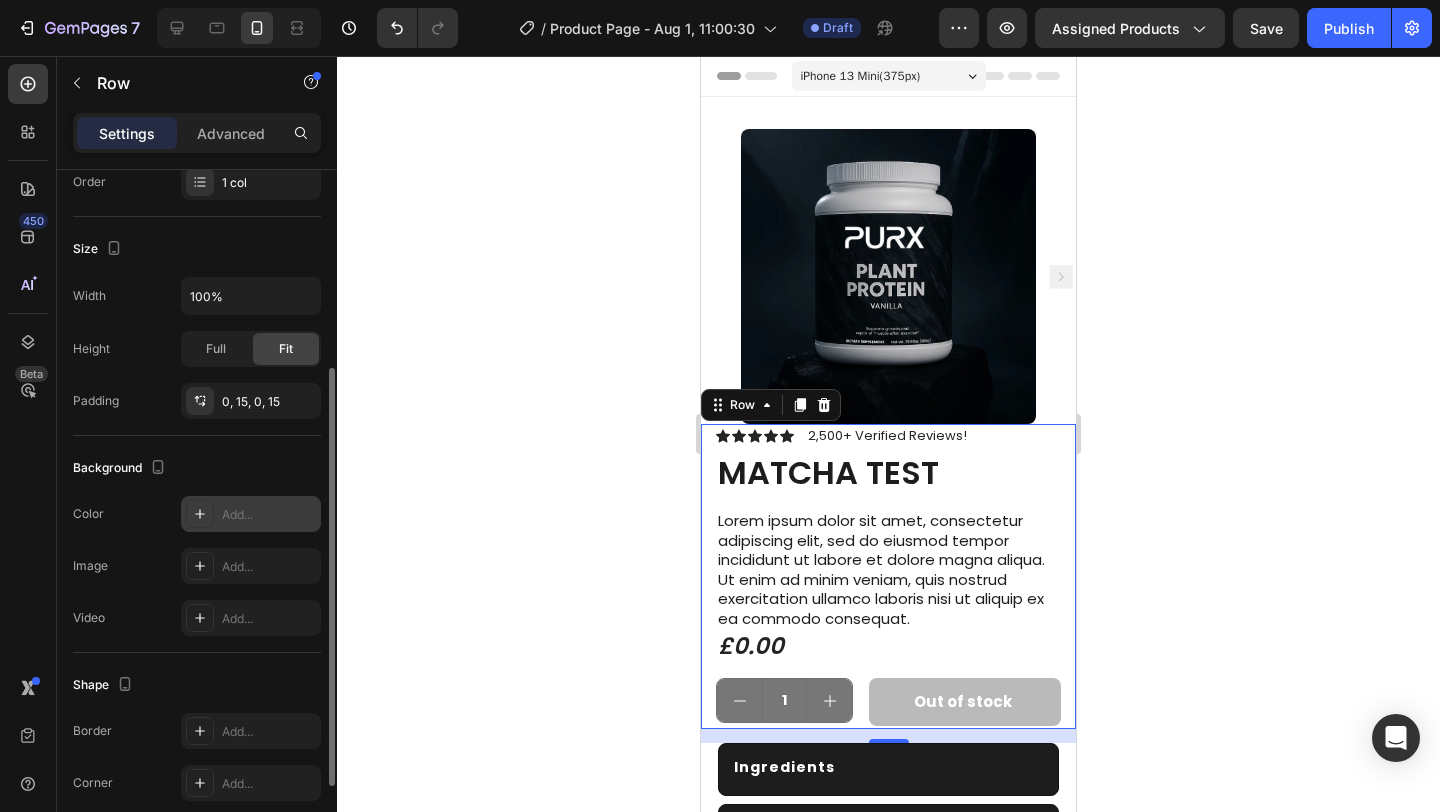 click on "Add..." at bounding box center [269, 515] 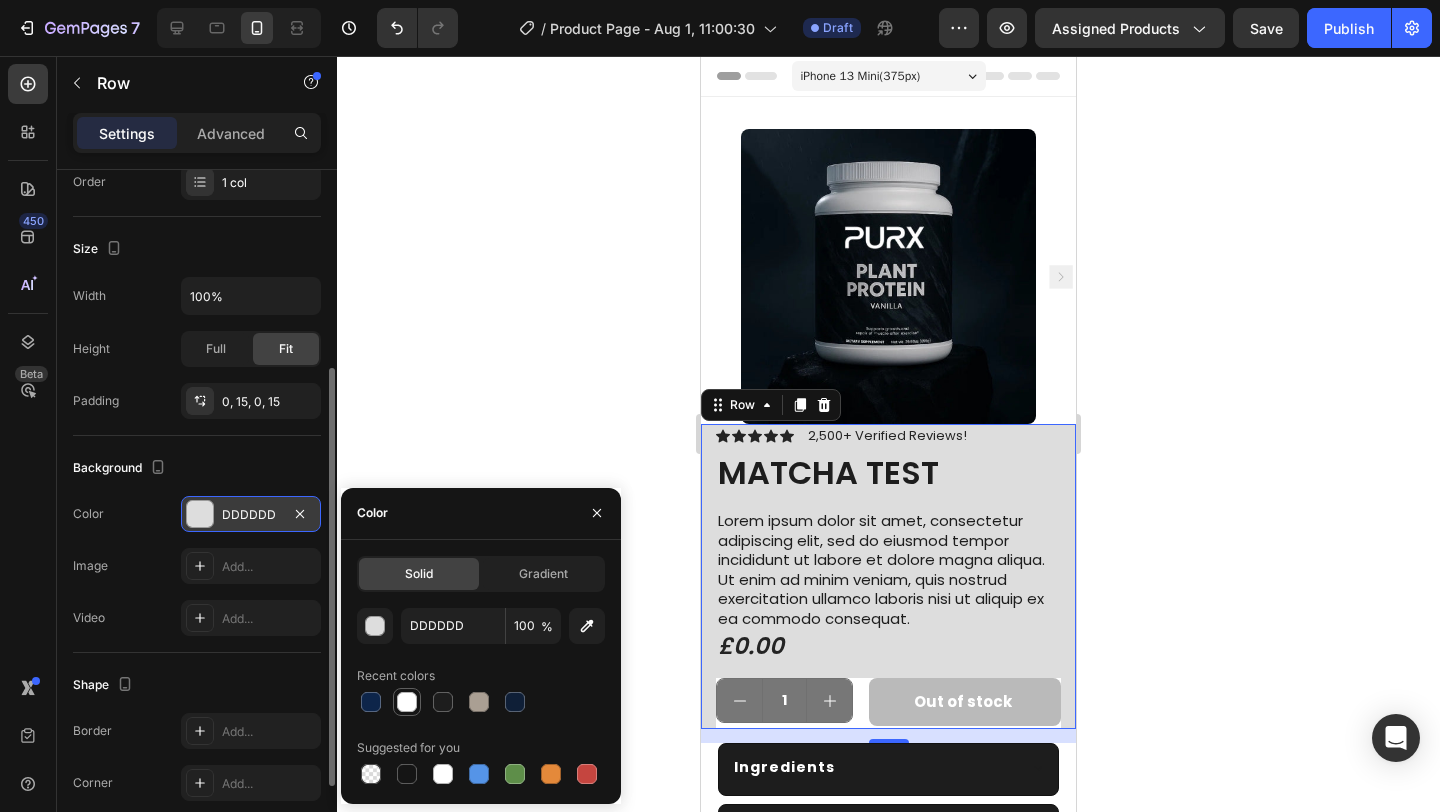 click at bounding box center (407, 702) 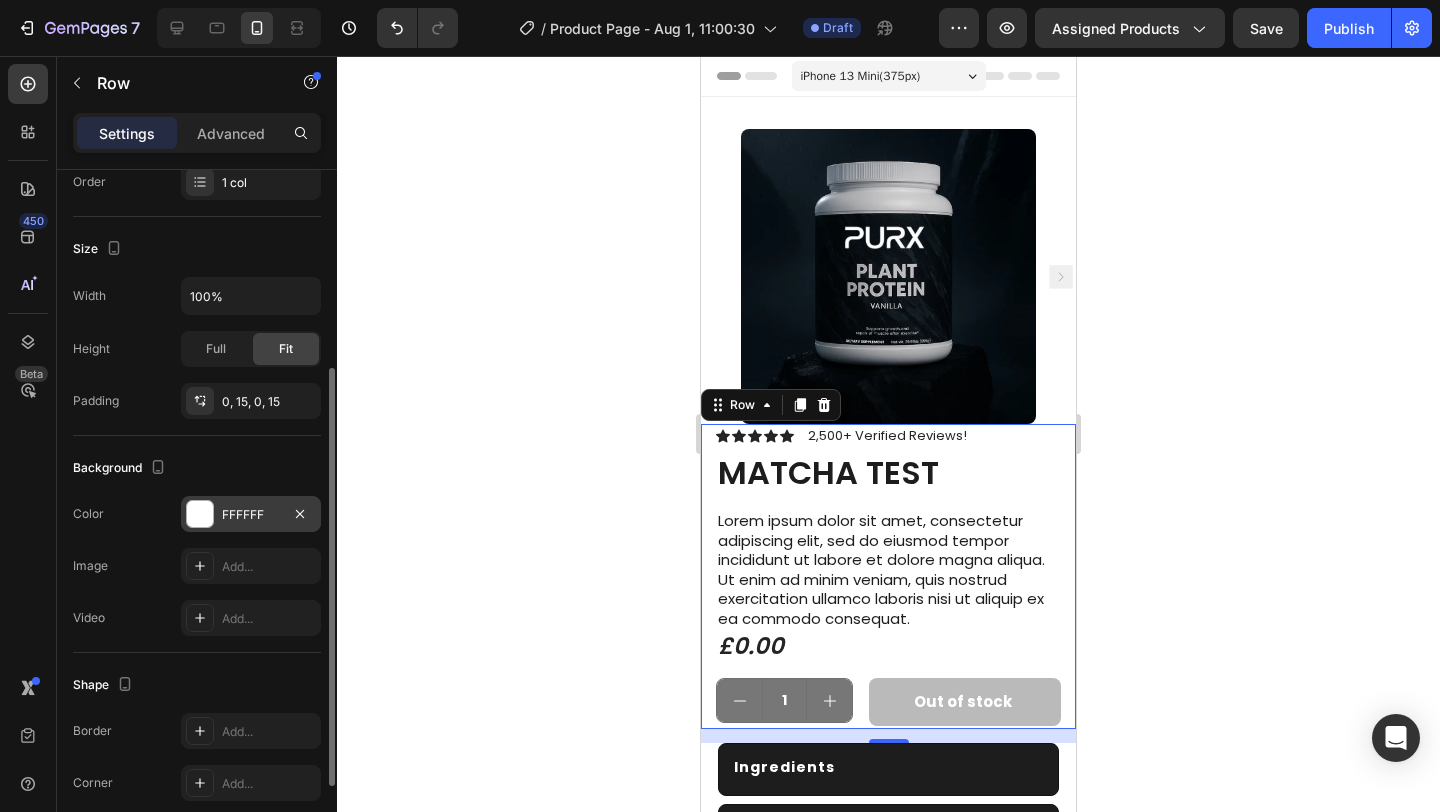 click 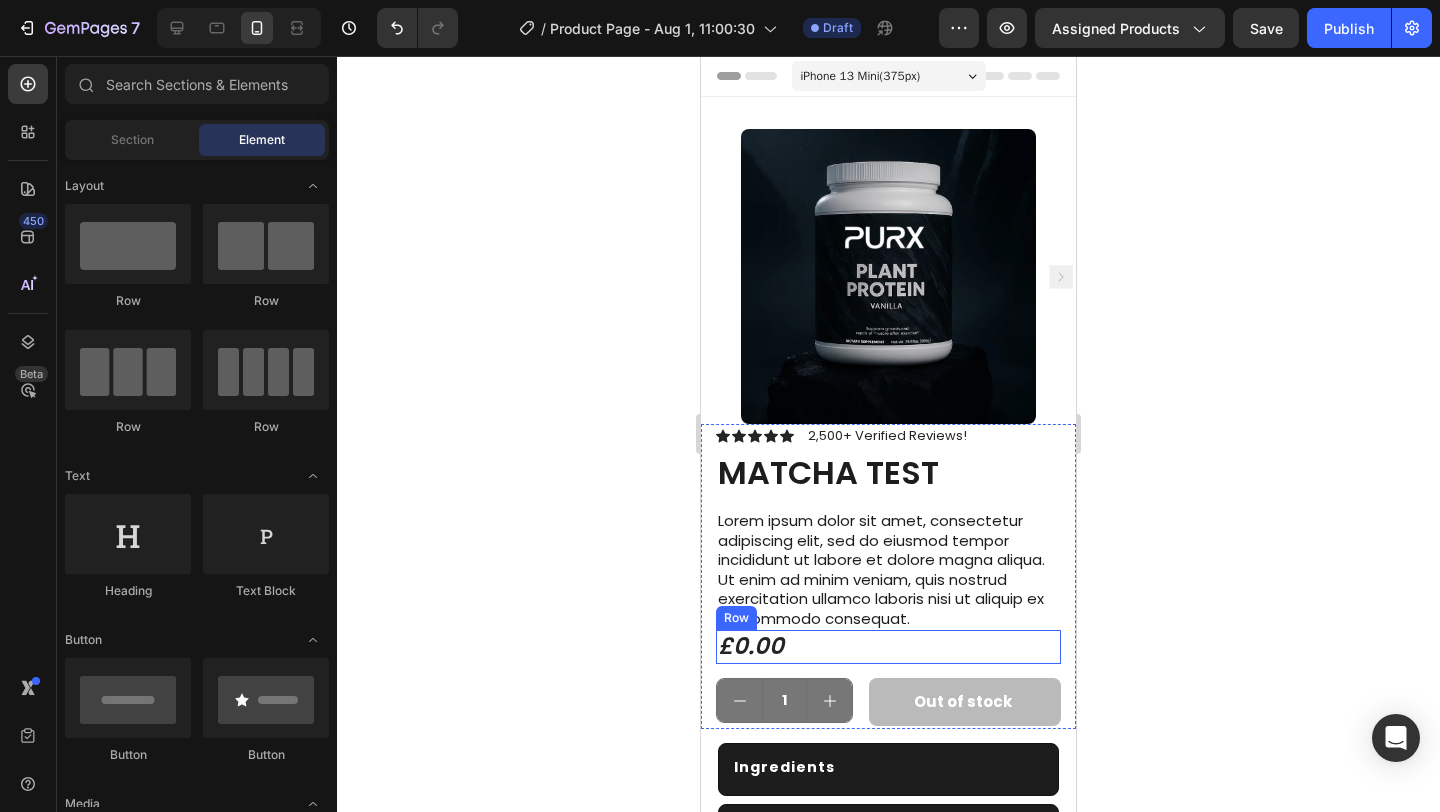 click on "£0.00 Product Price Product Price Row" at bounding box center (888, 647) 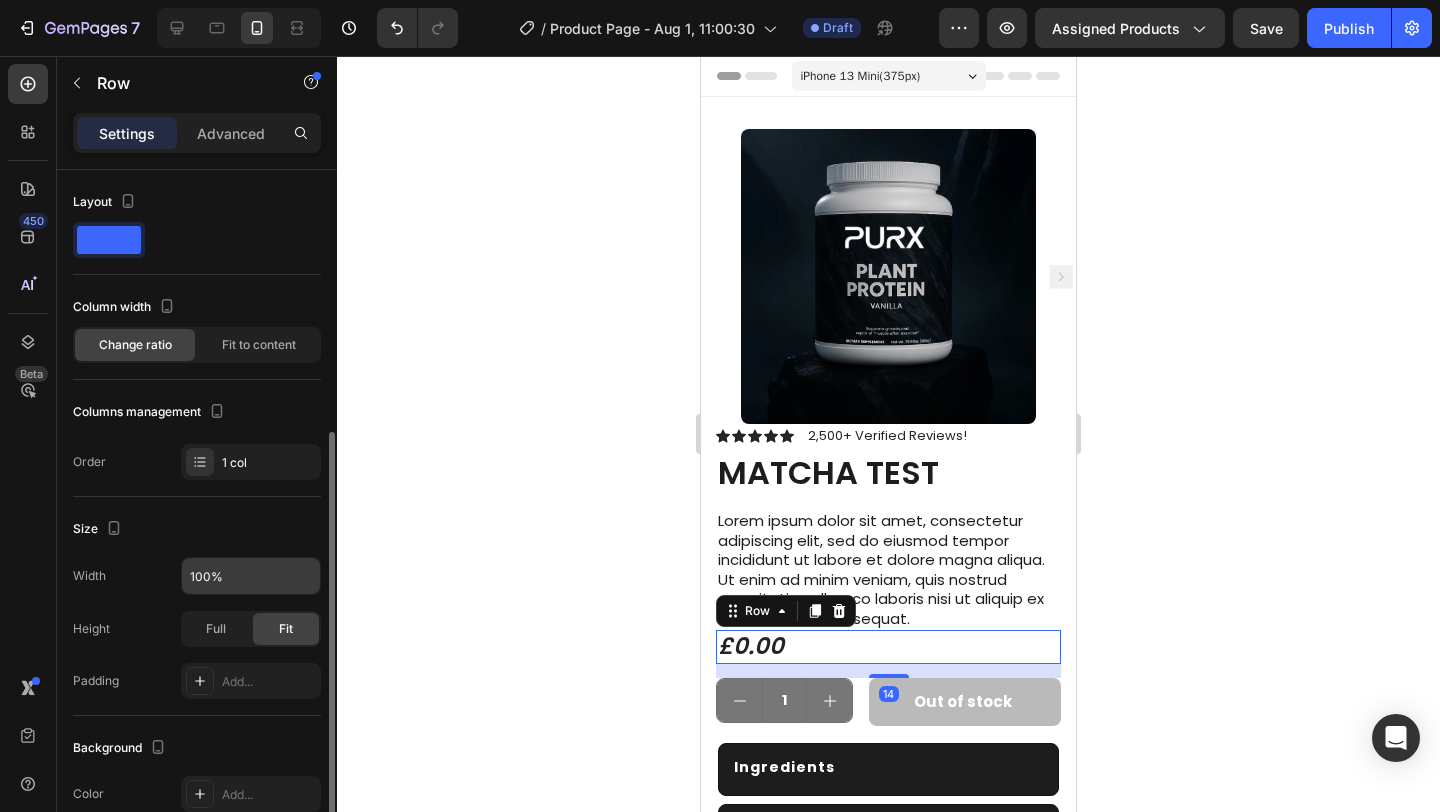scroll, scrollTop: 167, scrollLeft: 0, axis: vertical 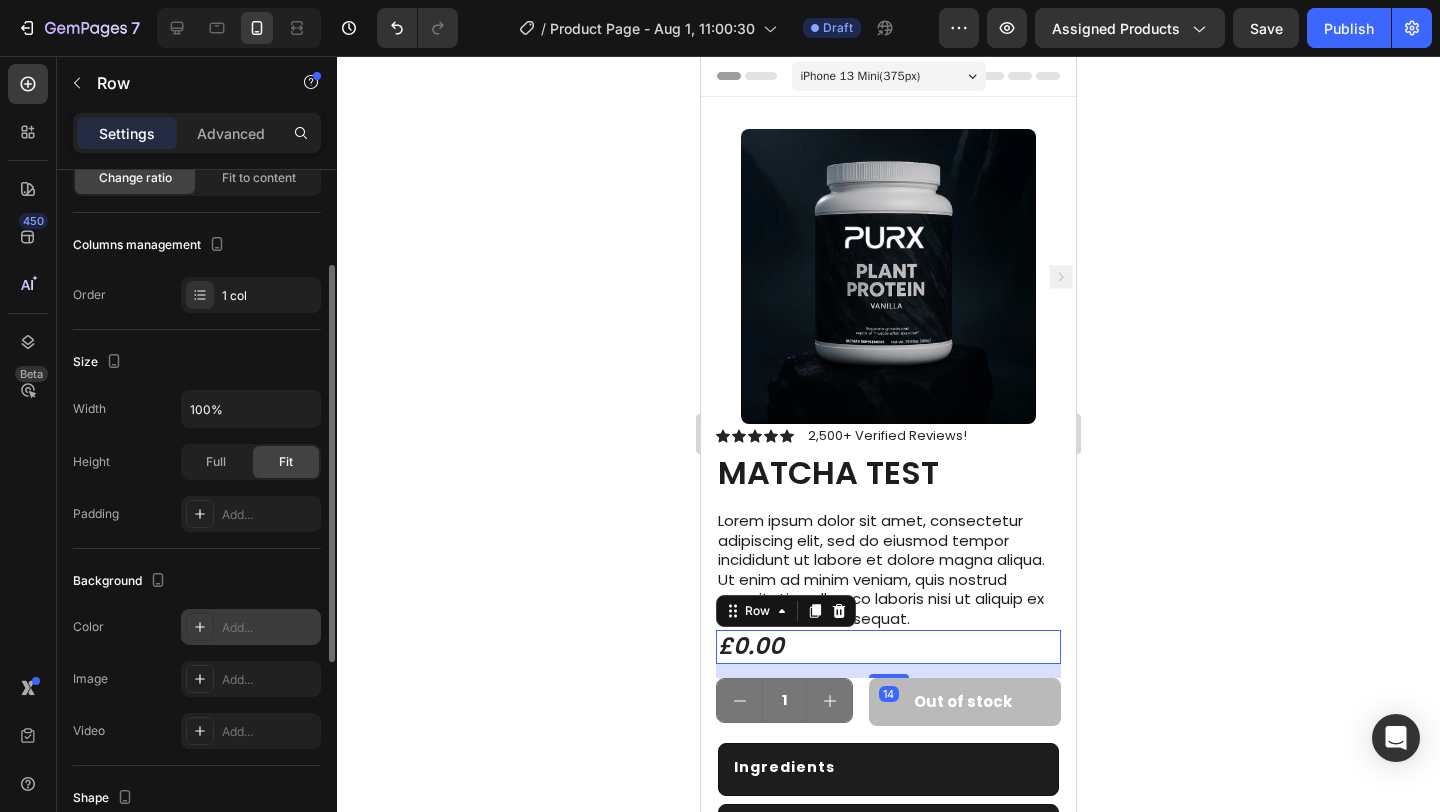 click on "Add..." at bounding box center [251, 627] 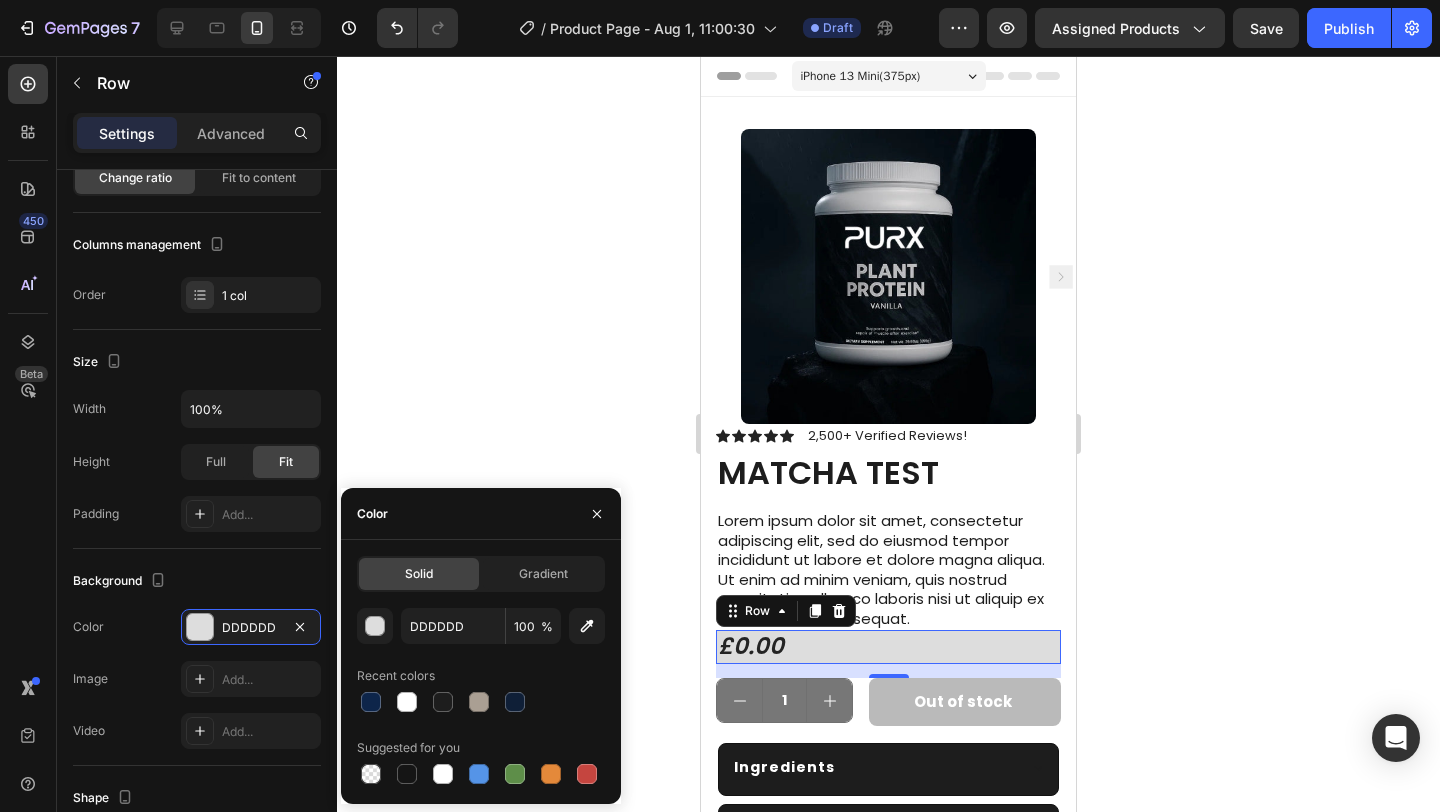 drag, startPoint x: 409, startPoint y: 704, endPoint x: 426, endPoint y: 699, distance: 17.720045 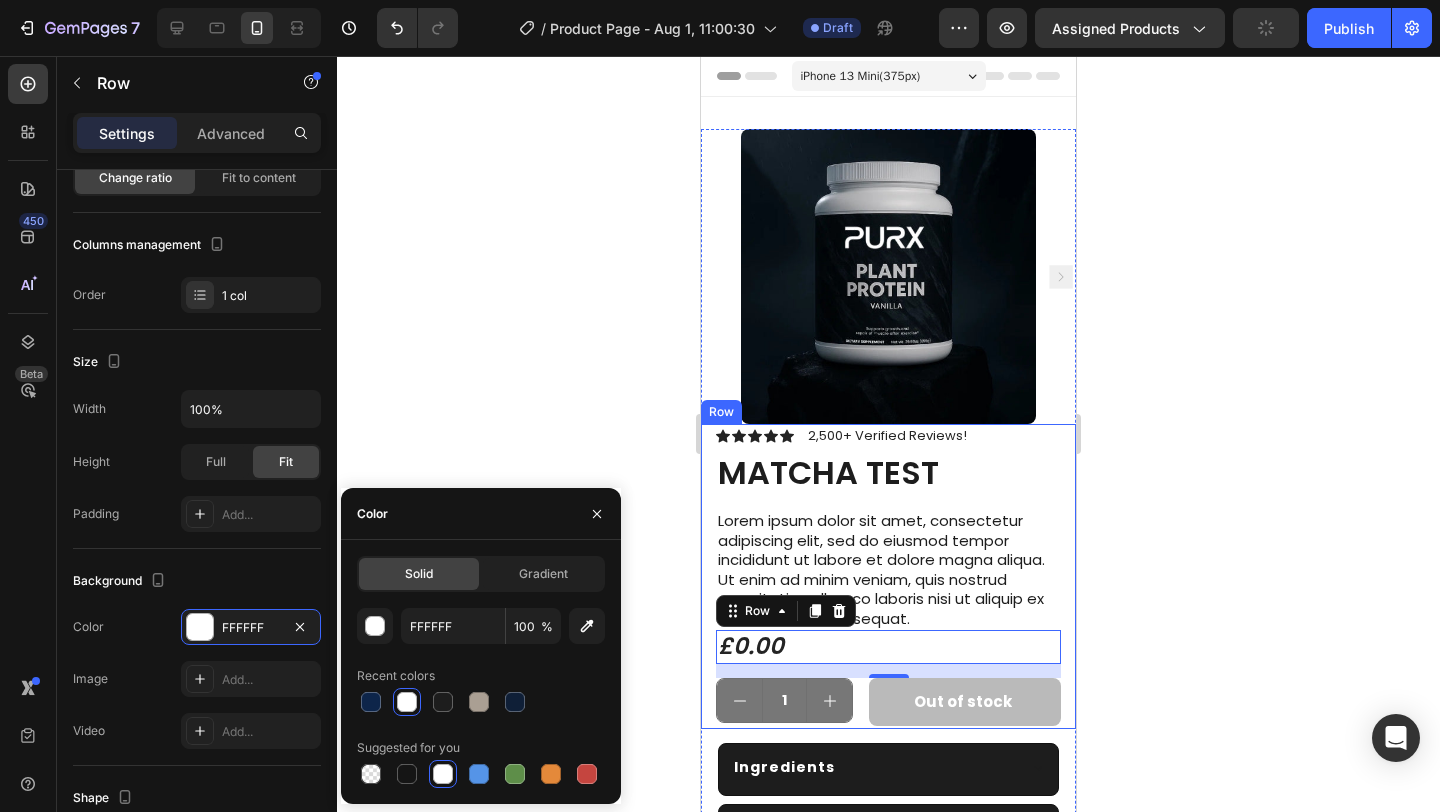 click on "Icon Icon Icon Icon Icon Icon List 2,500+ Verified Reviews! Text Block Row MATCHA TEST Product Title Lorem ipsum dolor sit amet, consectetur adipiscing elit, sed do eiusmod tempor incididunt ut labore et dolore magna aliqua. Ut enim ad minim veniam, quis nostrud exercitation ullamco laboris nisi ut aliquip ex ea commodo consequat. Text Block £0.00 Product Price Product Price Row   14
1
Product Quantity Out of stock Add to Cart Row Row" at bounding box center [888, 576] 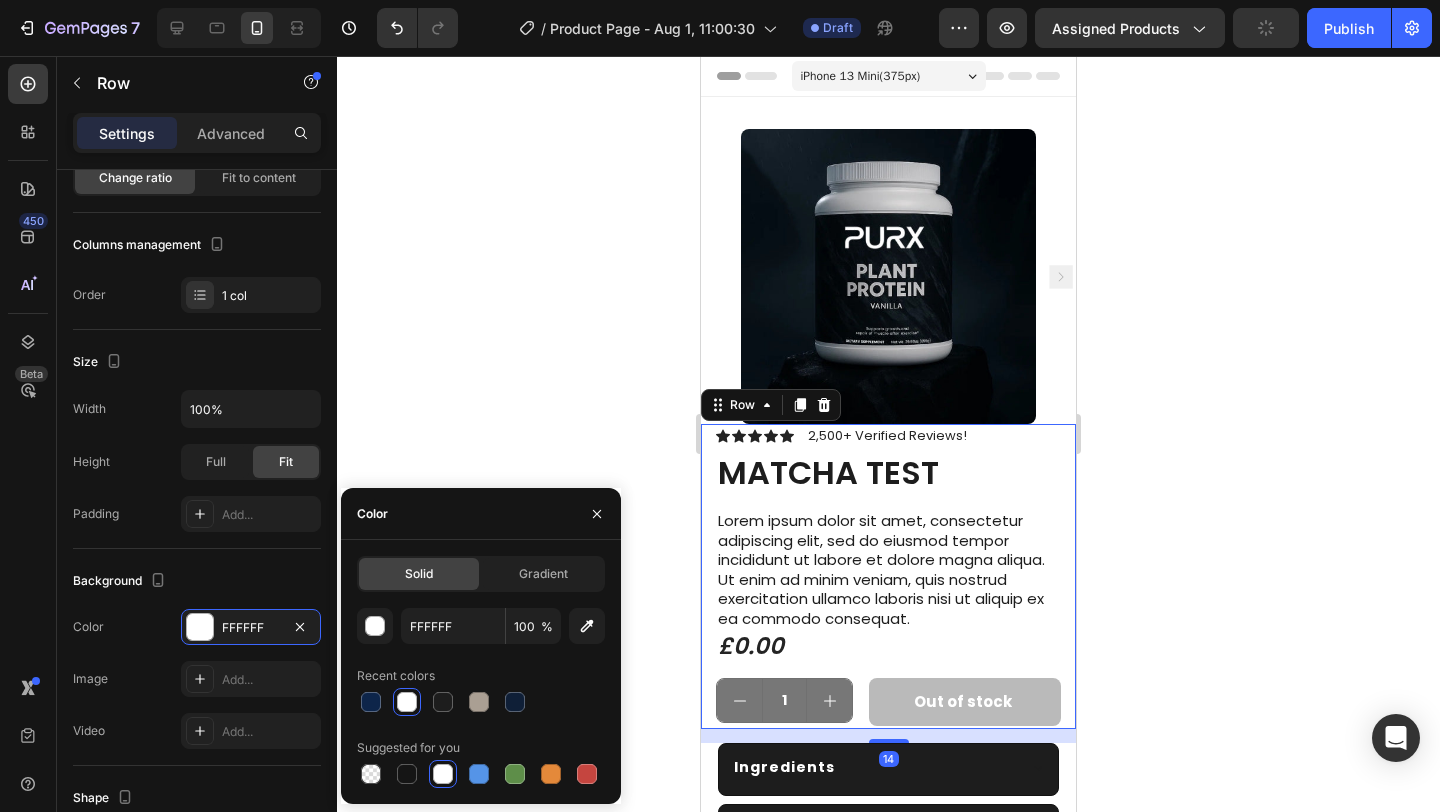 scroll, scrollTop: 167, scrollLeft: 0, axis: vertical 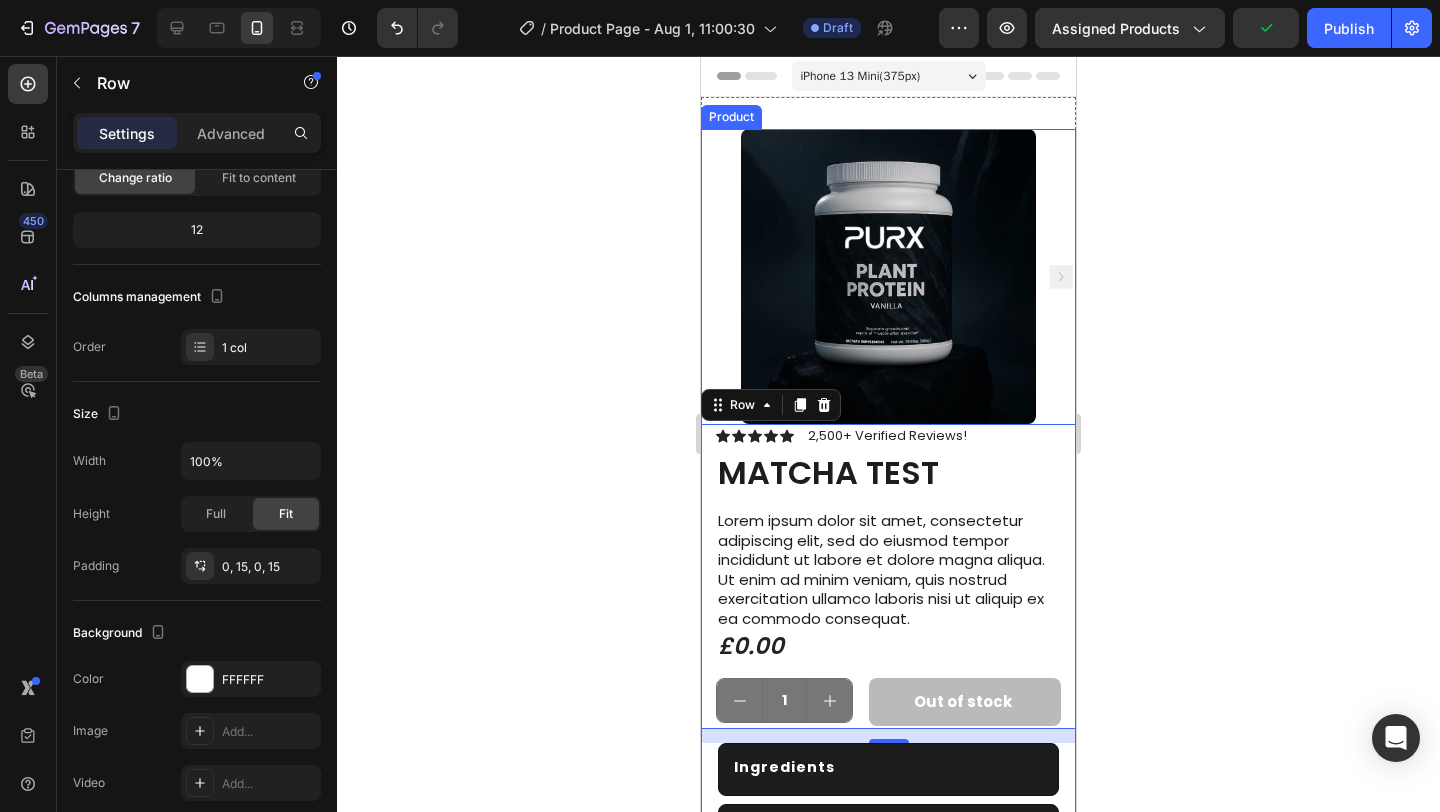 click on "Icon Icon Icon Icon Icon Icon List 2,500+ Verified Reviews! Text Block Row MATCHA TEST Product Title Lorem ipsum dolor sit amet, consectetur adipiscing elit, sed do eiusmod tempor incididunt ut labore et dolore magna aliqua. Ut enim ad minim veniam, quis nostrud exercitation ullamco laboris nisi ut aliquip ex ea commodo consequat. Text Block £0.00 Product Price Product Price Row
1
Product Quantity Out of stock Add to Cart Row Row   14
Ingredients
Nutritional Information
Additional Information Accordion" at bounding box center [888, 671] 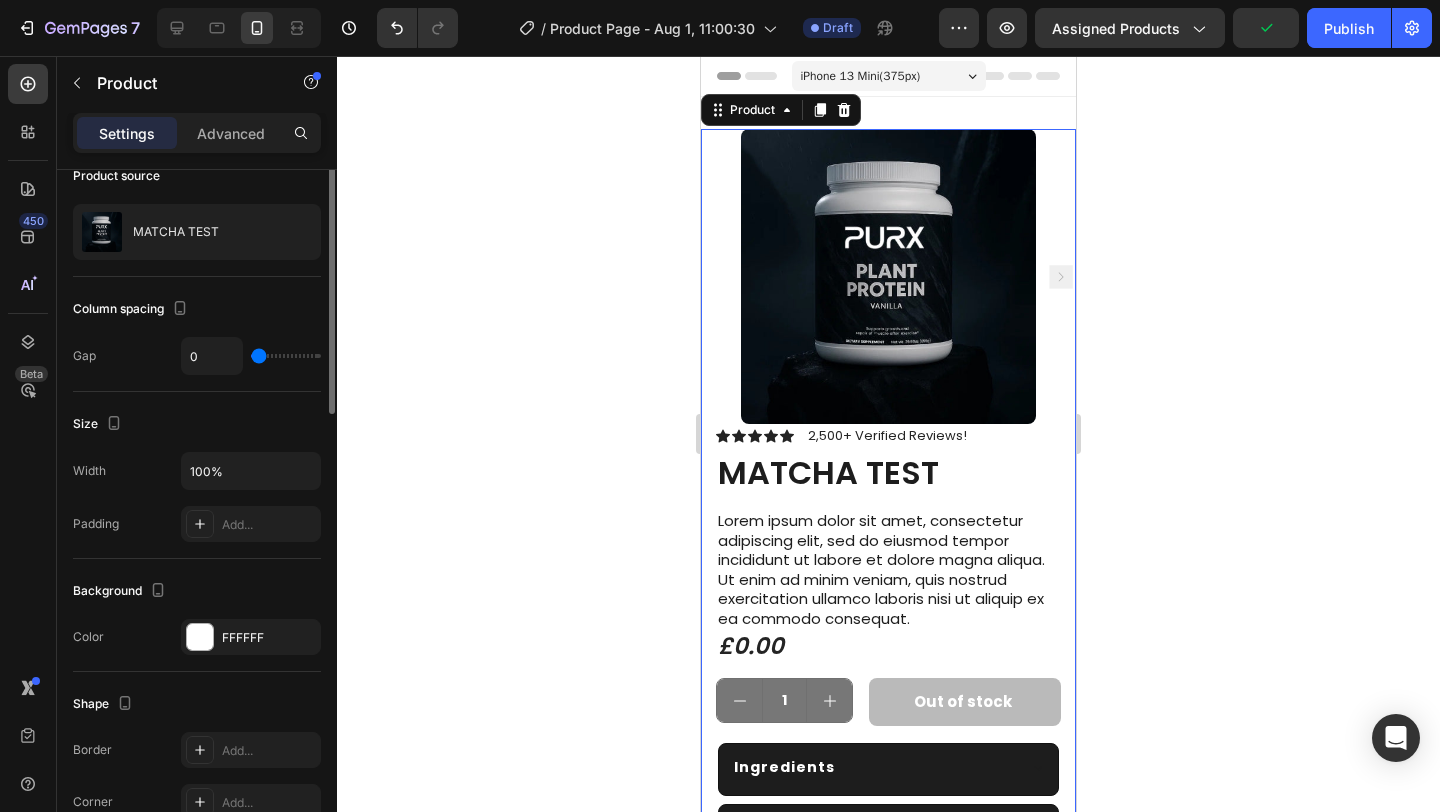 scroll, scrollTop: 0, scrollLeft: 0, axis: both 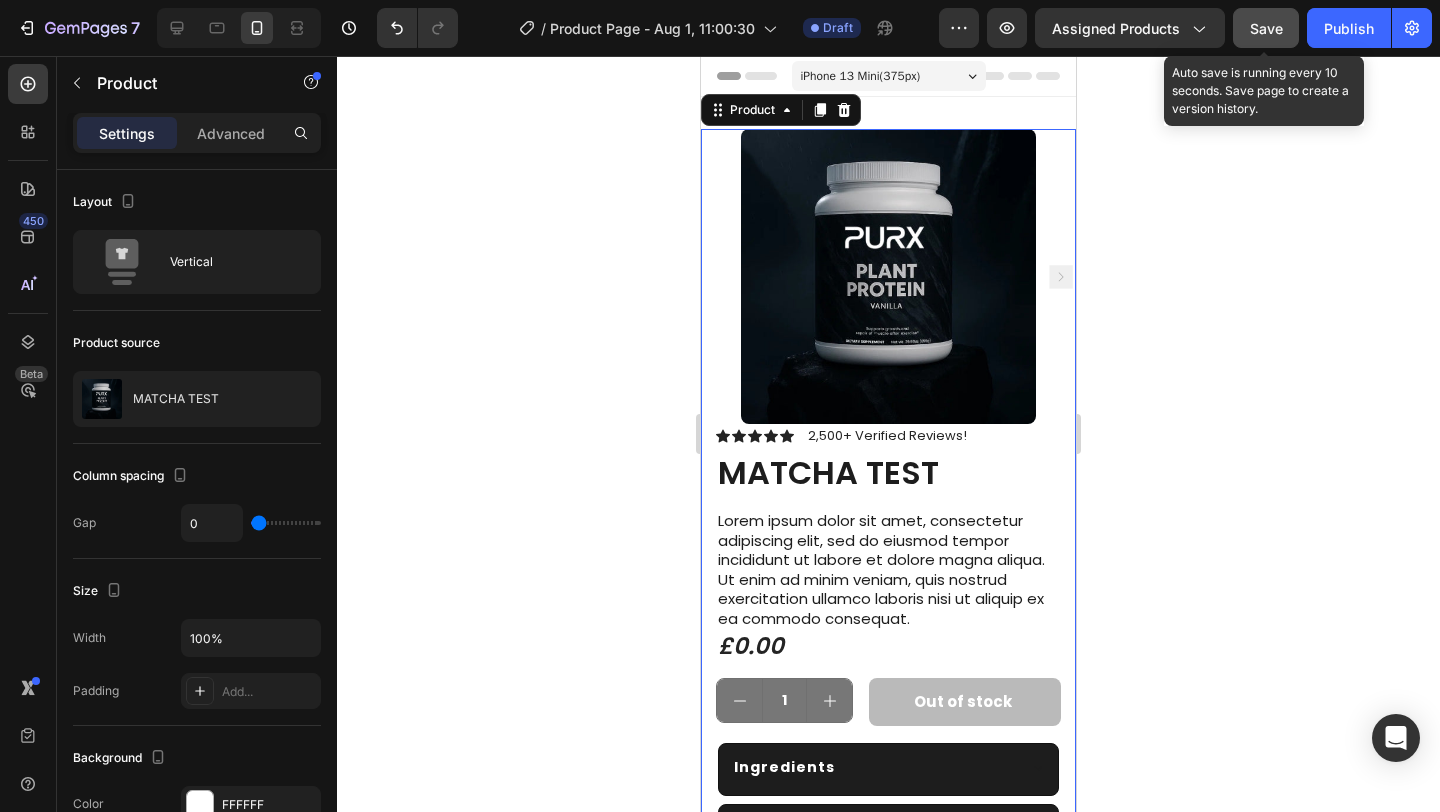 click on "Save" at bounding box center (1266, 28) 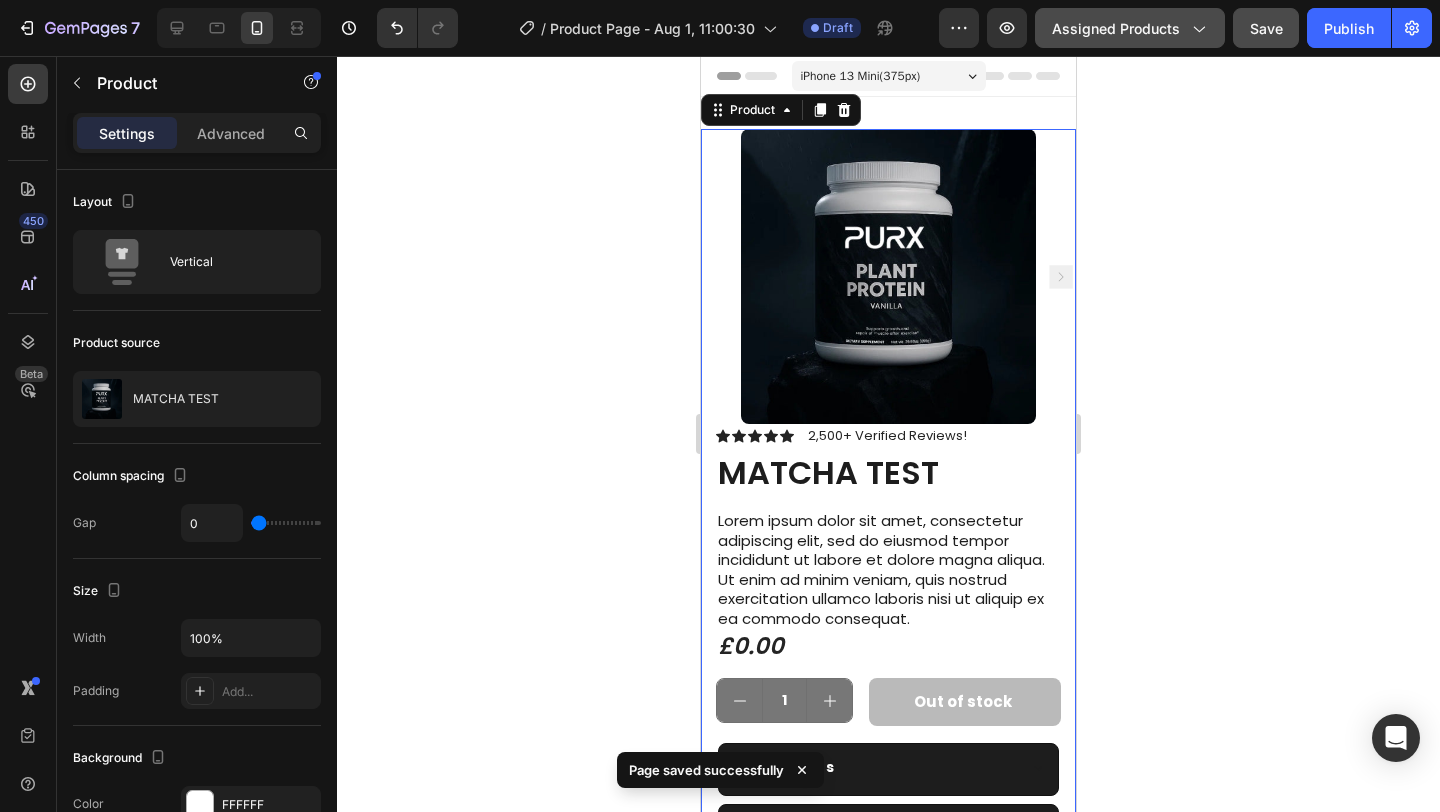 click 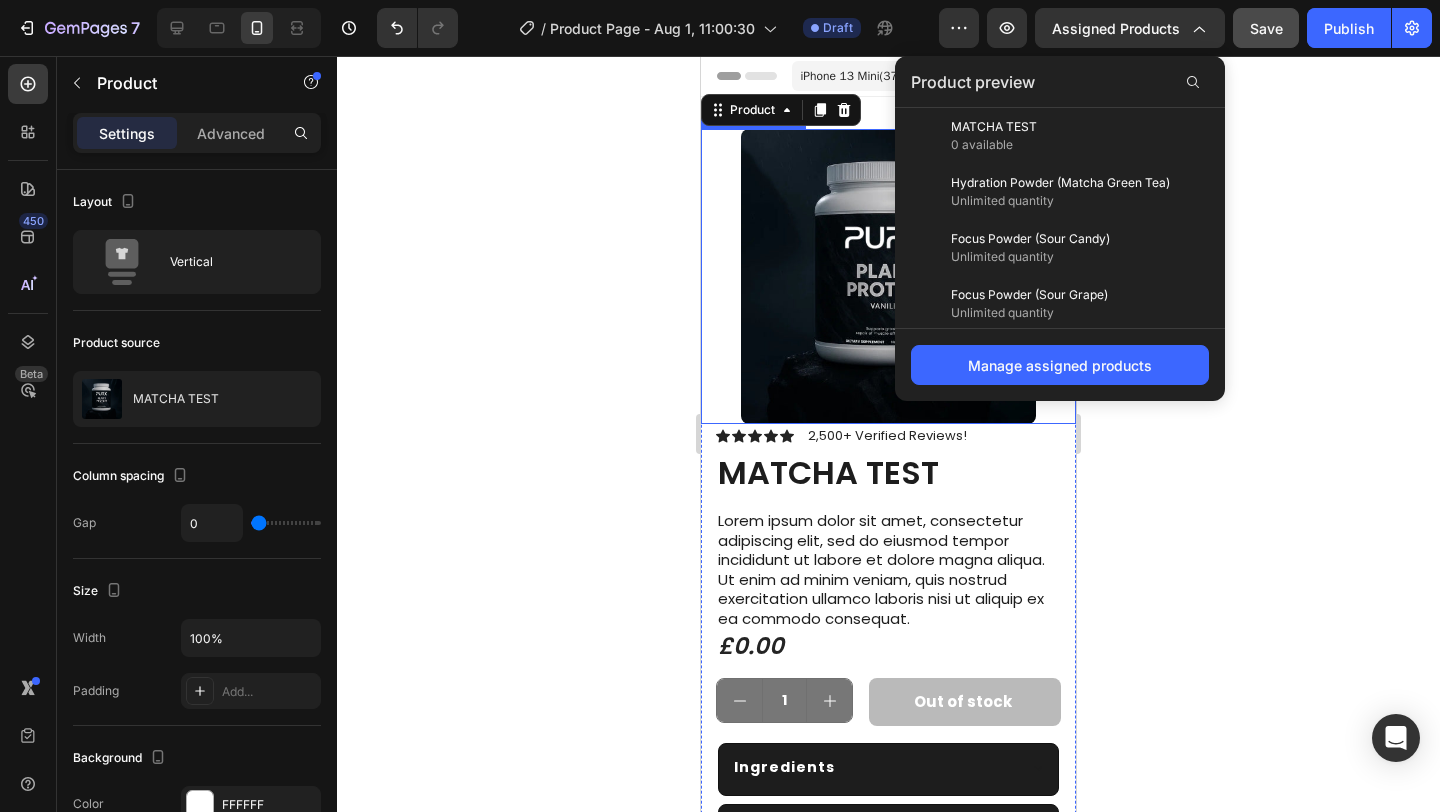 click at bounding box center [888, 276] 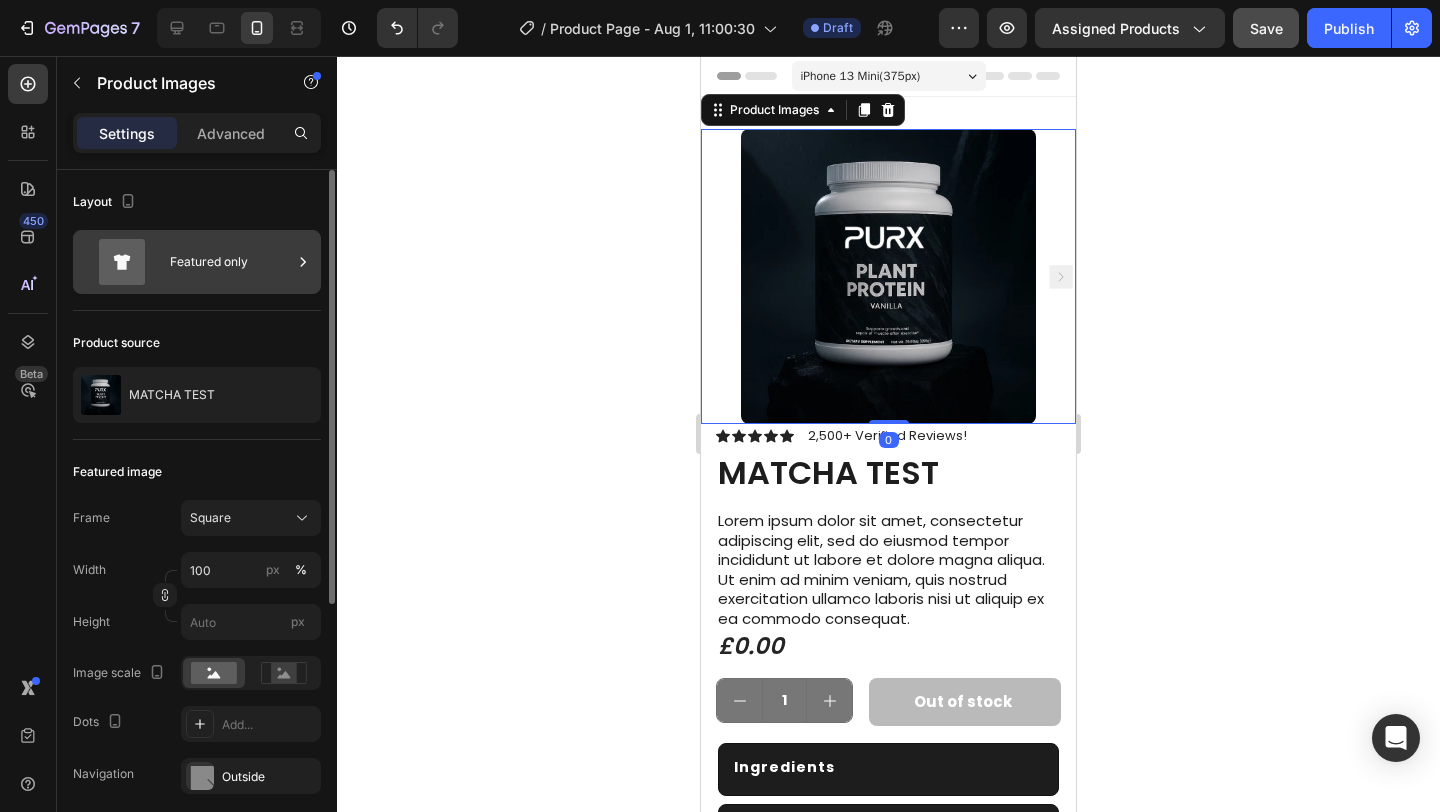 click on "Featured only" at bounding box center (231, 262) 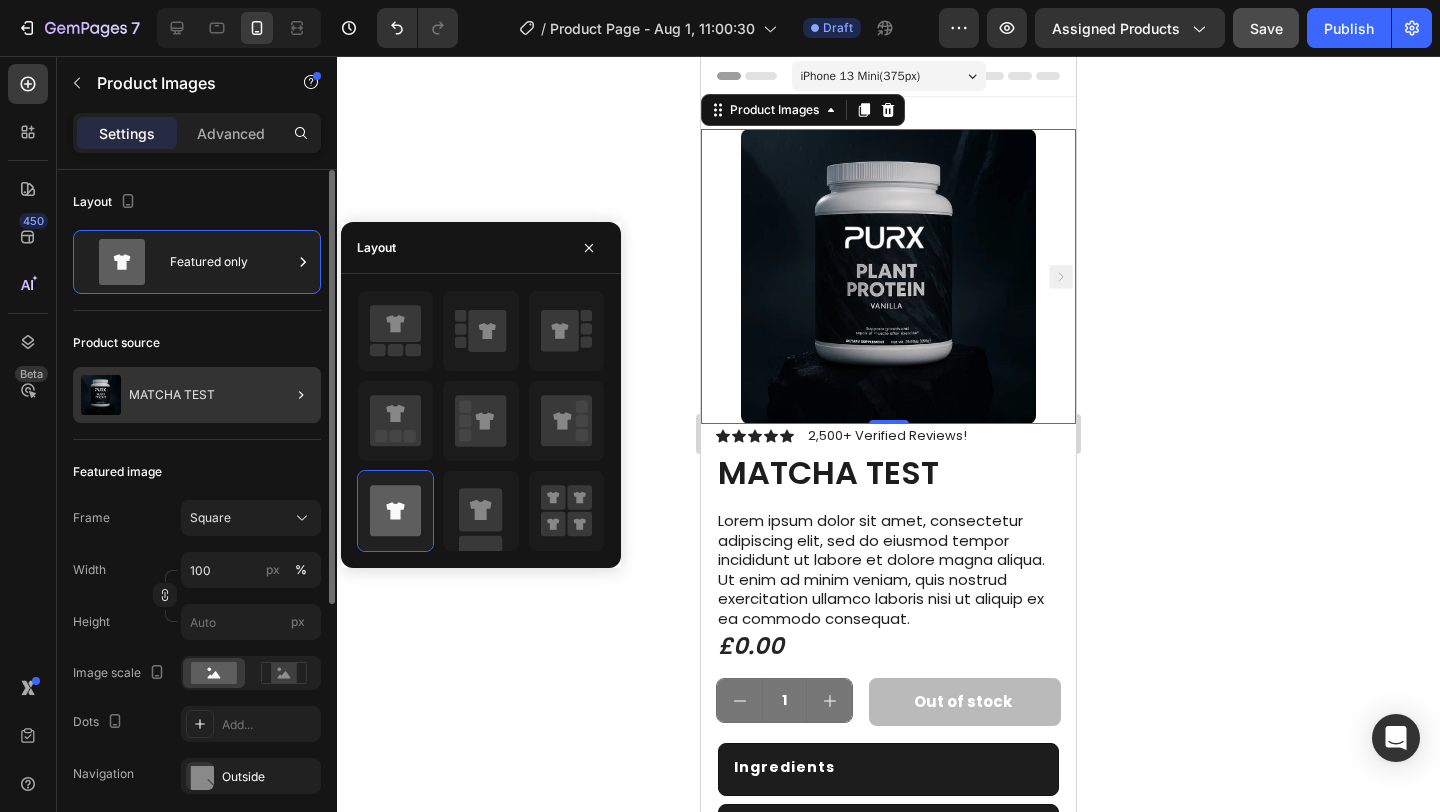 click 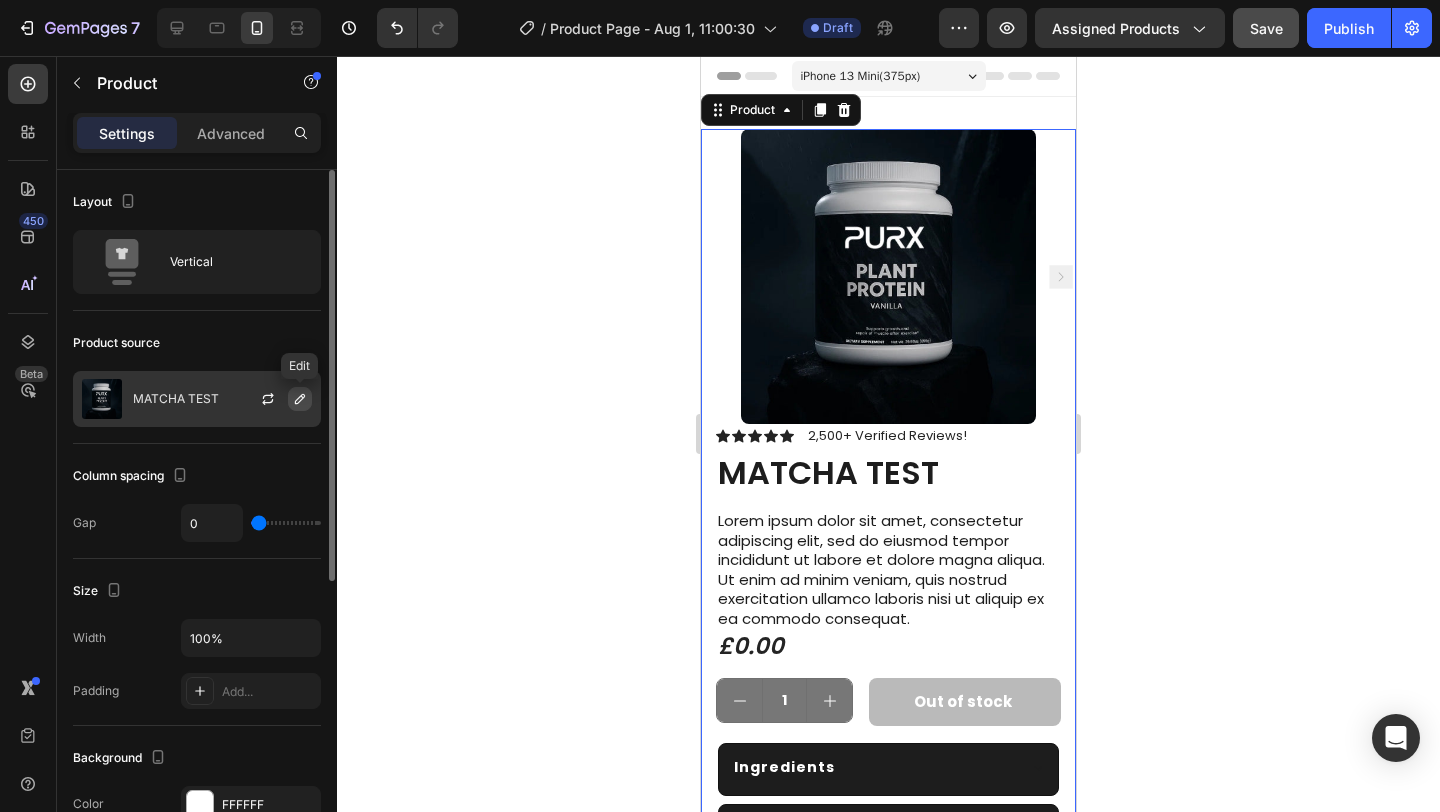 click 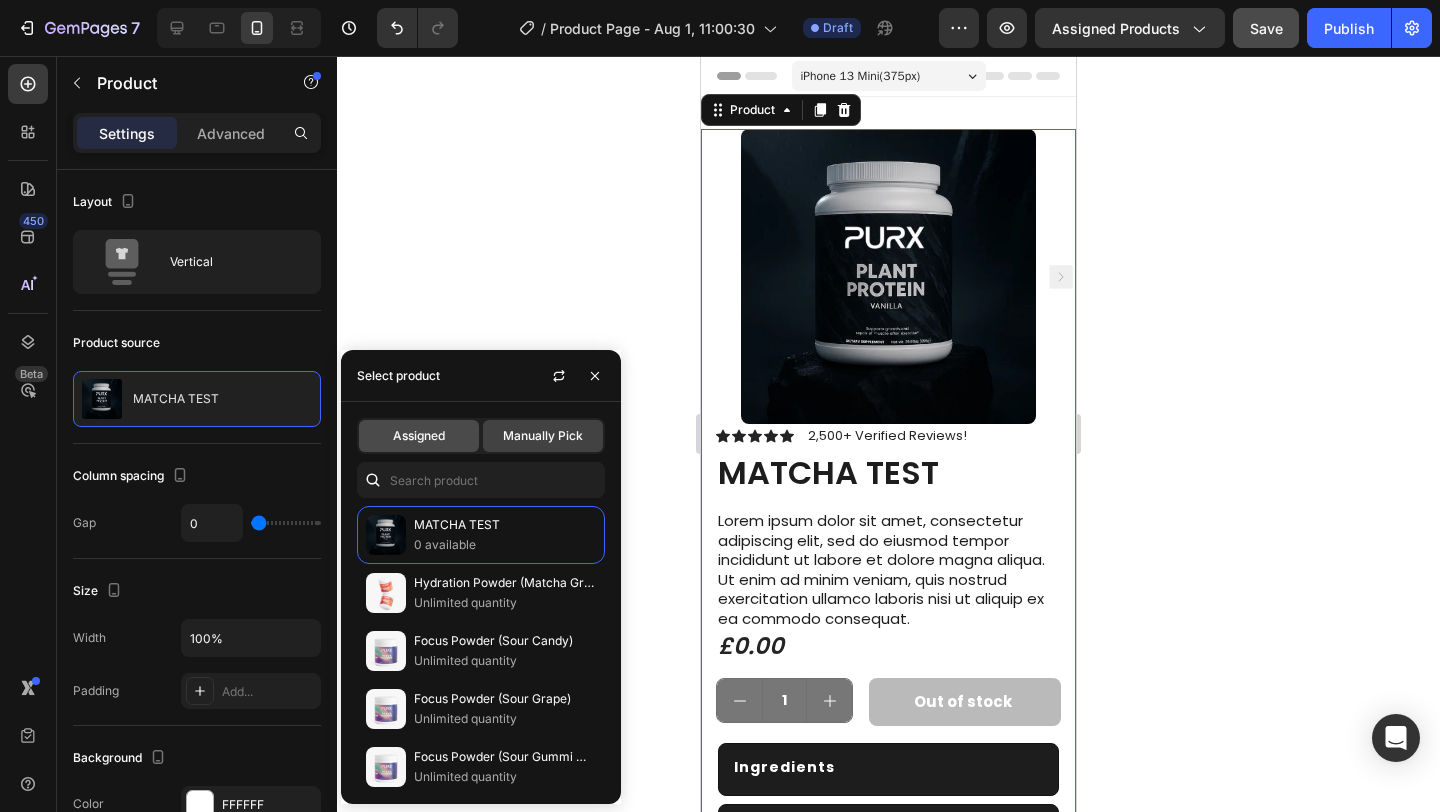 click on "Assigned" 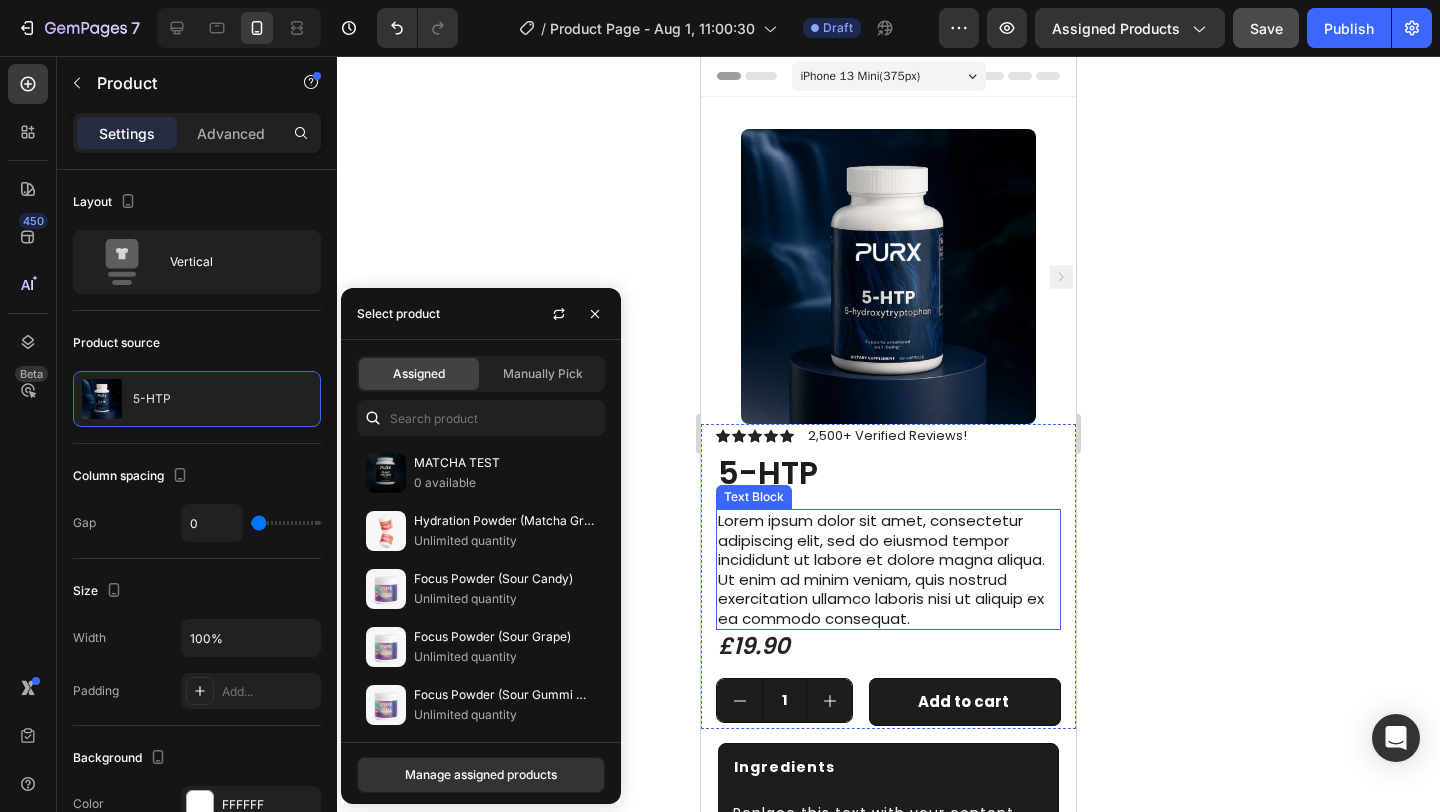 click on "Lorem ipsum dolor sit amet, consectetur adipiscing elit, sed do eiusmod tempor incididunt ut labore et dolore magna aliqua. Ut enim ad minim veniam, quis nostrud exercitation ullamco laboris nisi ut aliquip ex ea commodo consequat." at bounding box center [888, 569] 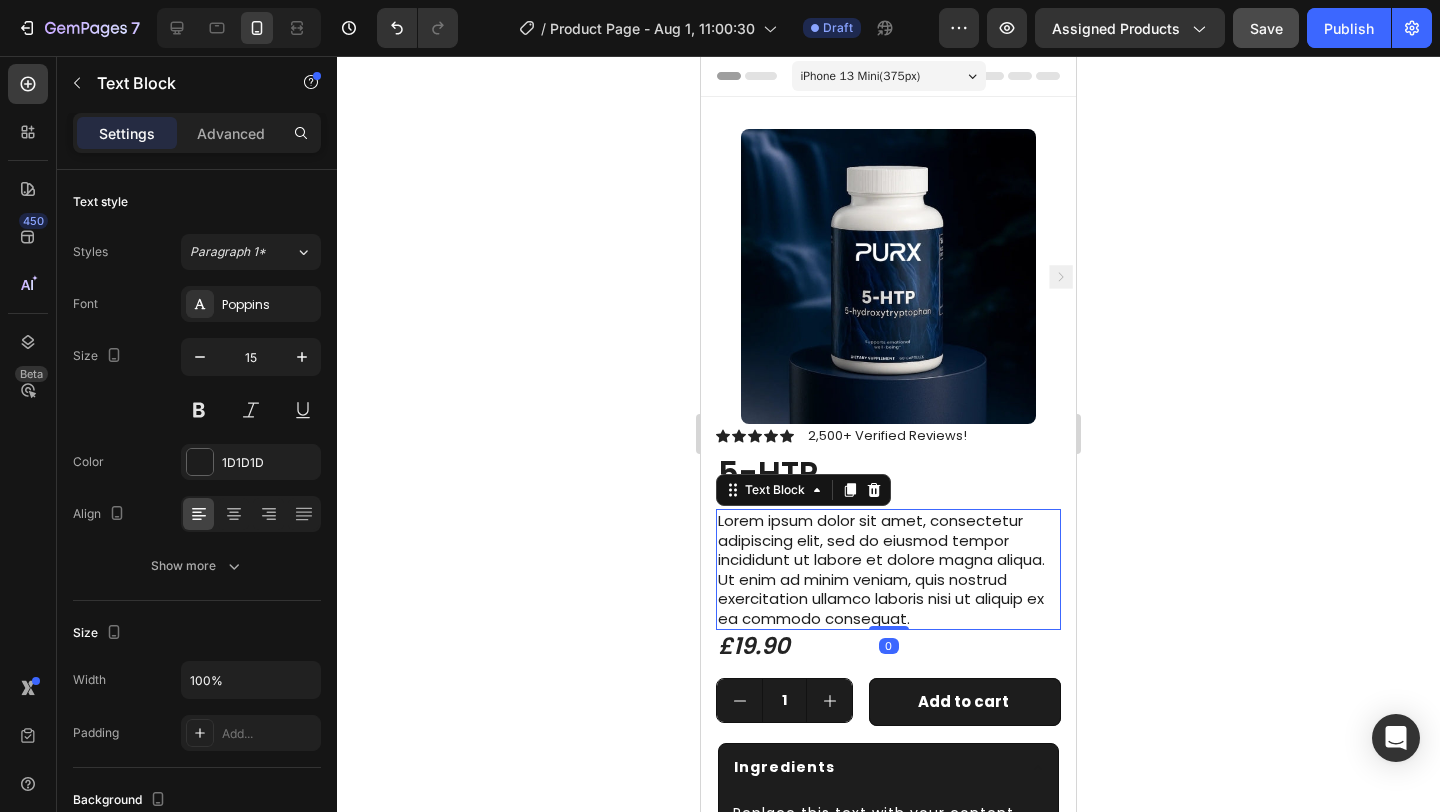 click on "Lorem ipsum dolor sit amet, consectetur adipiscing elit, sed do eiusmod tempor incididunt ut labore et dolore magna aliqua. Ut enim ad minim veniam, quis nostrud exercitation ullamco laboris nisi ut aliquip ex ea commodo consequat." at bounding box center (888, 569) 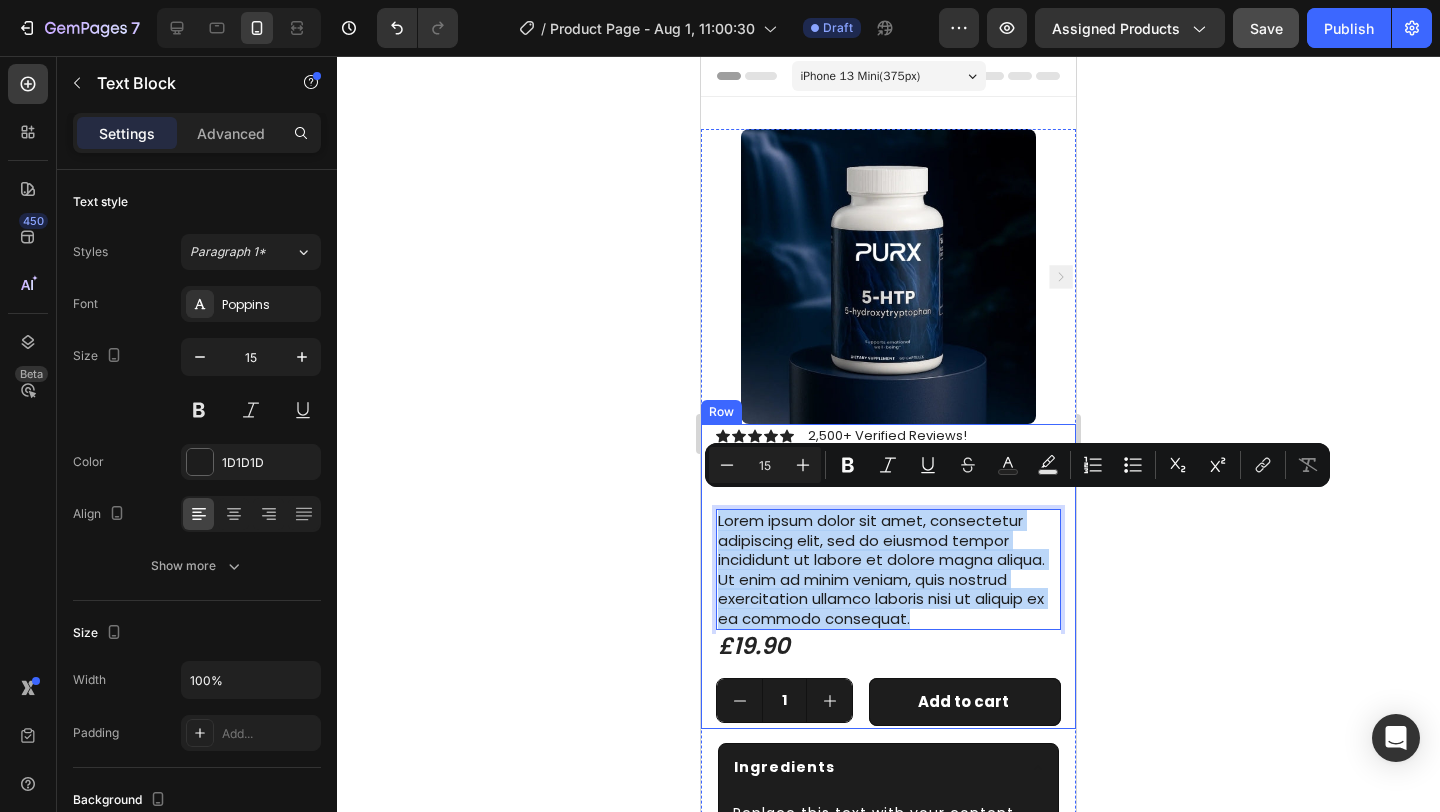 drag, startPoint x: 987, startPoint y: 600, endPoint x: 707, endPoint y: 511, distance: 293.80435 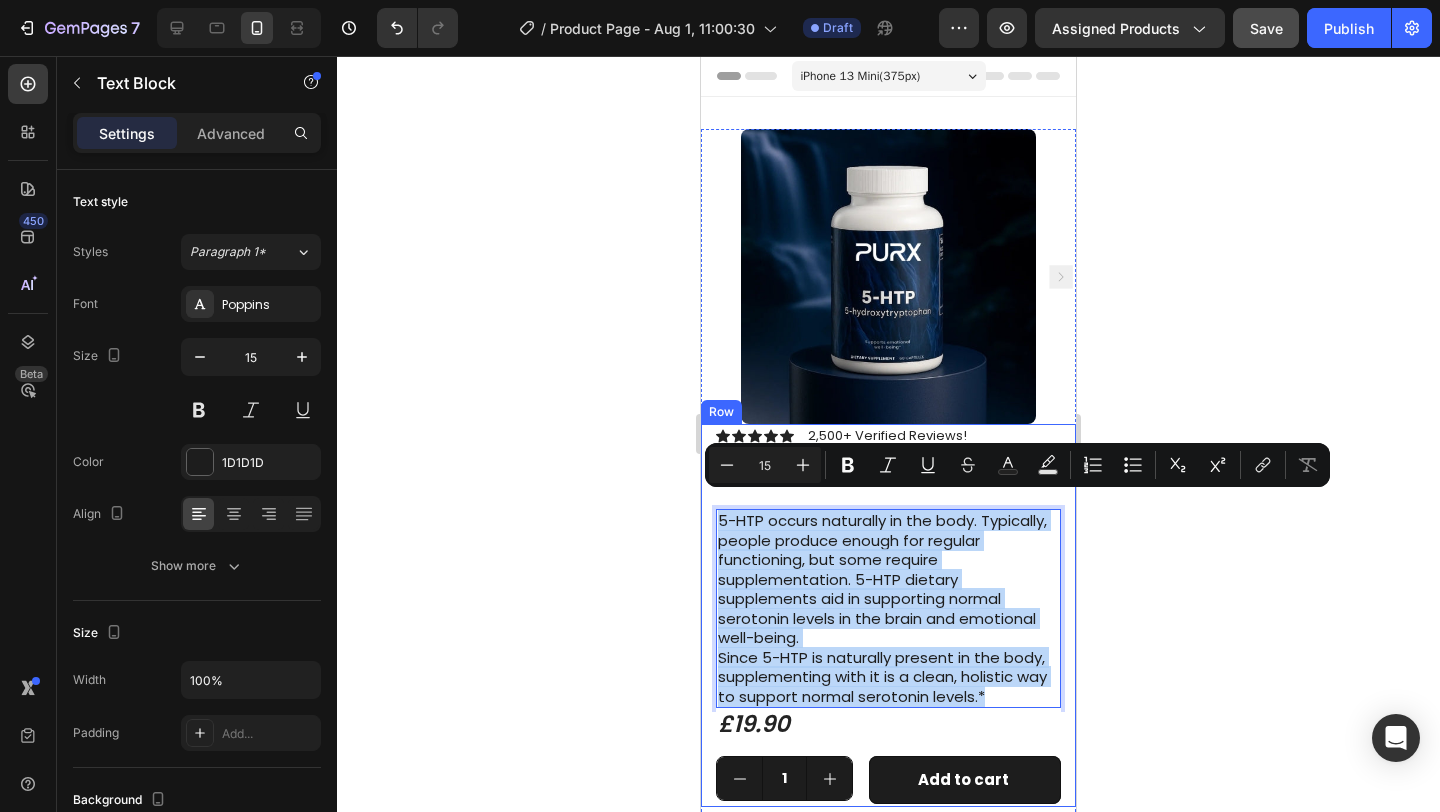 drag, startPoint x: 798, startPoint y: 703, endPoint x: 712, endPoint y: 504, distance: 216.78792 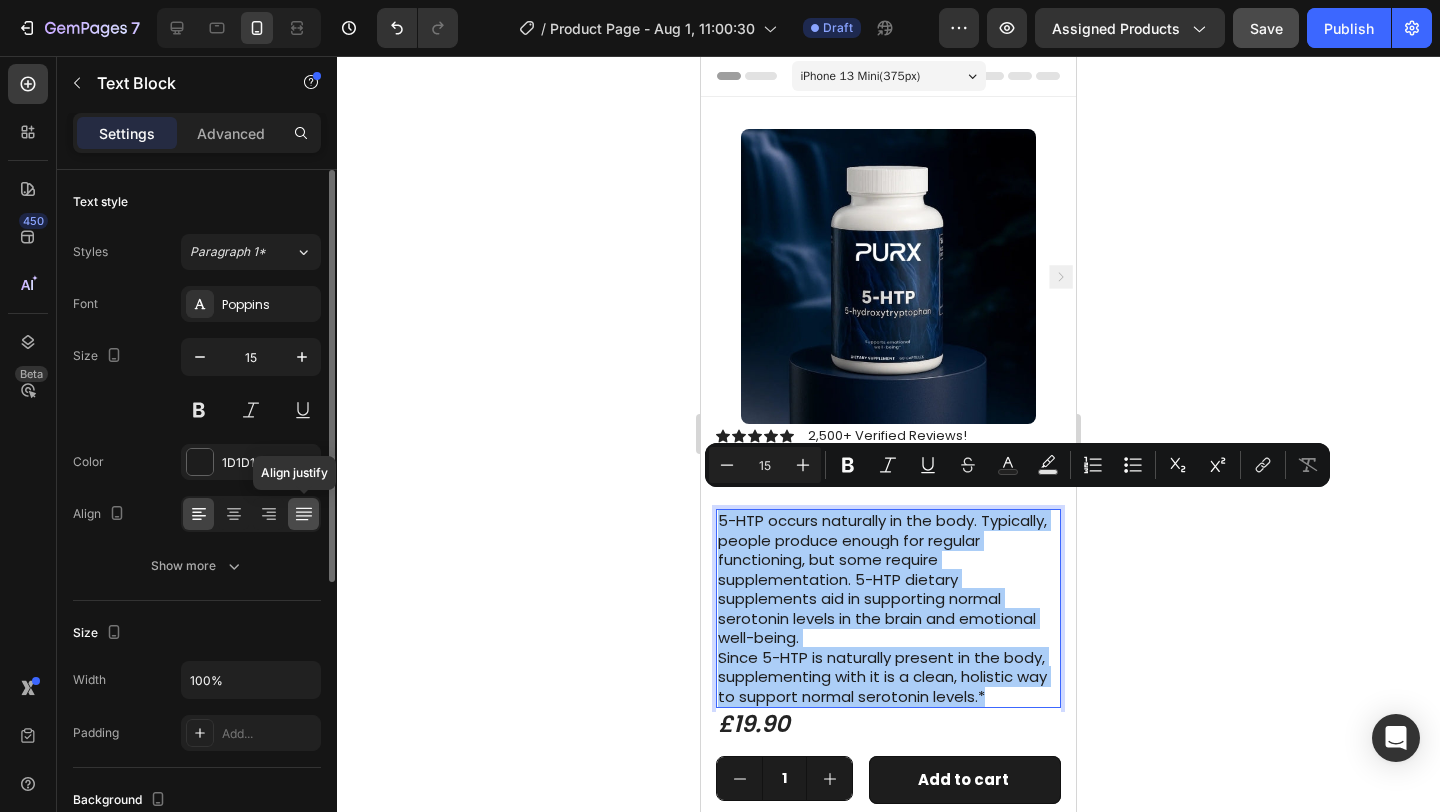 click 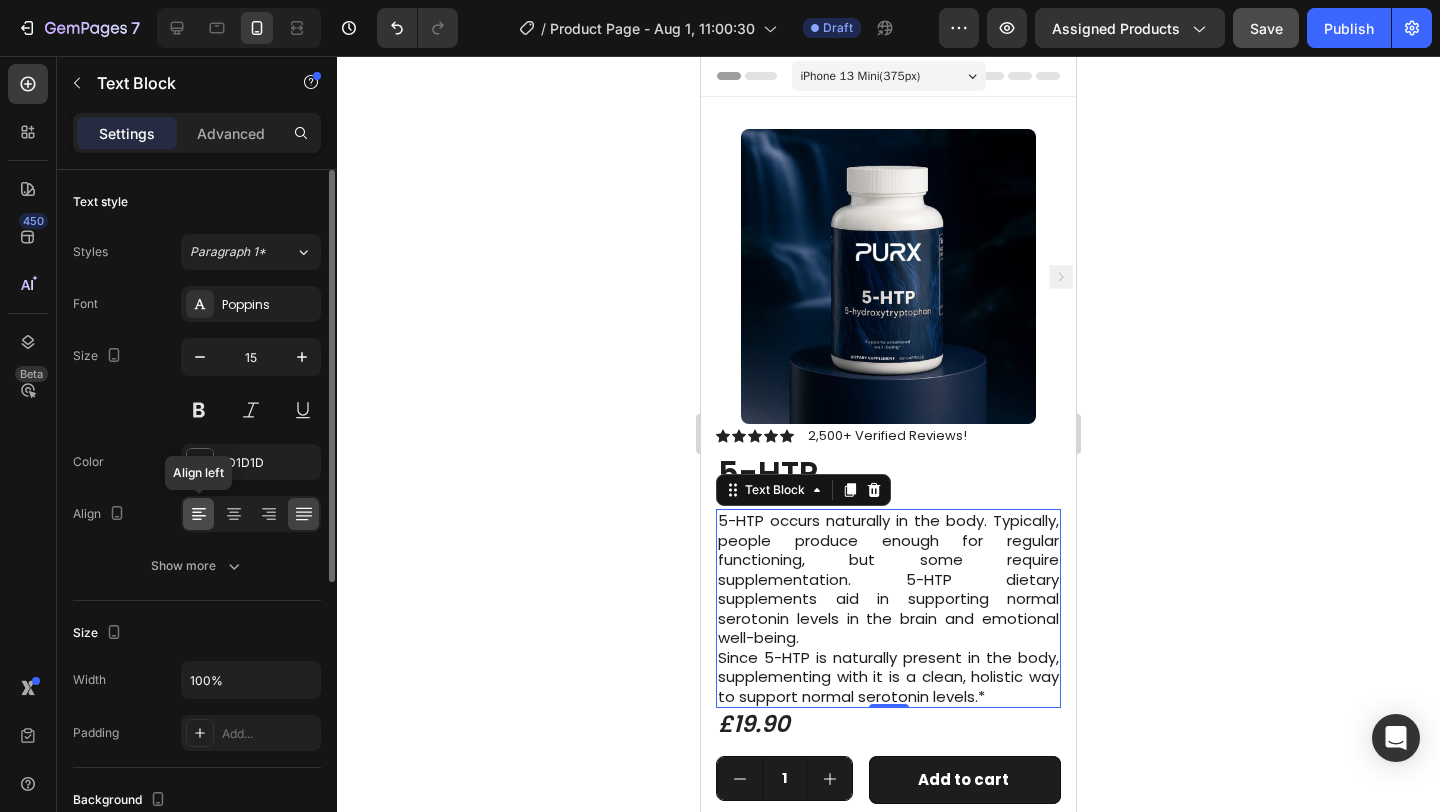 click 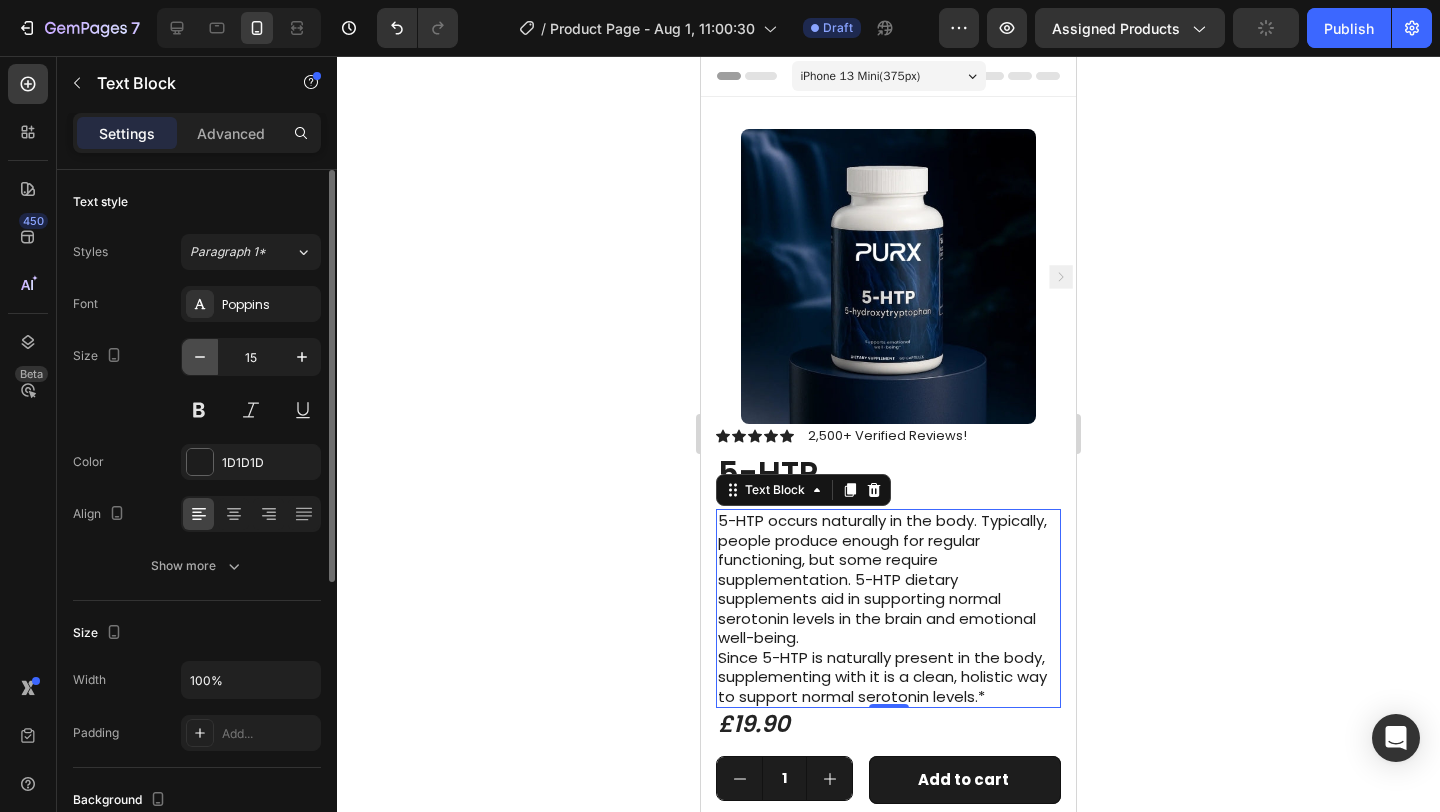 click 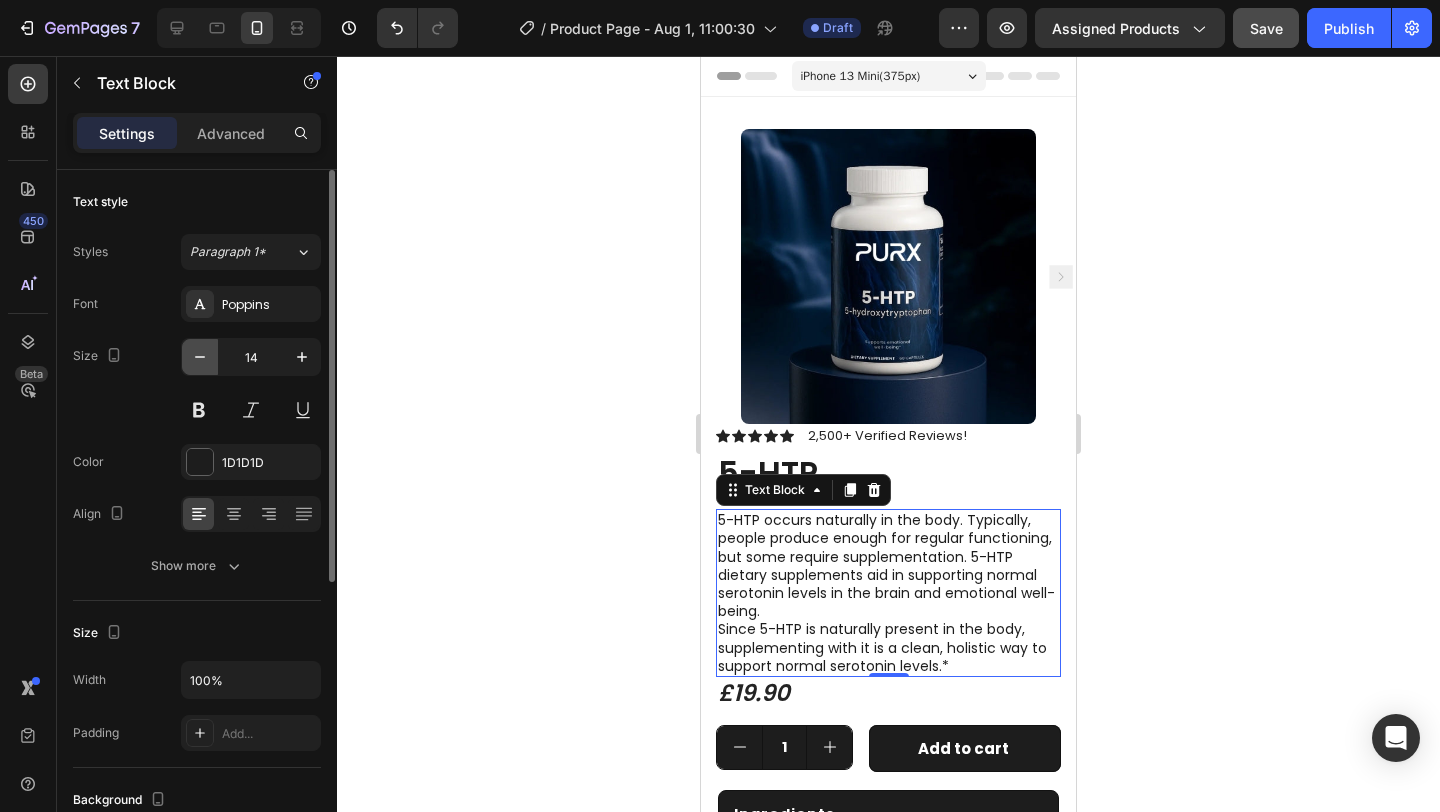 click 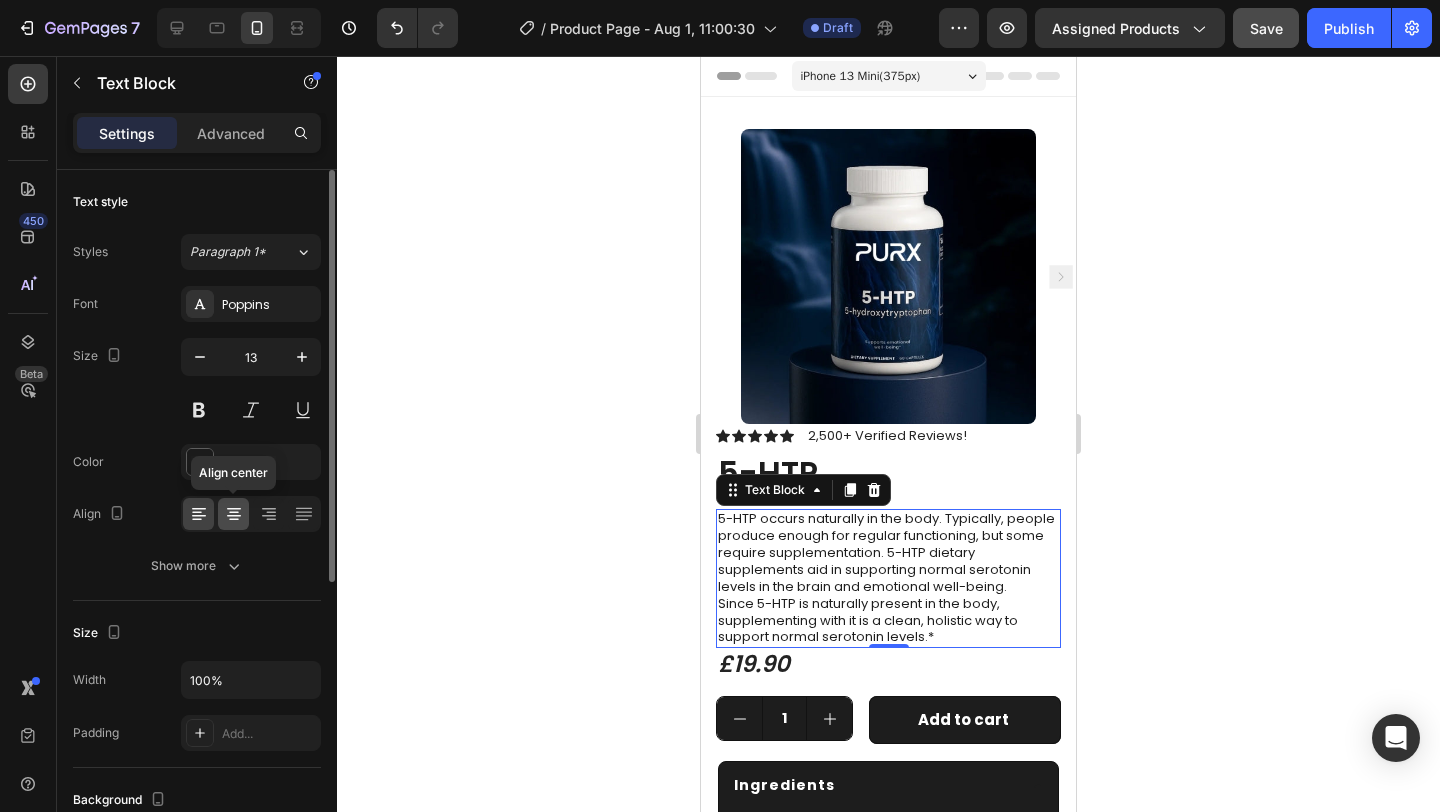 click 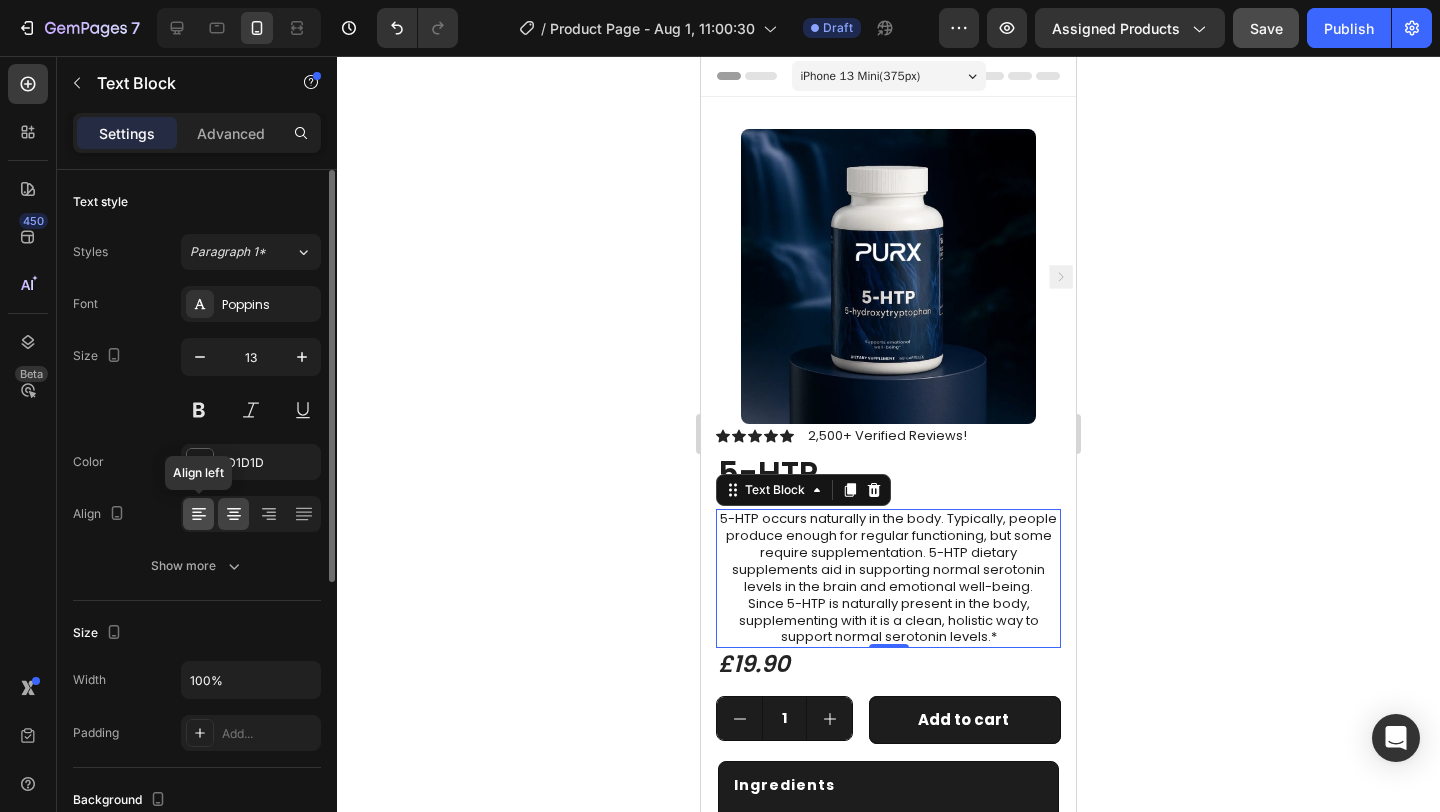 click 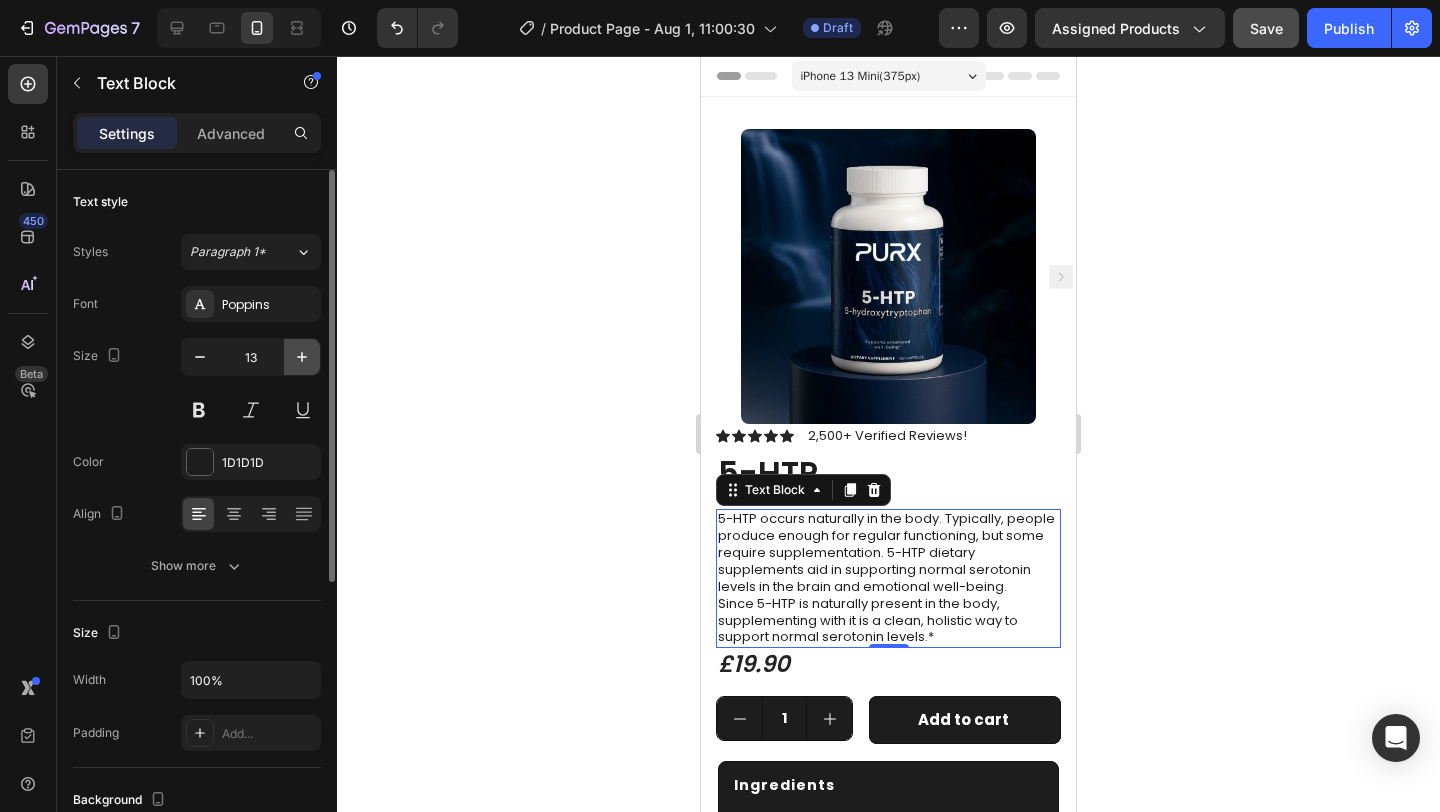 click 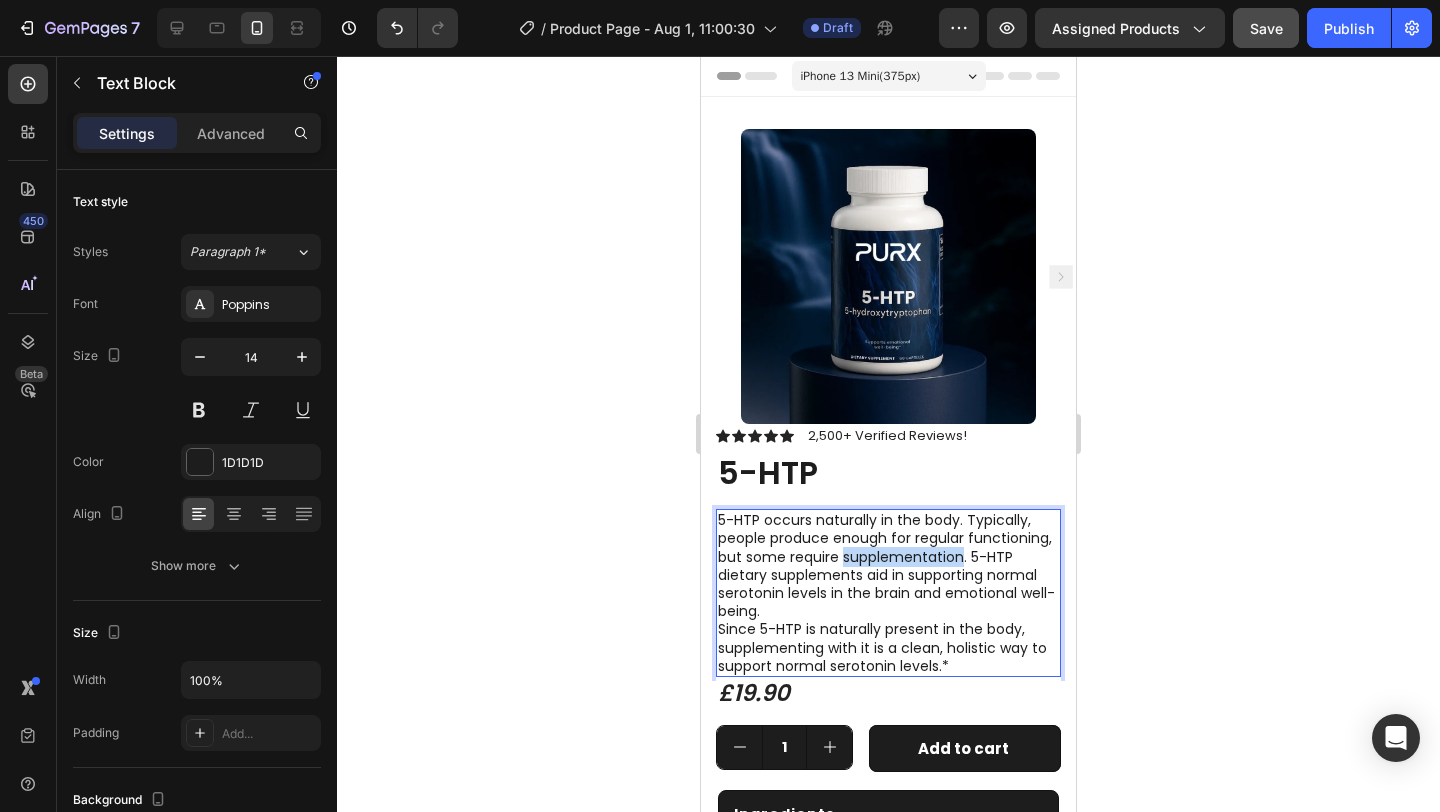 click on "5-HTP occurs naturally in the body. Typically, people produce enough for regular functioning, but some require supplementation. 5-HTP dietary supplements aid in supporting normal serotonin levels in the brain and emotional well-being." at bounding box center (888, 565) 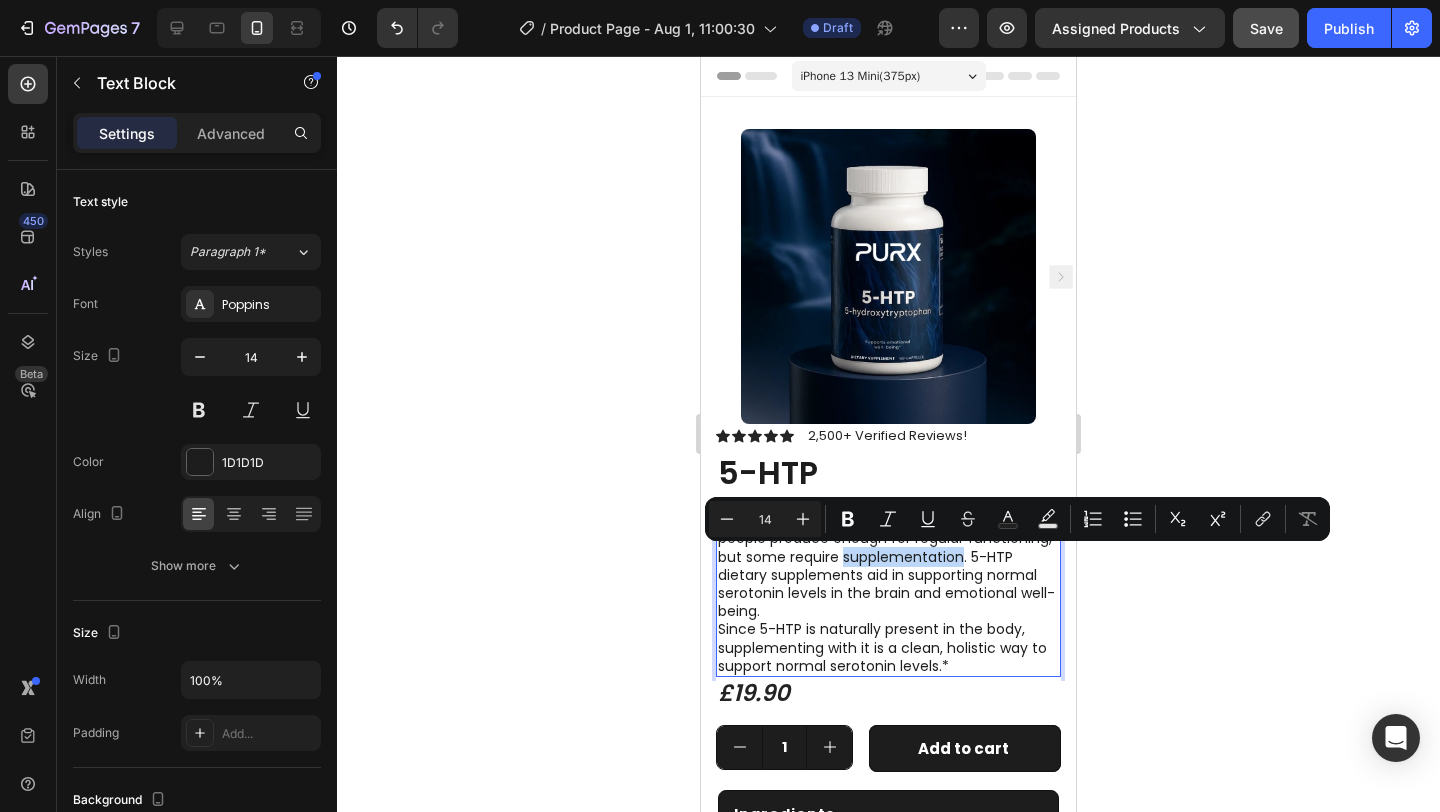 click on "5-HTP occurs naturally in the body. Typically, people produce enough for regular functioning, but some require supplementation. 5-HTP dietary supplements aid in supporting normal serotonin levels in the brain and emotional well-being." at bounding box center (888, 565) 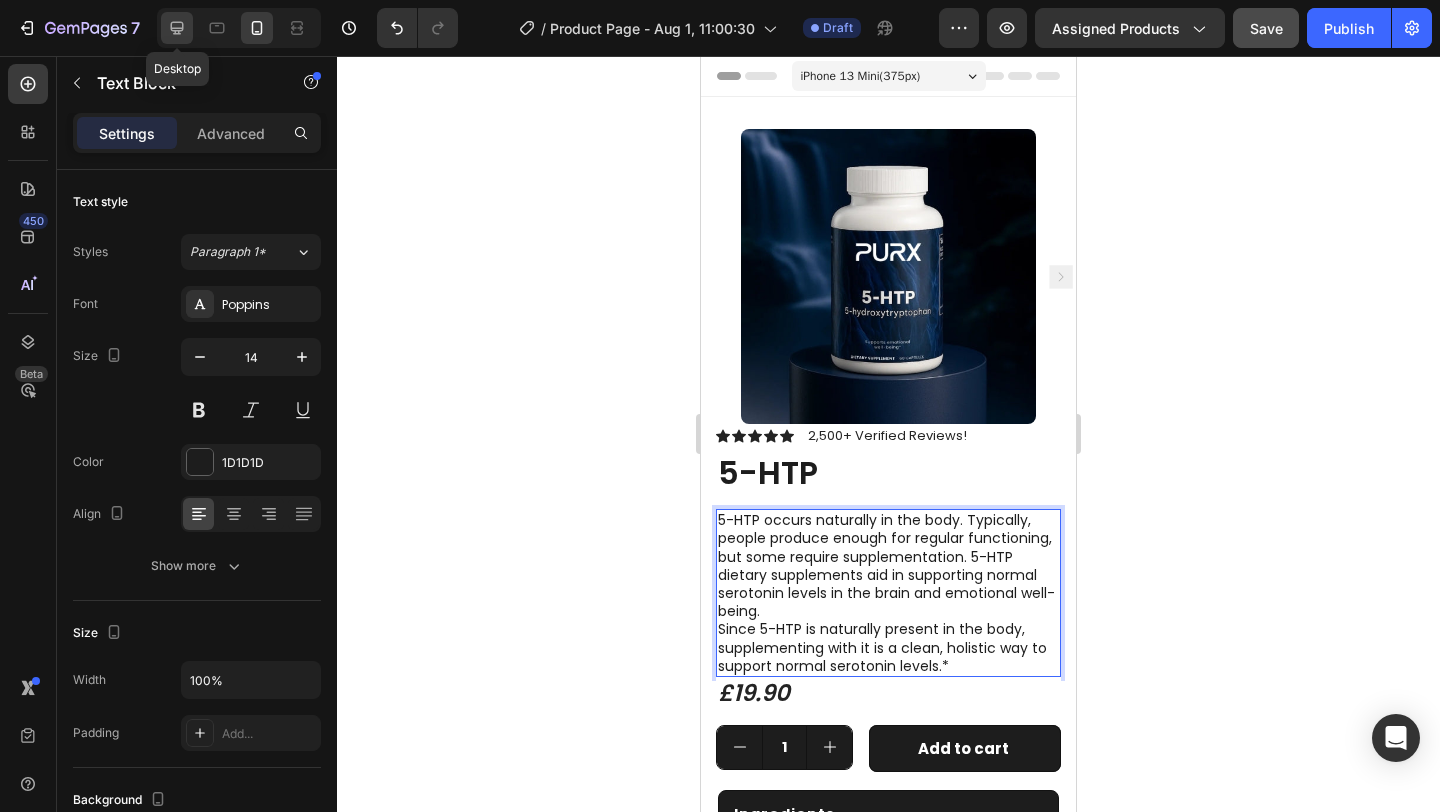 click 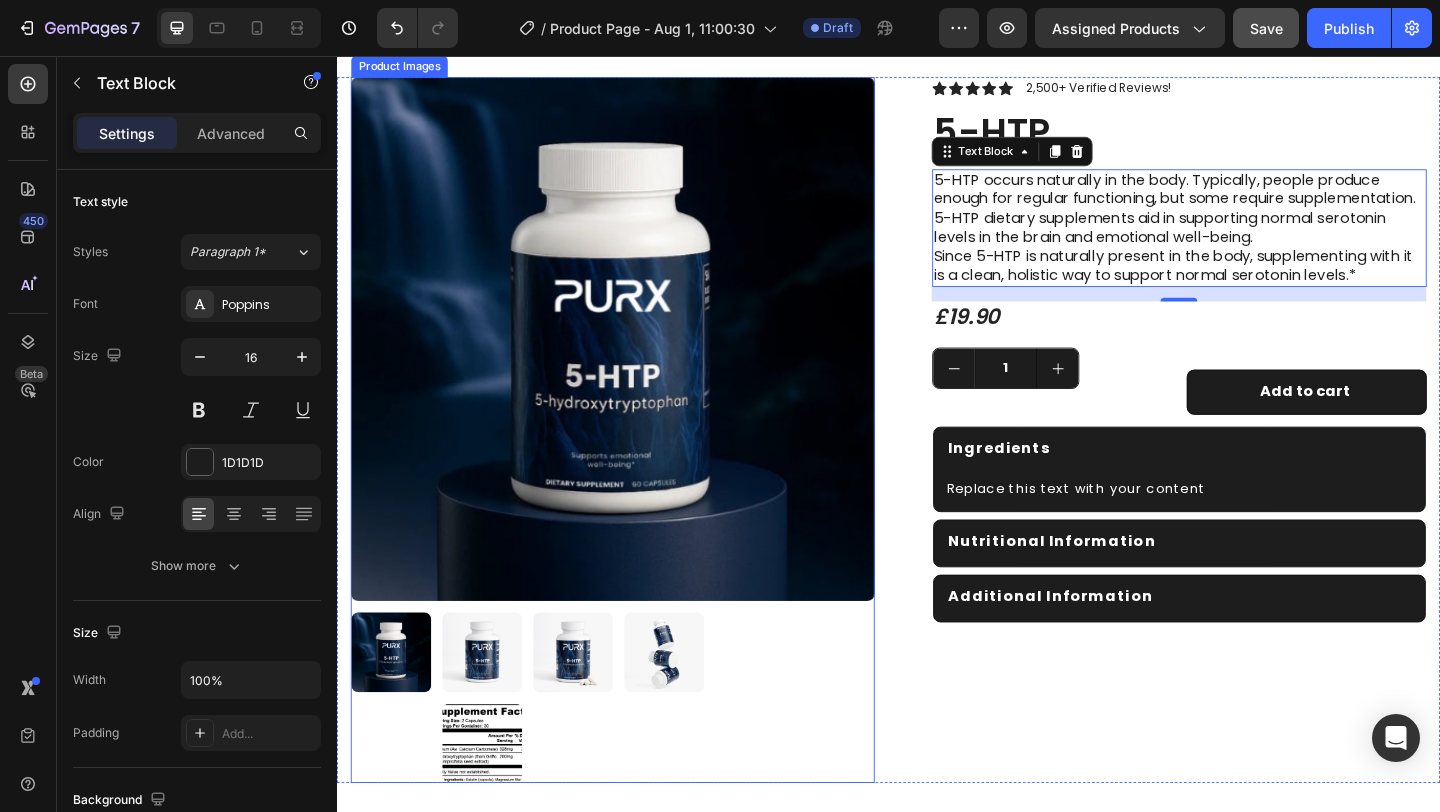 scroll, scrollTop: 102, scrollLeft: 0, axis: vertical 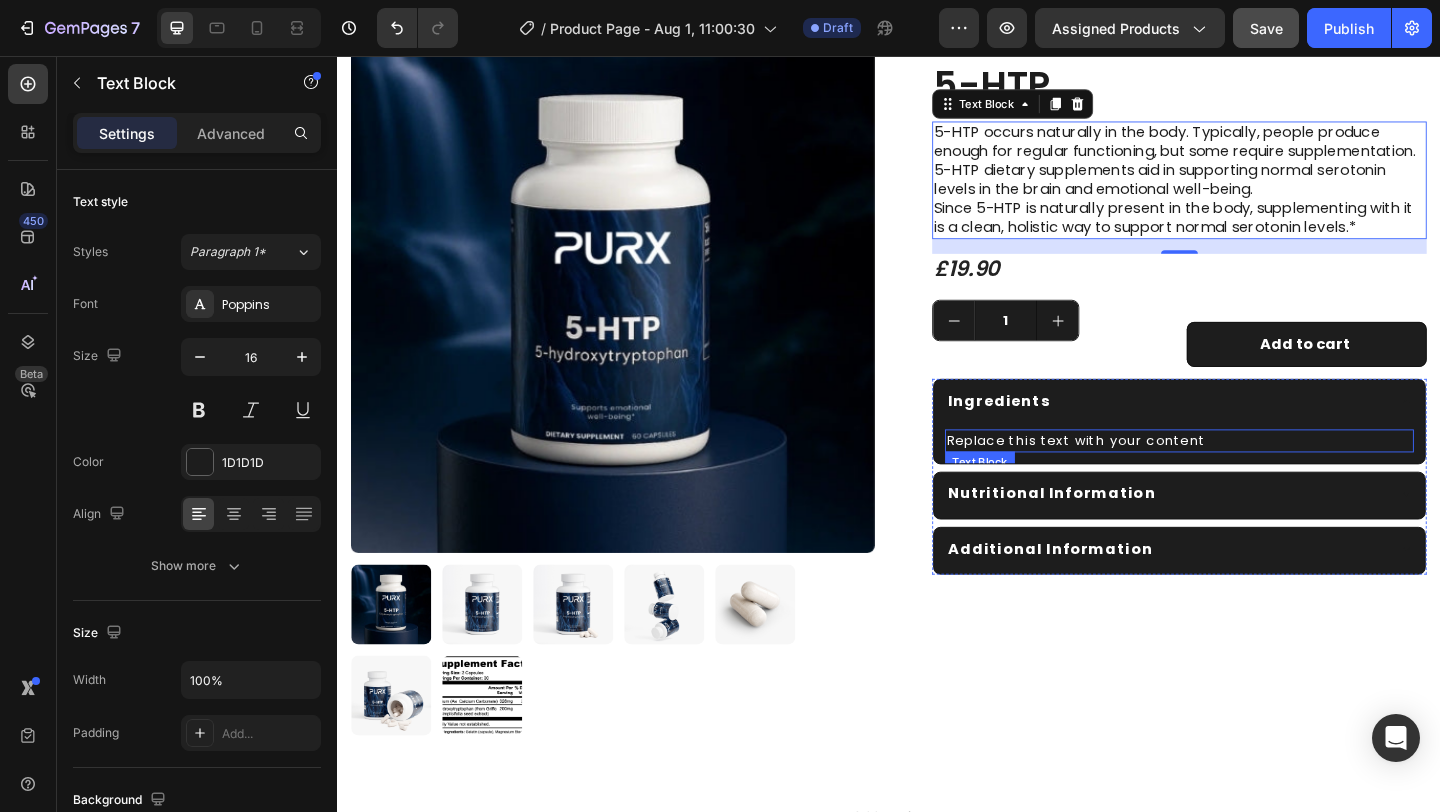 click on "Replace this text with your content" at bounding box center [1253, 474] 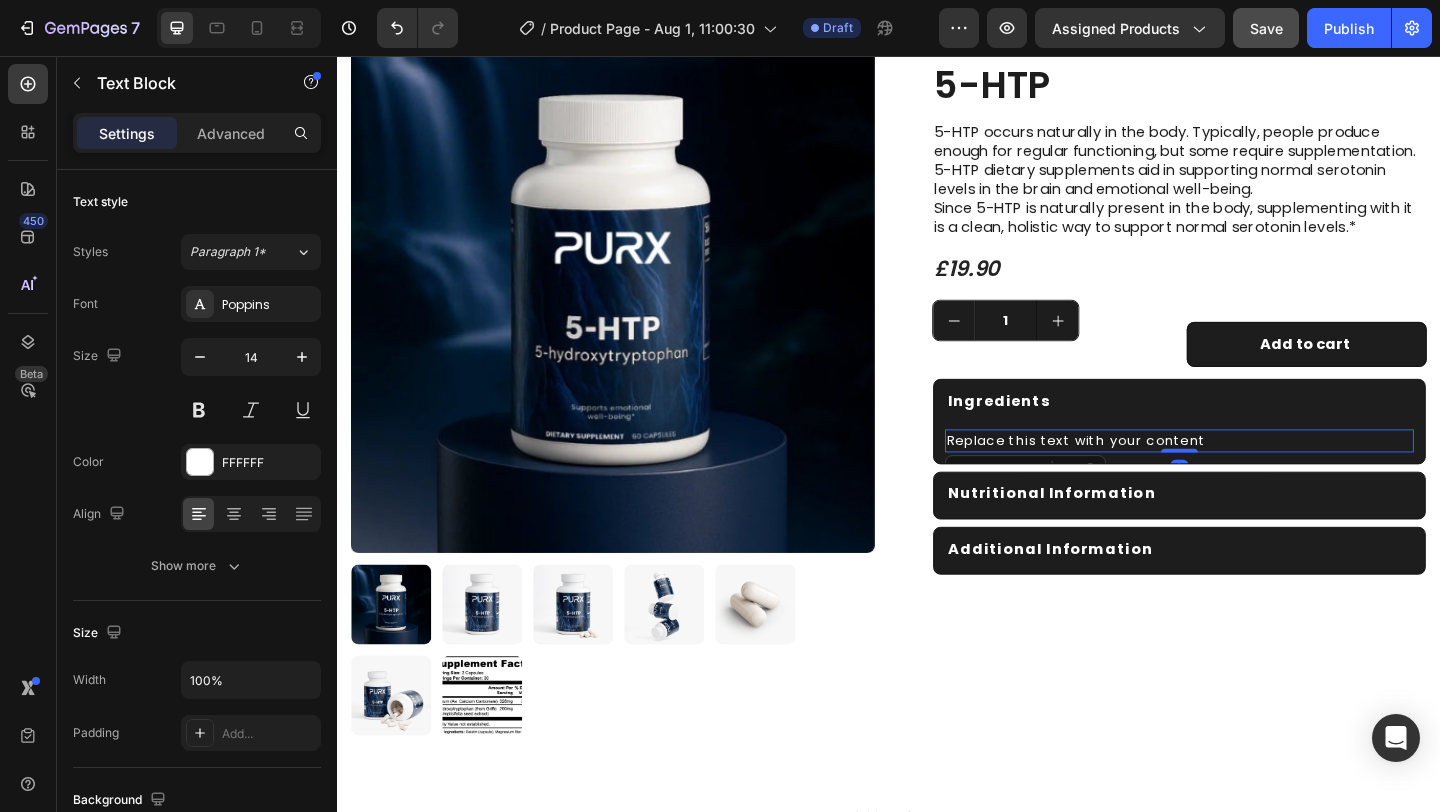 click on "Replace this text with your content" at bounding box center [1253, 474] 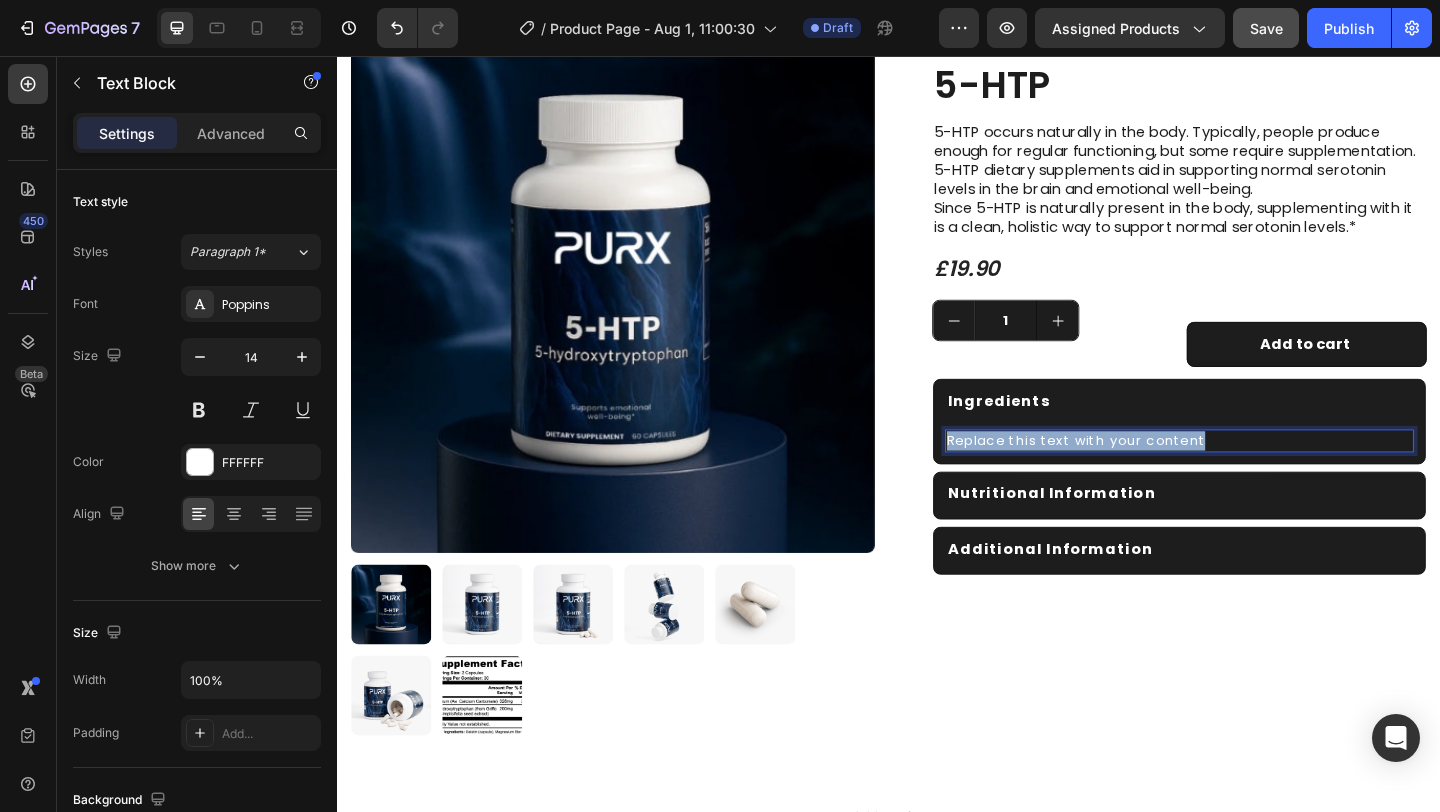 drag, startPoint x: 1275, startPoint y: 474, endPoint x: 995, endPoint y: 472, distance: 280.00714 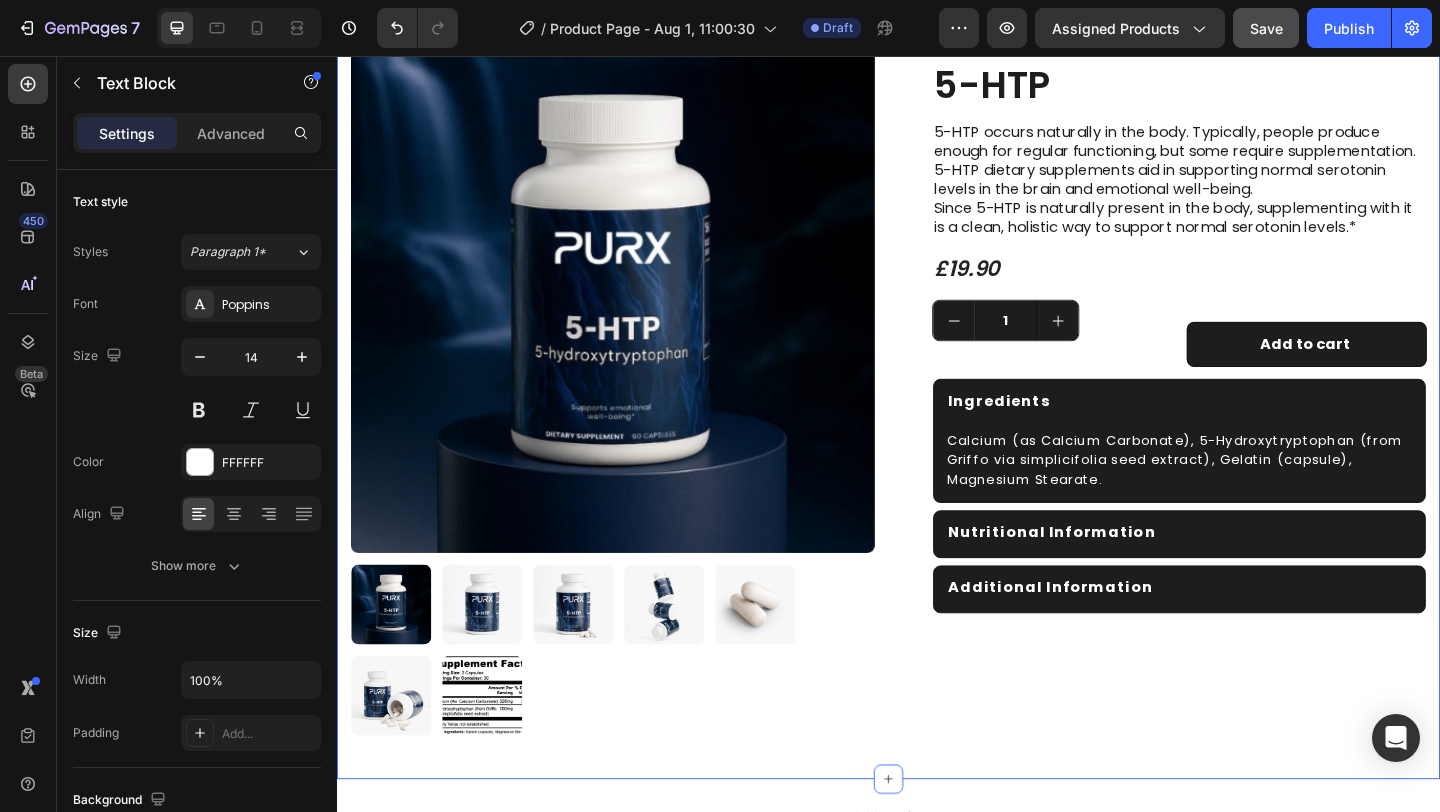 click on "Ingredients Calcium (as Calcium Carbonate), 5-Hydroxytryptophan (from Griffo via simplicifolia seed extract), Gelatin (capsule), Magnesium Stearate. Text Block Nutritional Information Additional Information Accordion Product" at bounding box center [937, 419] 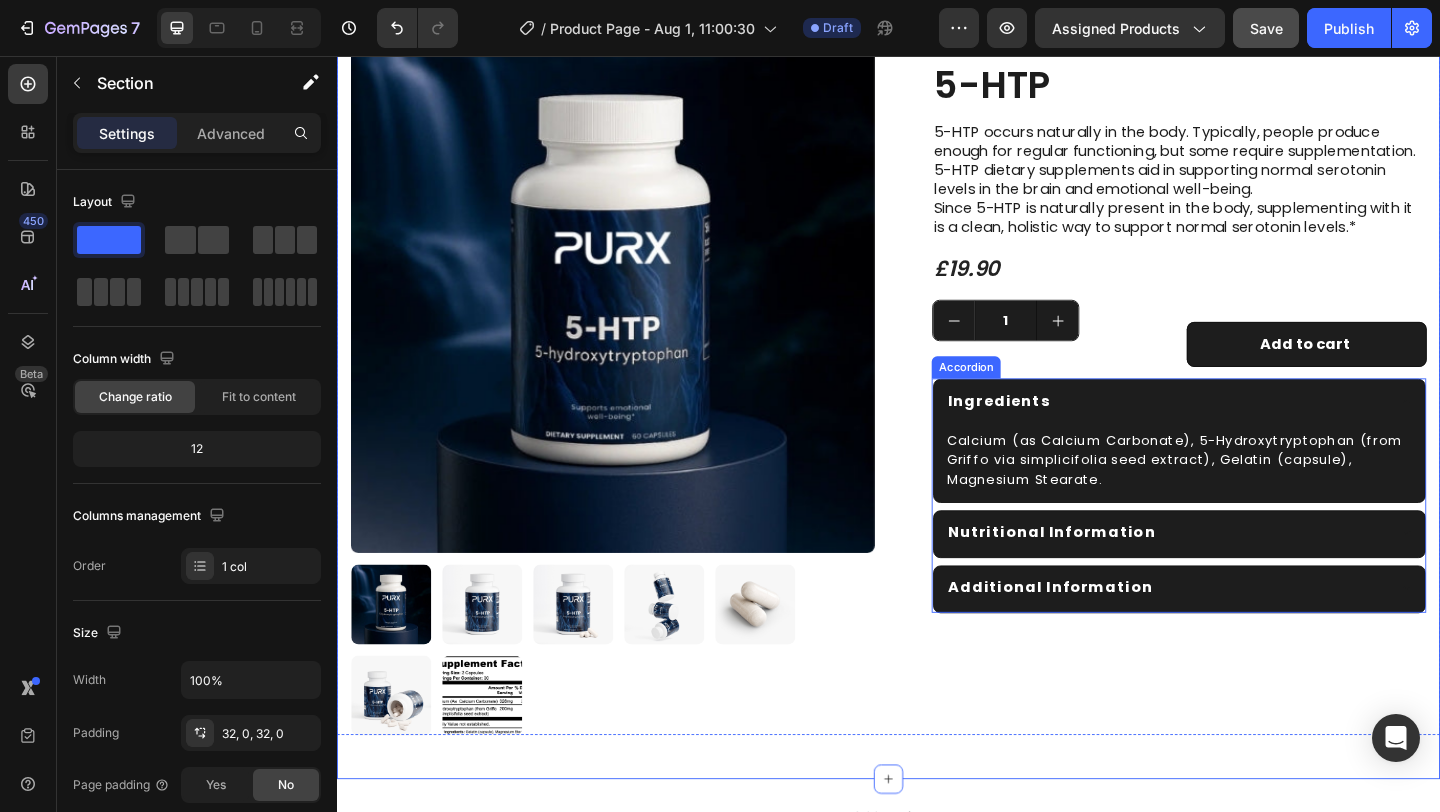 click on "Ingredients" at bounding box center (1237, 431) 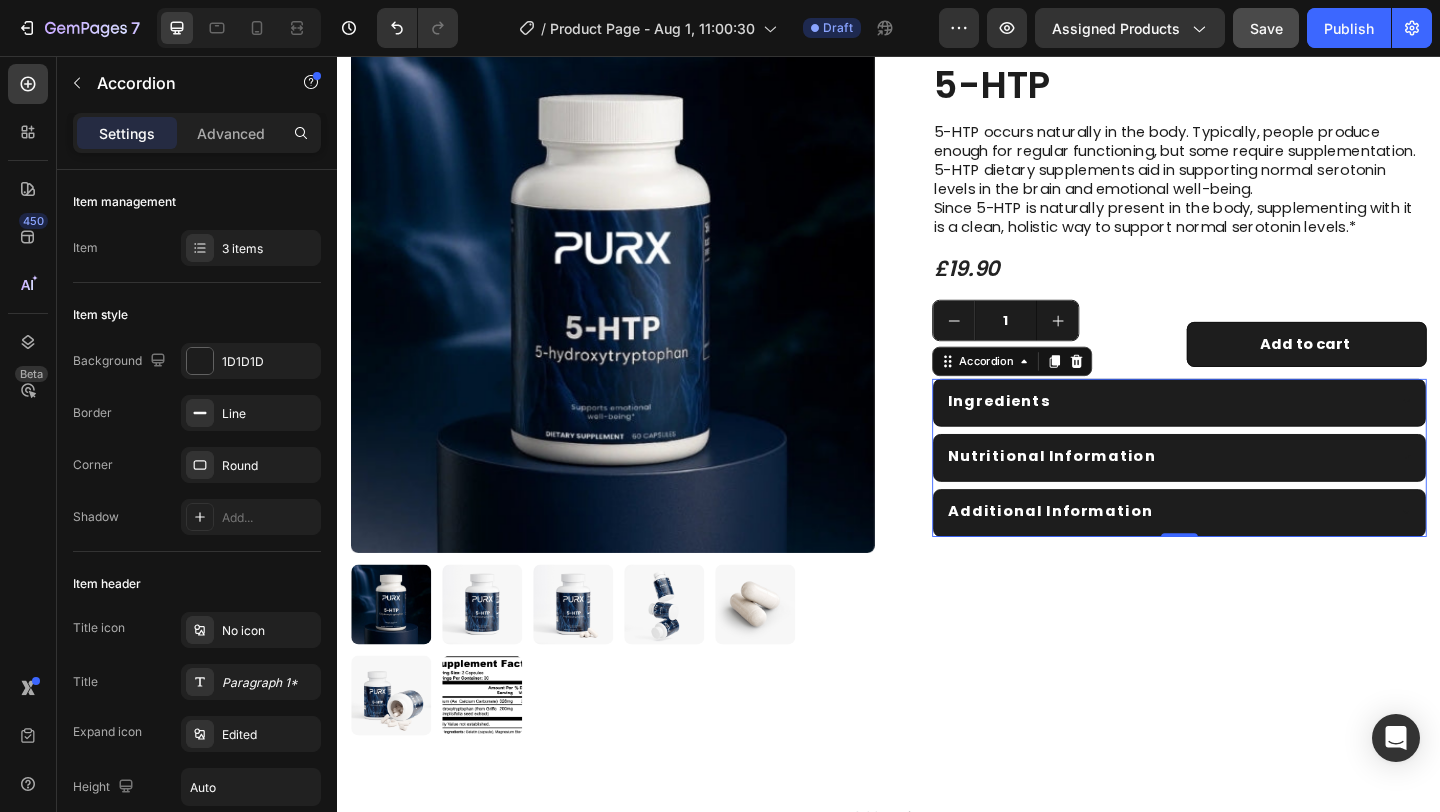 click on "Nutritional Information" at bounding box center (1114, 491) 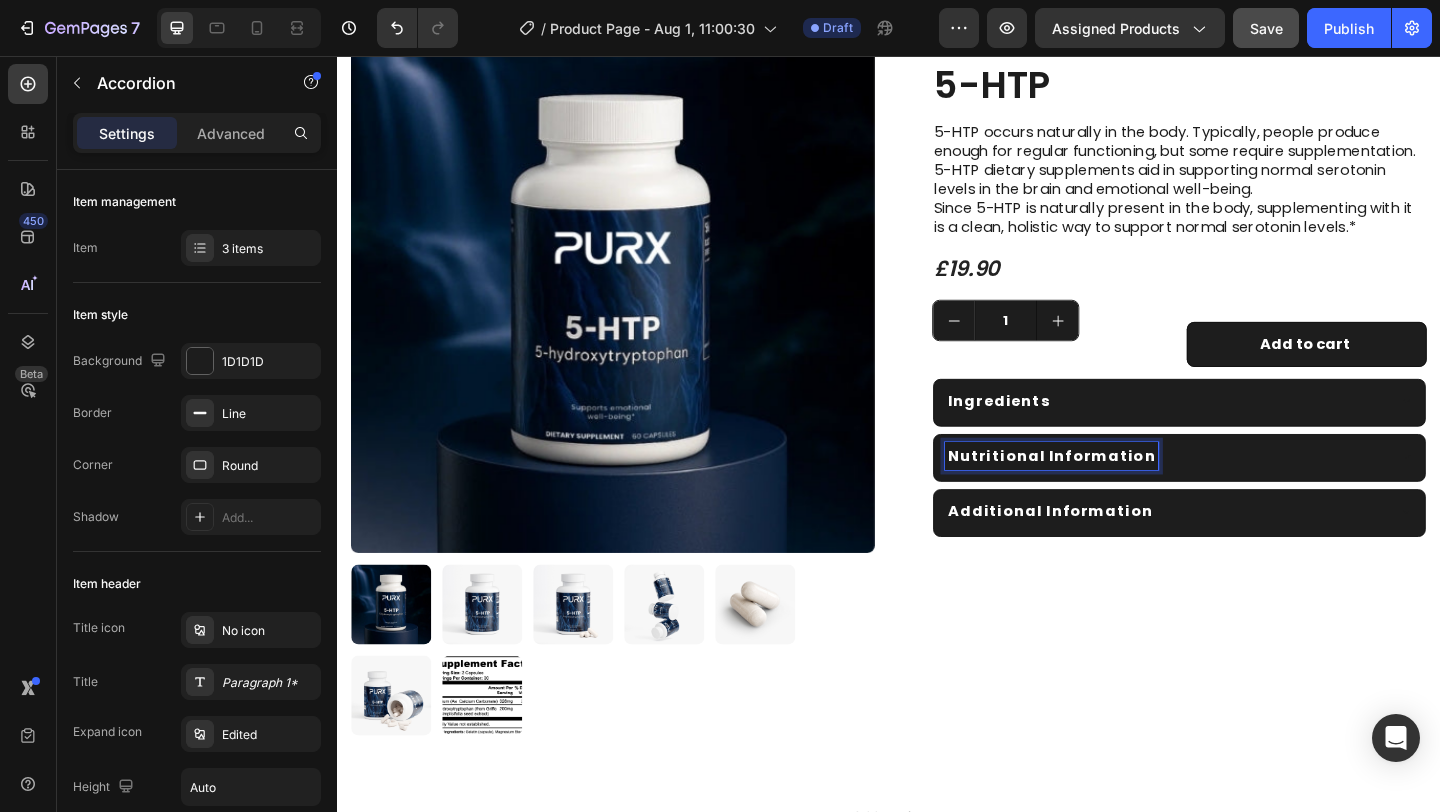 click on "Nutritional Information" at bounding box center [1237, 491] 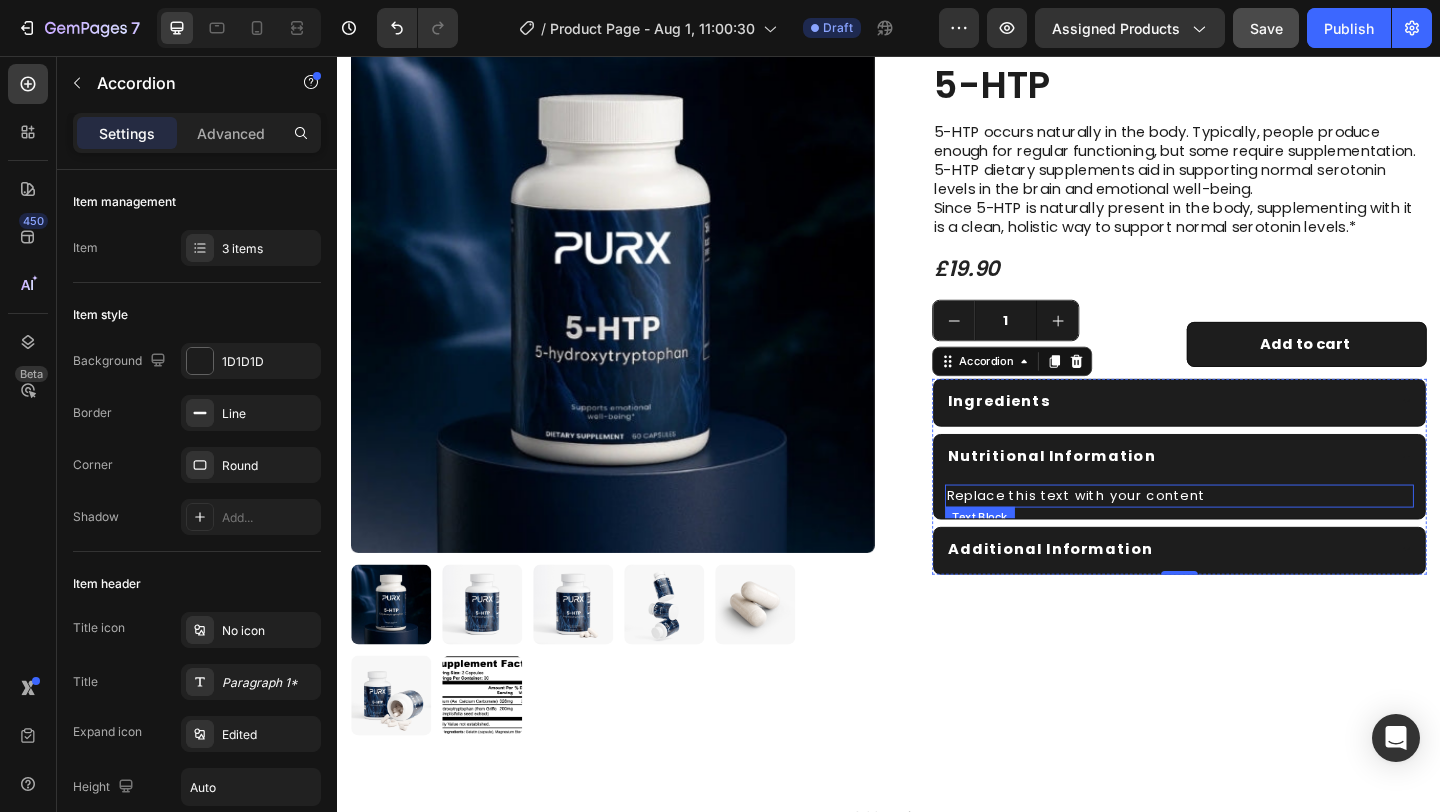 click on "Replace this text with your content" at bounding box center [1253, 534] 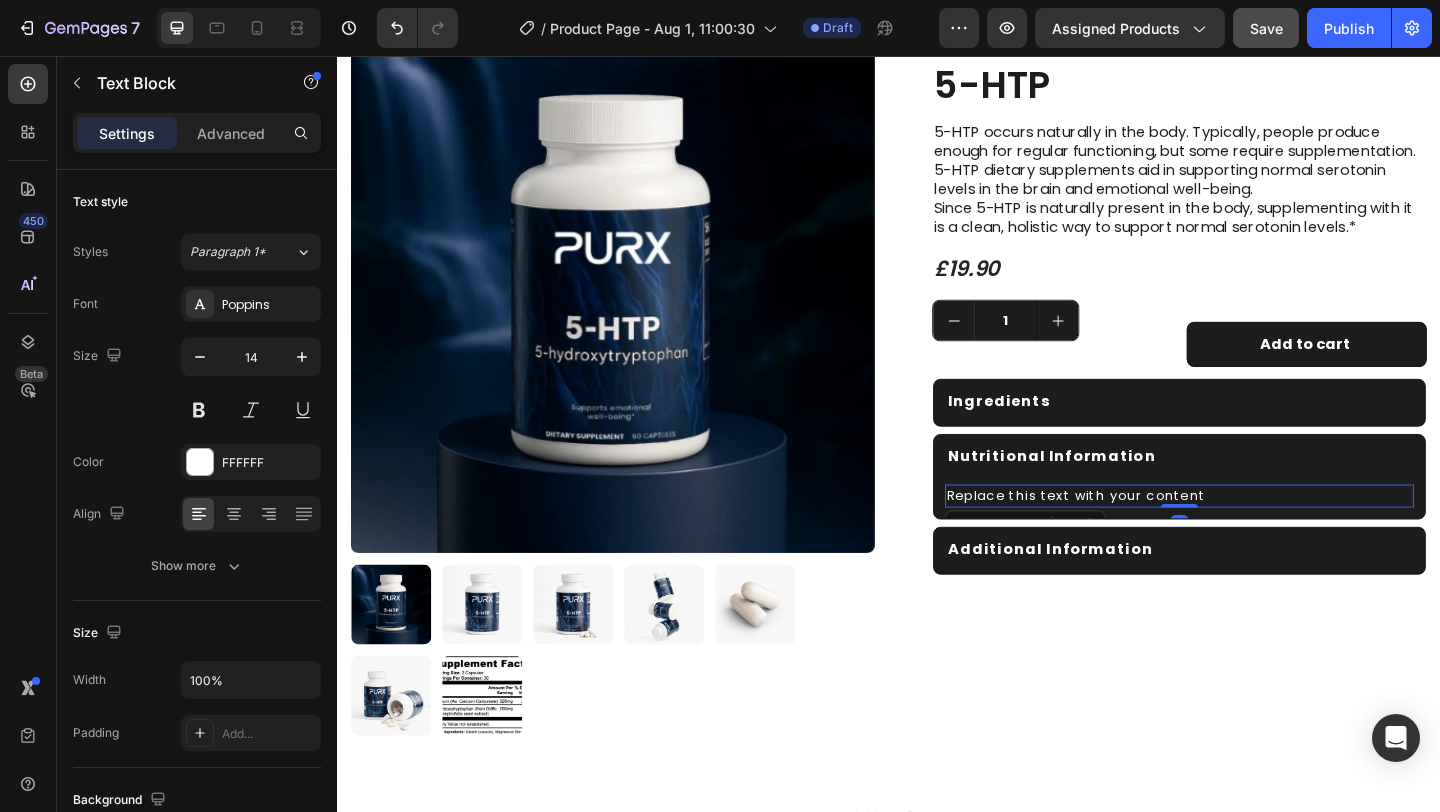 click on "Replace this text with your content" at bounding box center (1253, 534) 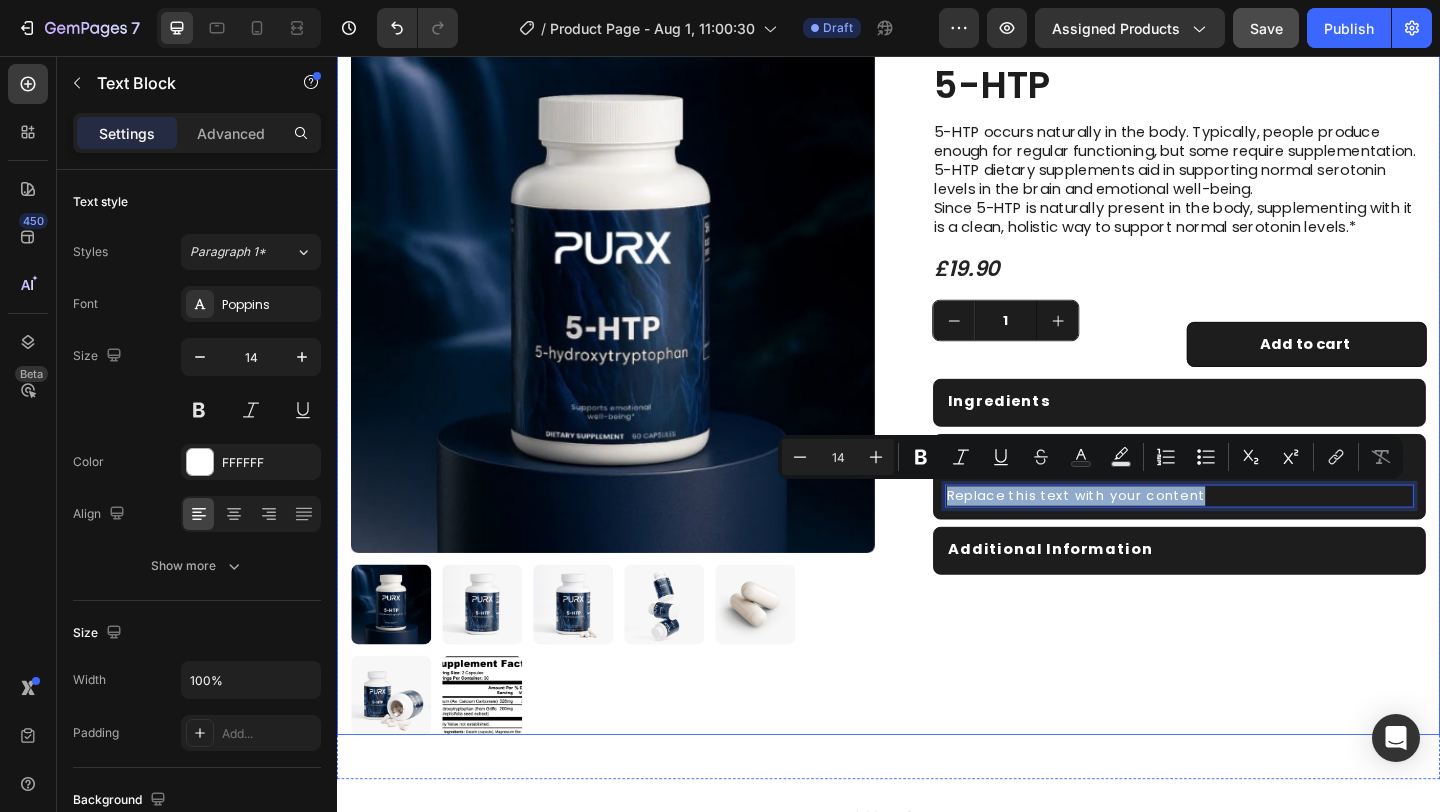 drag, startPoint x: 1269, startPoint y: 531, endPoint x: 958, endPoint y: 511, distance: 311.64243 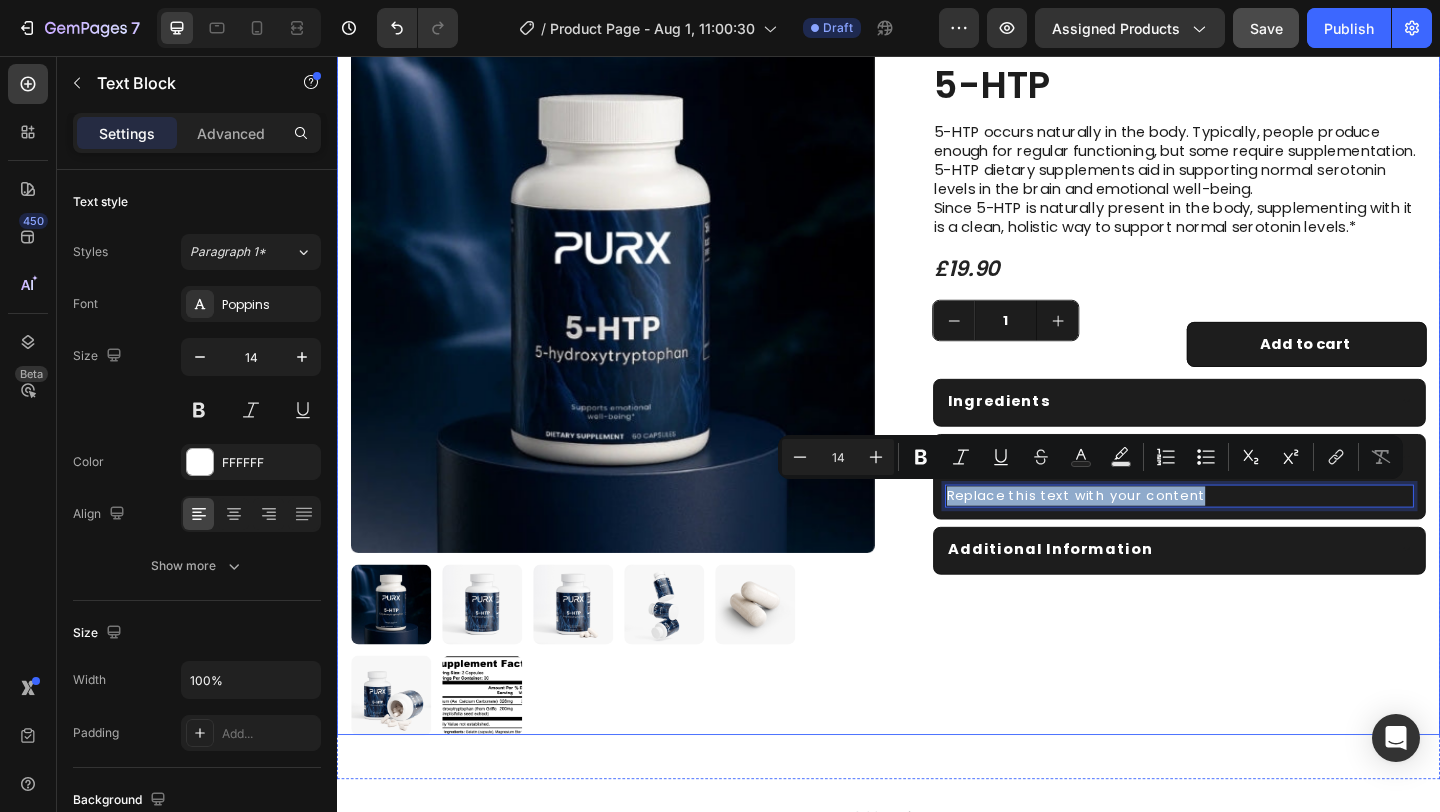 click on "Icon Icon Icon Icon Icon Icon List 2,500+ Verified Reviews! Text Block Row 5-HTP Product Title 5-HTP occurs naturally in the body. Typically, people produce enough for regular functioning, but some require supplementation. 5-HTP dietary supplements aid in supporting normal serotonin levels in the brain and emotional well-being.  Since 5-HTP is naturally present in the body, supplementing with it is a clean, holistic way to support normal serotonin levels.* Text Block £19.90 Product Price Product Price Row
1
Product Quantity Add to cart Add to Cart Row Row
Ingredients
Nutritional Information Replace this text with your content Text Block   0
Additional Information Accordion" at bounding box center (1237, 411) 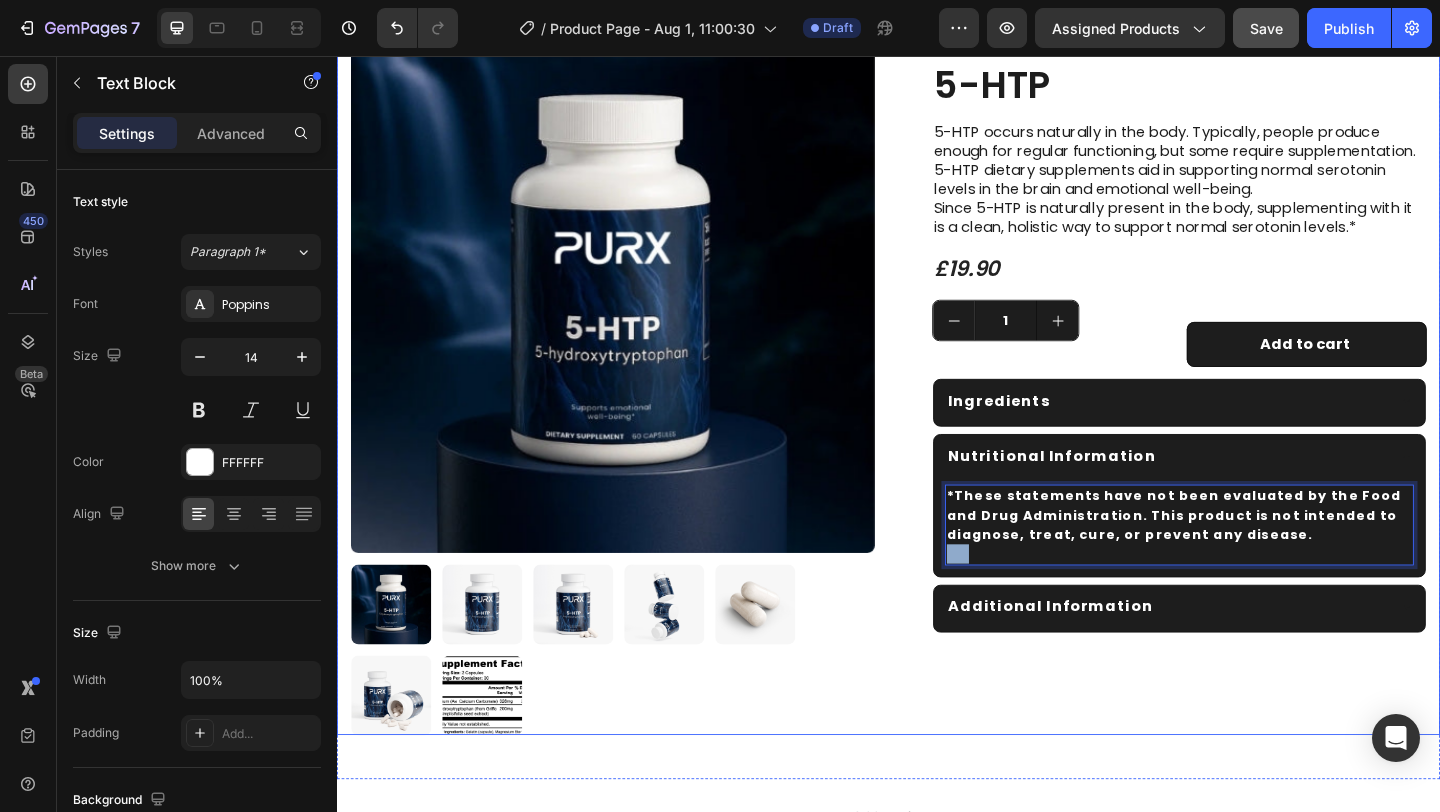 drag, startPoint x: 1021, startPoint y: 594, endPoint x: 954, endPoint y: 595, distance: 67.00746 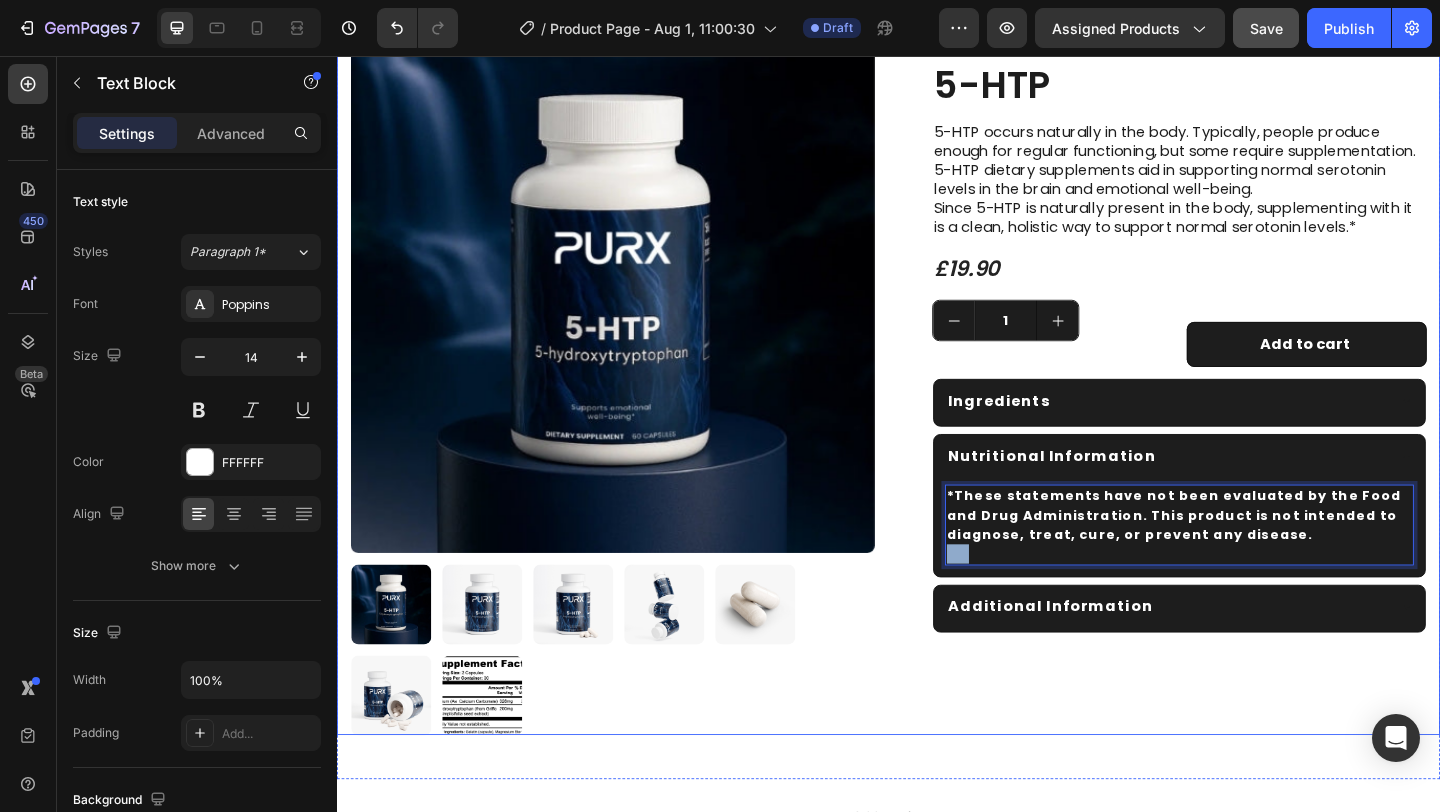 click on "Ingredients Nutritional Information *These statements have not been evaluated by the Food and Drug Administration. This product is not intended to diagnose, treat, cure, or prevent any disease. Text Block Additional Information Accordion" at bounding box center (1237, 411) 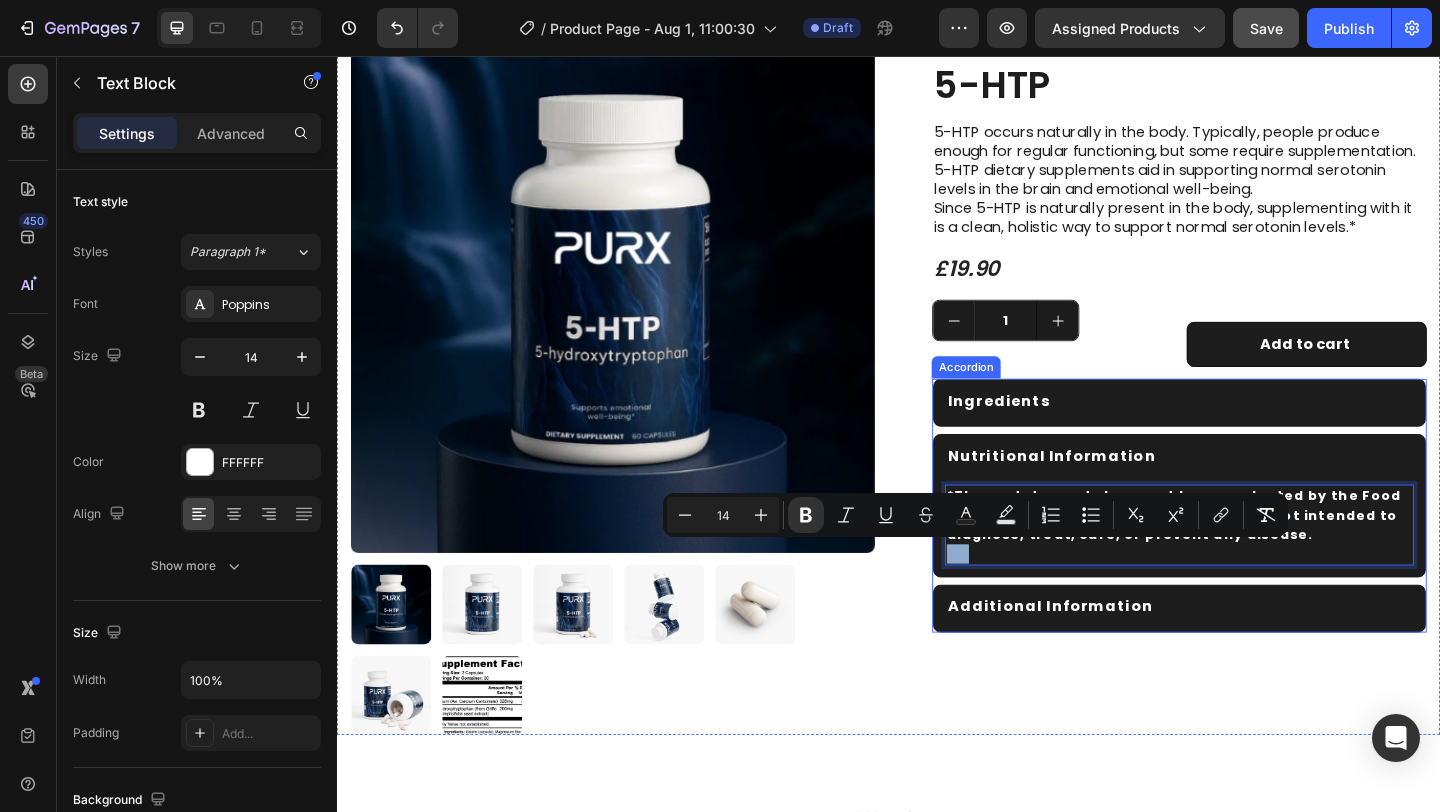 click on "Nutritional Information" at bounding box center (1237, 491) 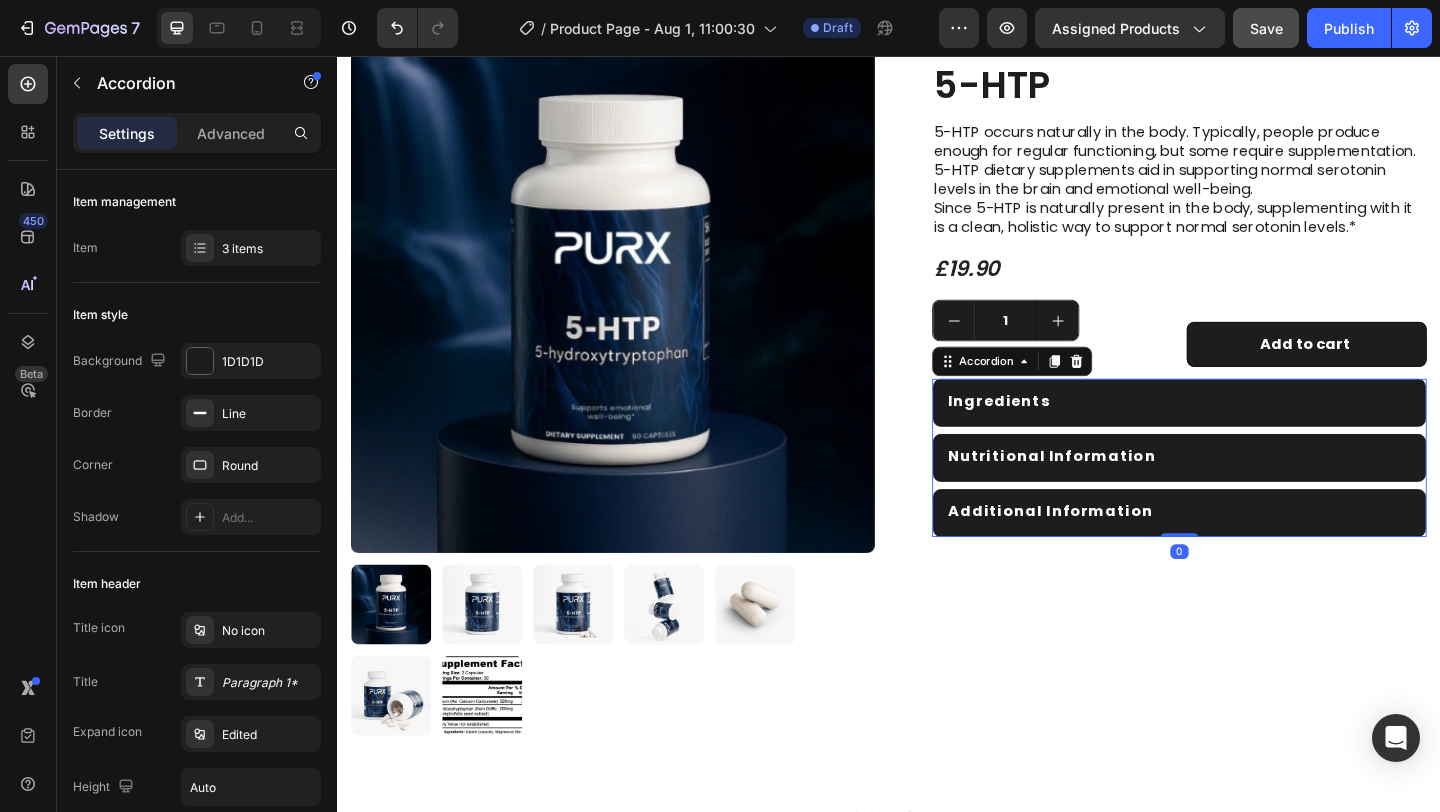 click on "Nutritional Information" at bounding box center (1237, 491) 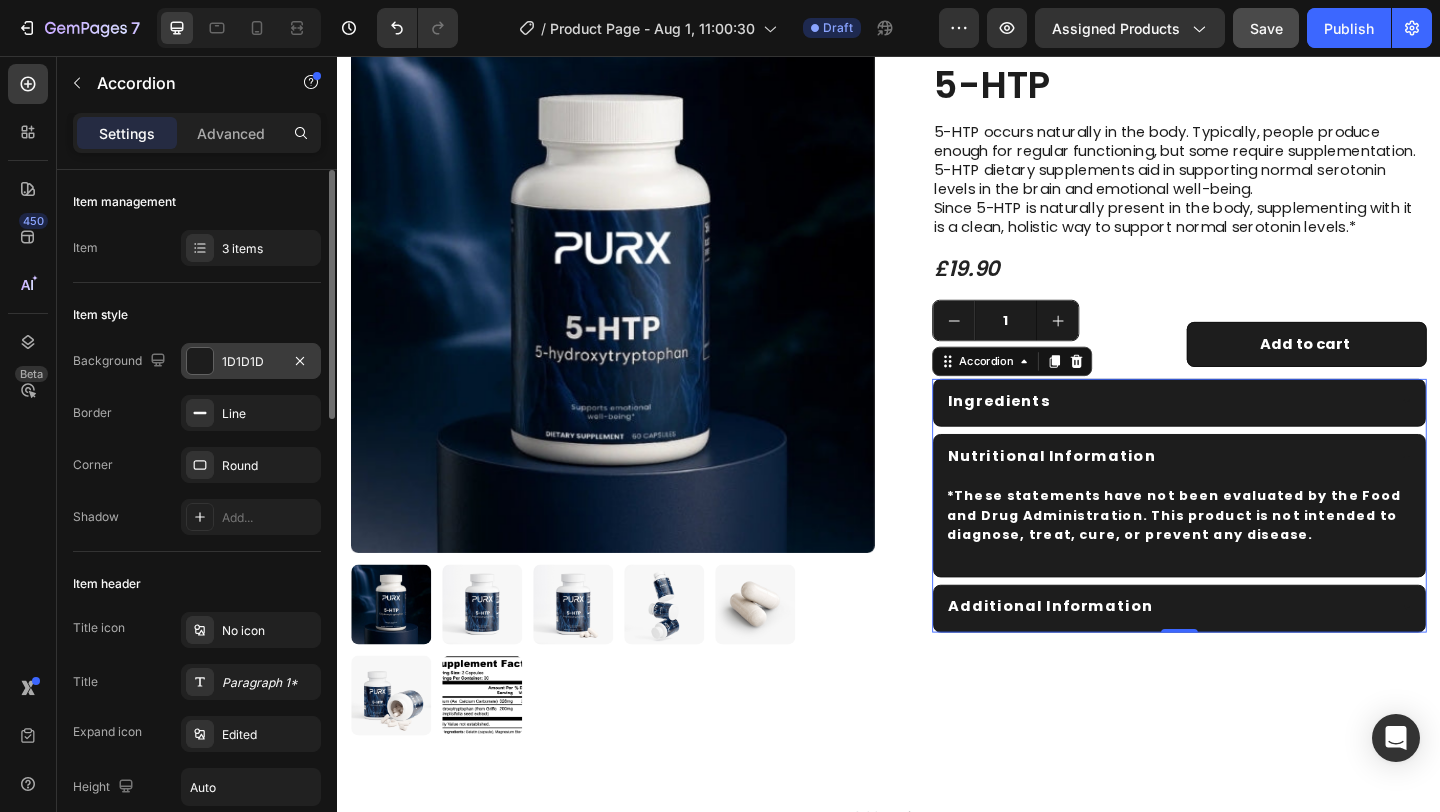 click at bounding box center [200, 361] 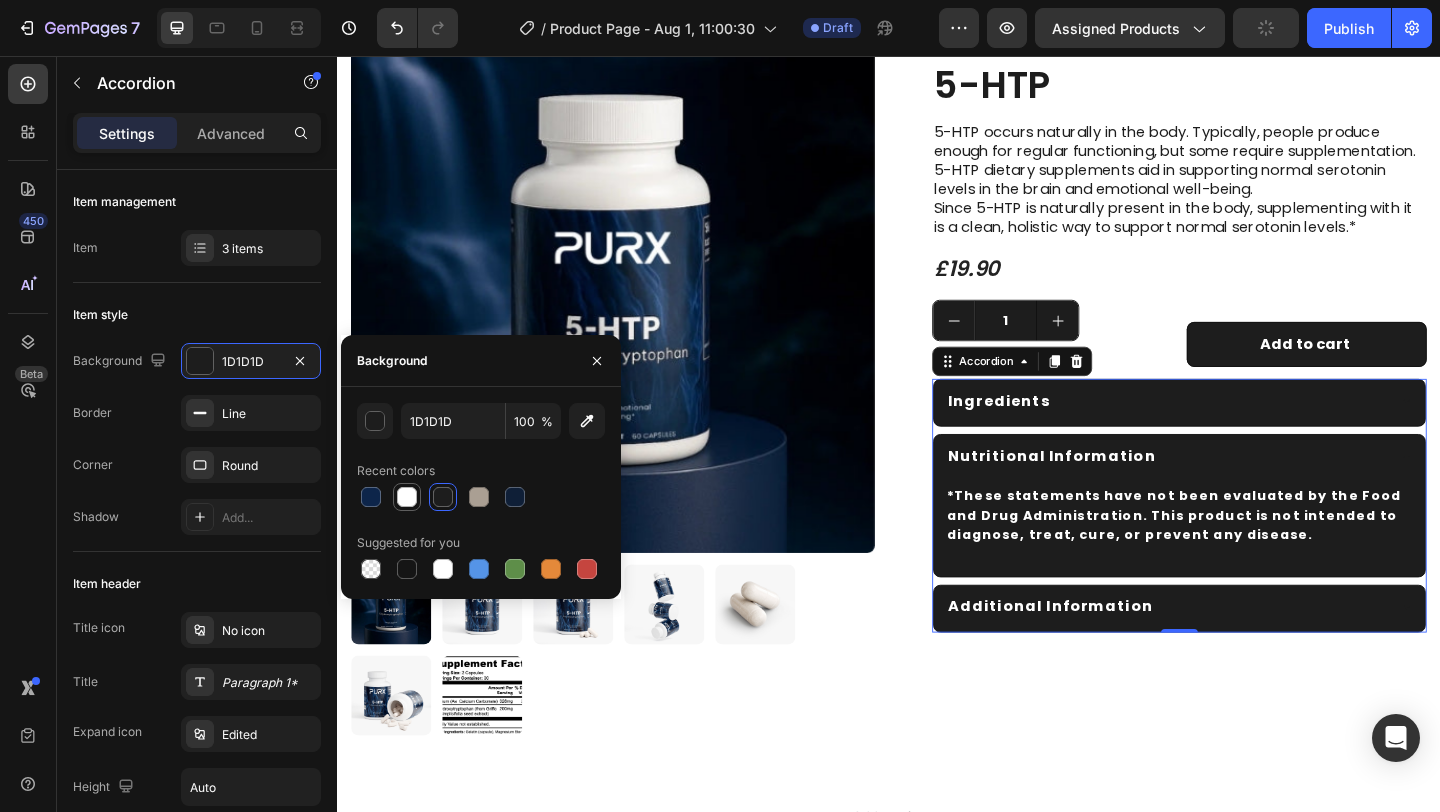 click at bounding box center (407, 497) 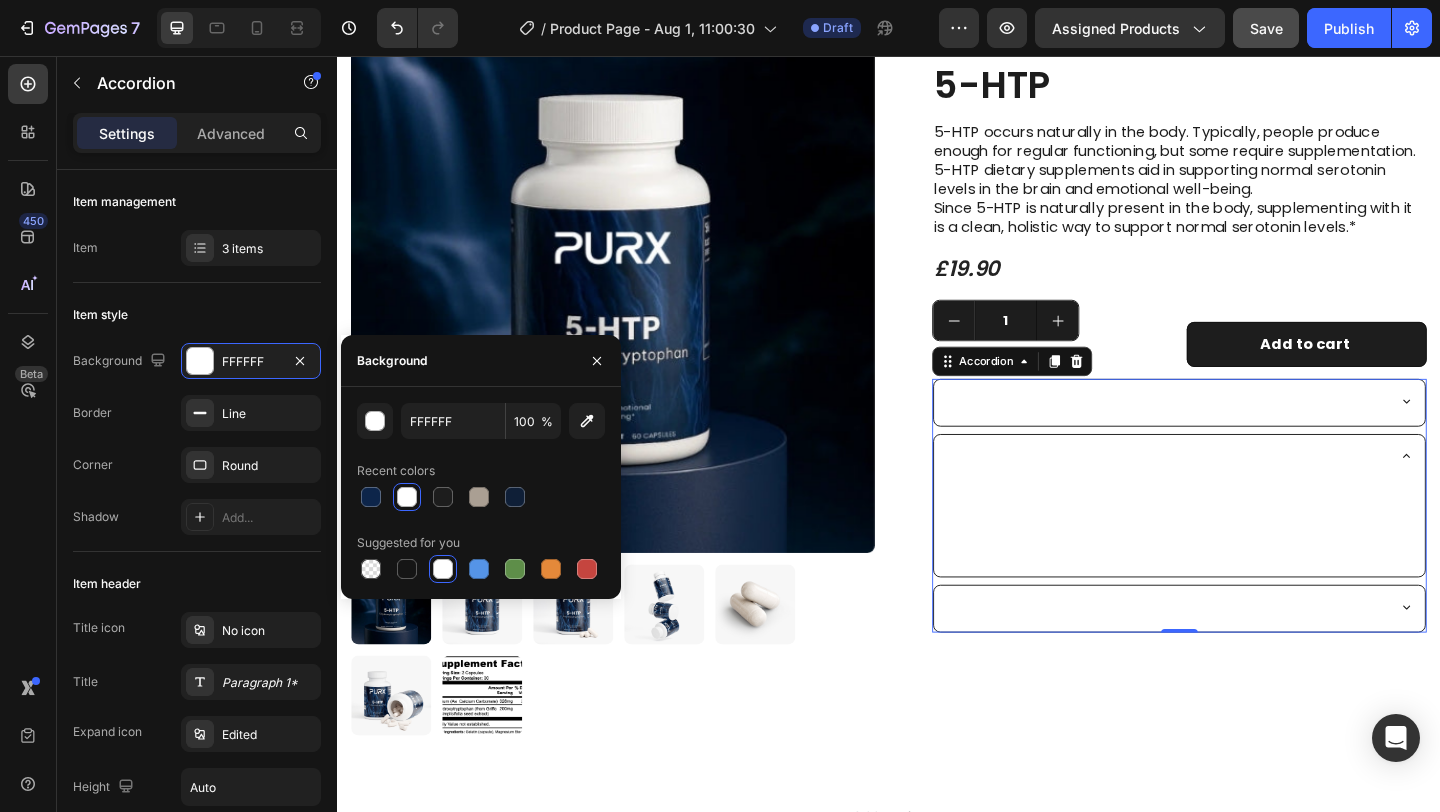 type on "1D1D1D" 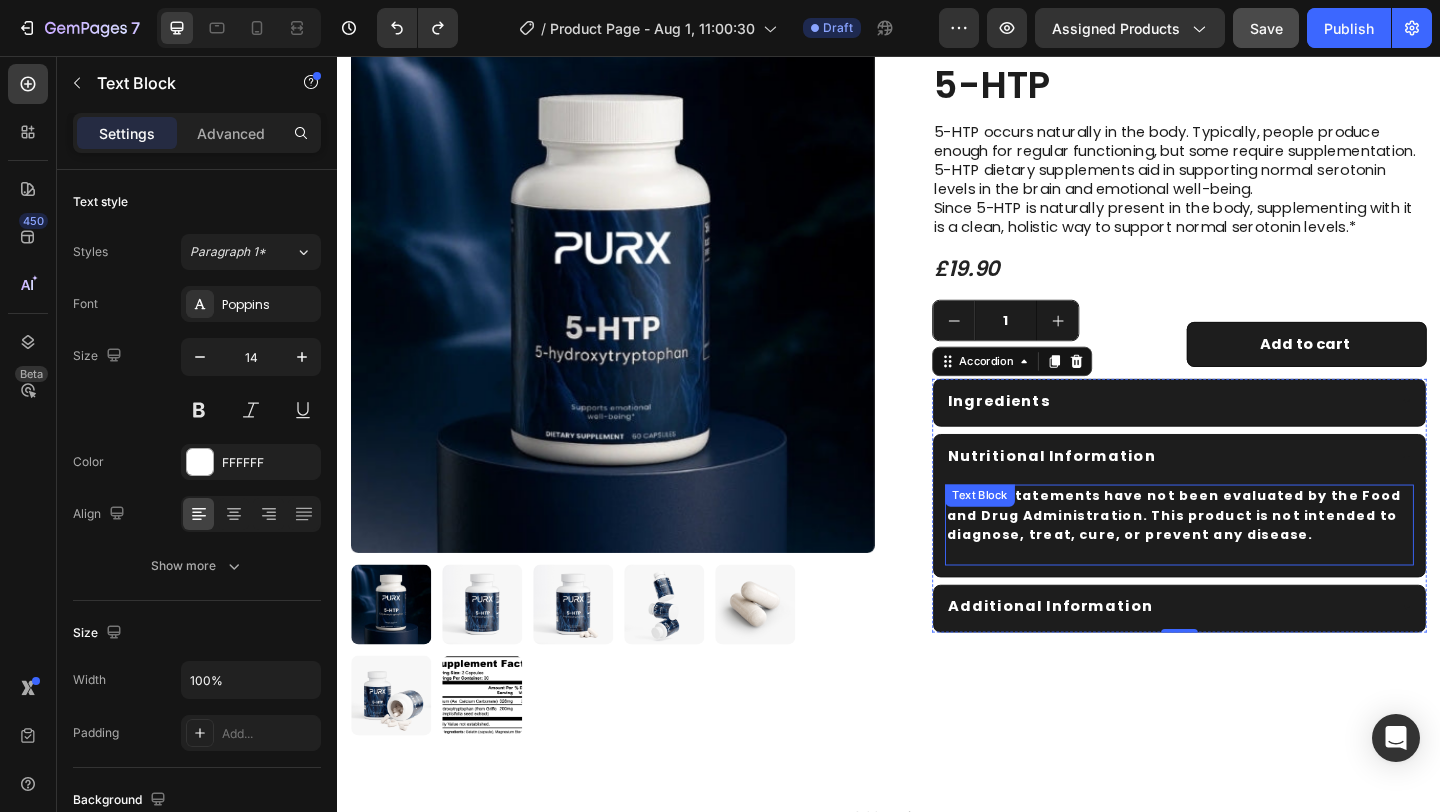 click at bounding box center (1253, 597) 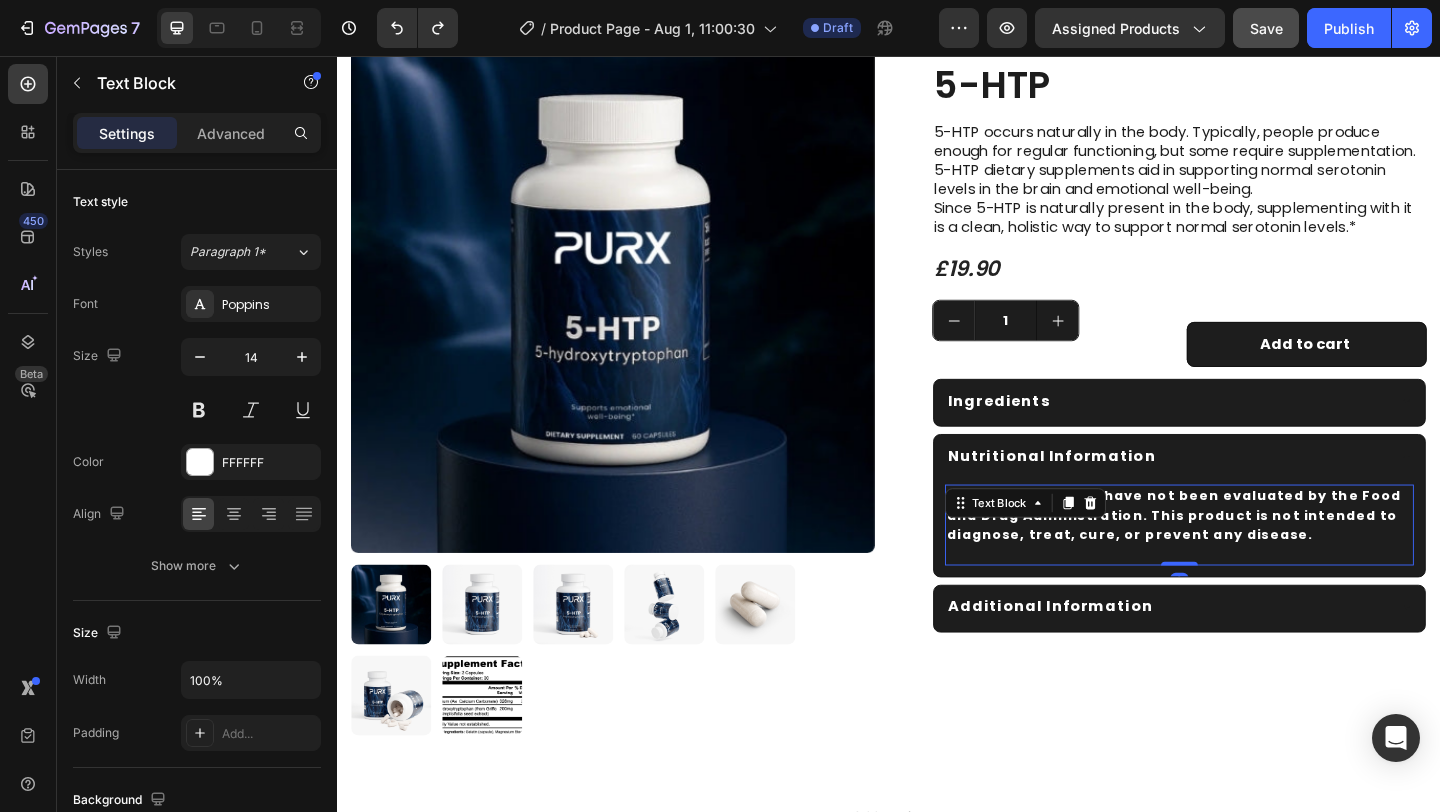 click at bounding box center (1253, 597) 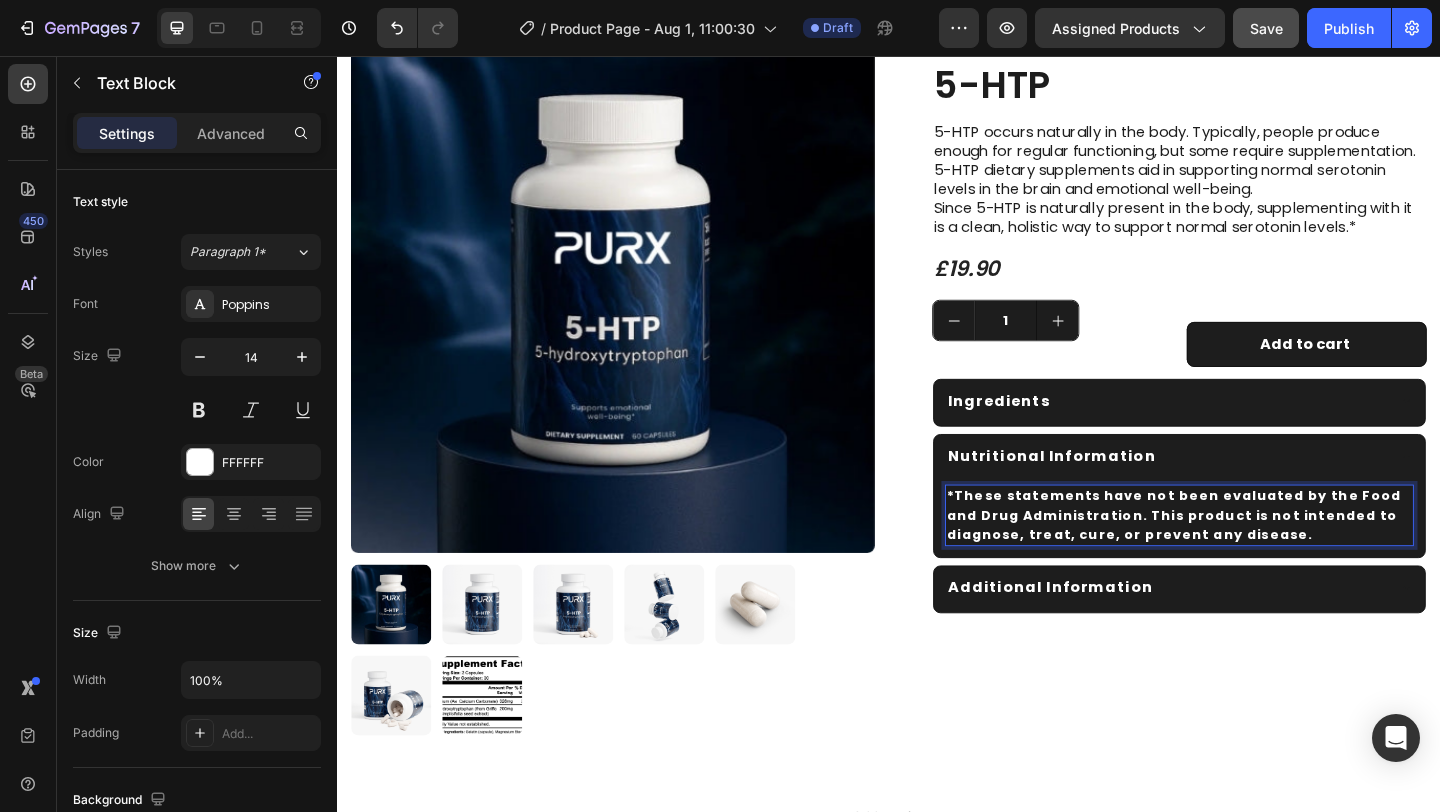 drag, startPoint x: 1375, startPoint y: 575, endPoint x: 994, endPoint y: 537, distance: 382.89032 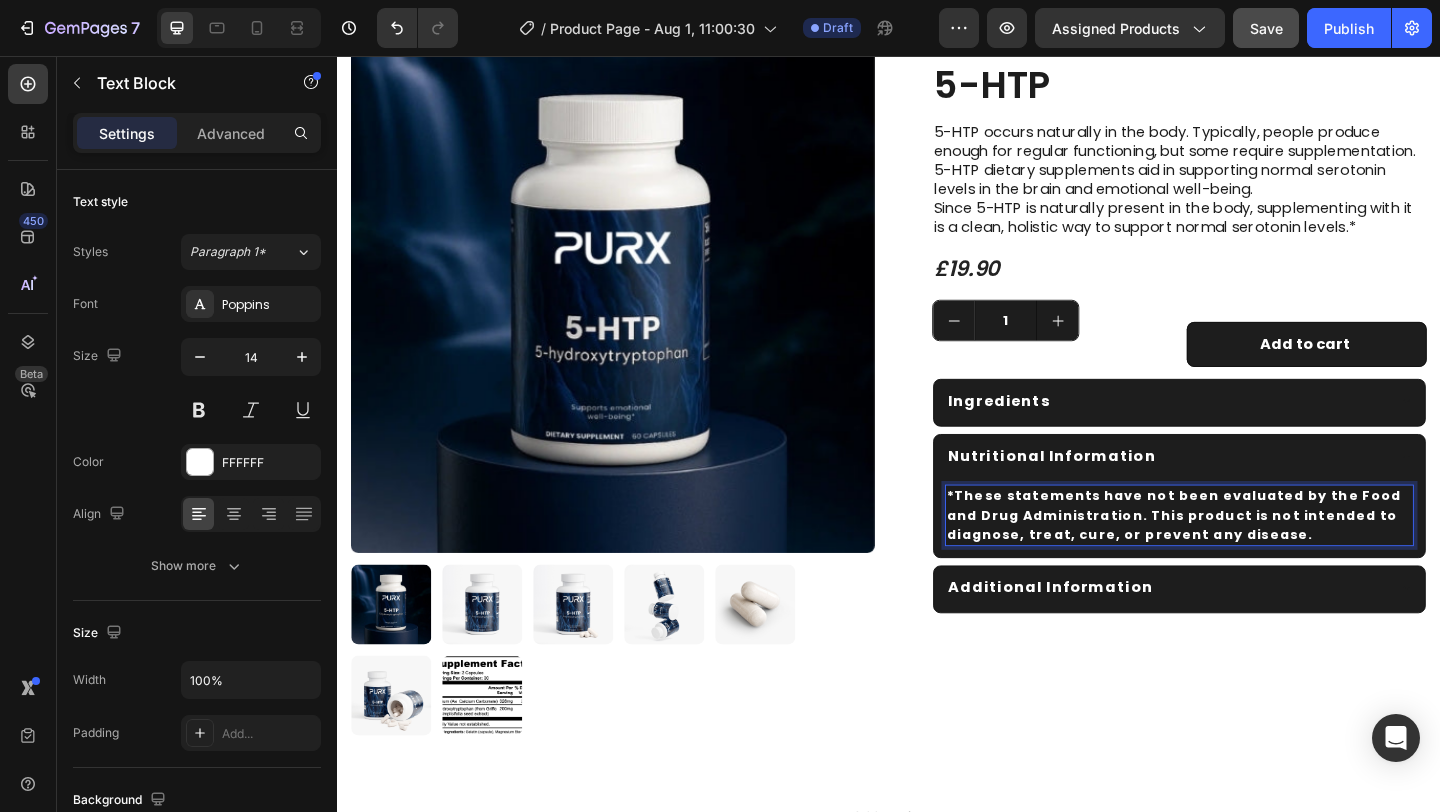 click on "*These statements have not been evaluated by the Food and Drug Administration. This product is not intended to diagnose, treat, cure, or prevent any disease." at bounding box center [1253, 555] 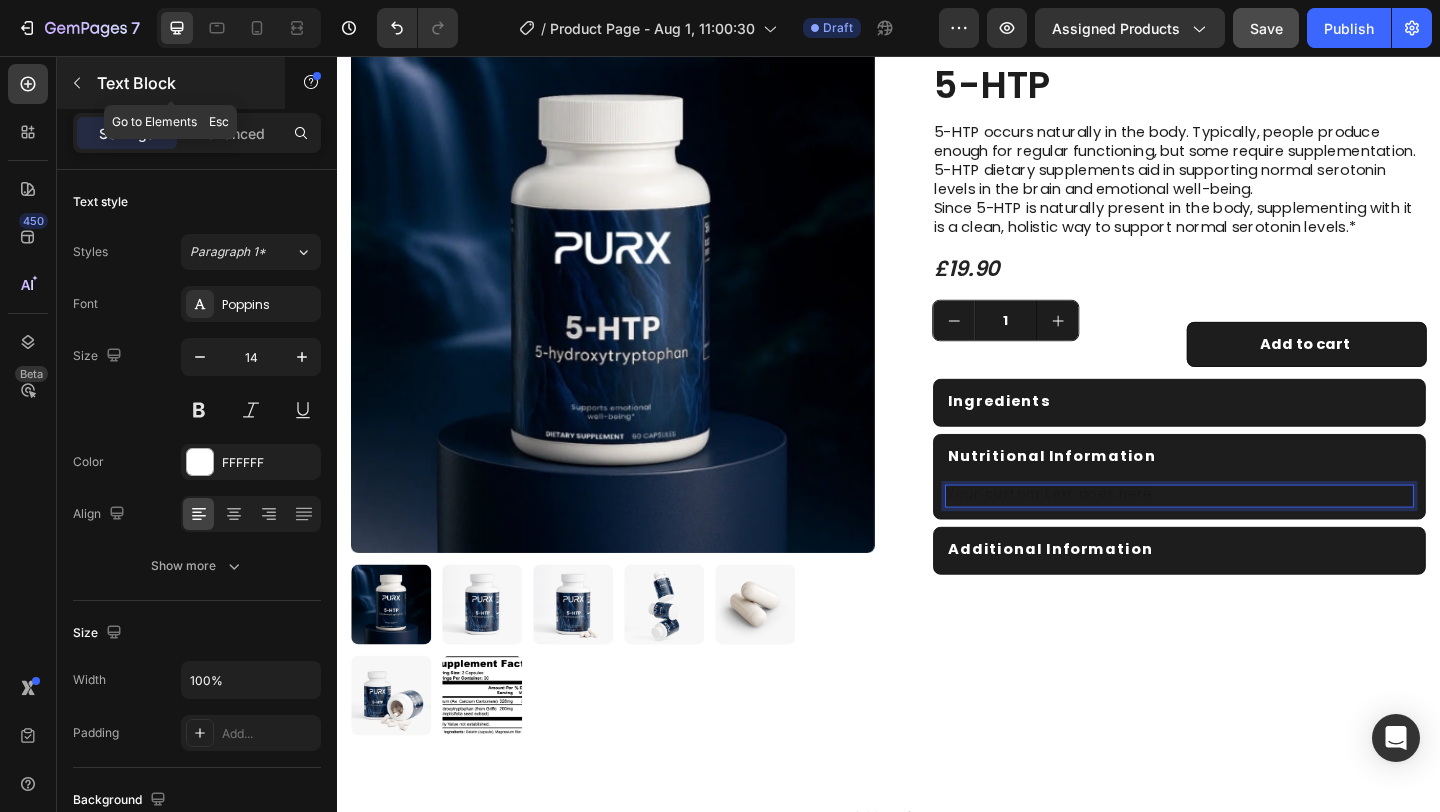 click 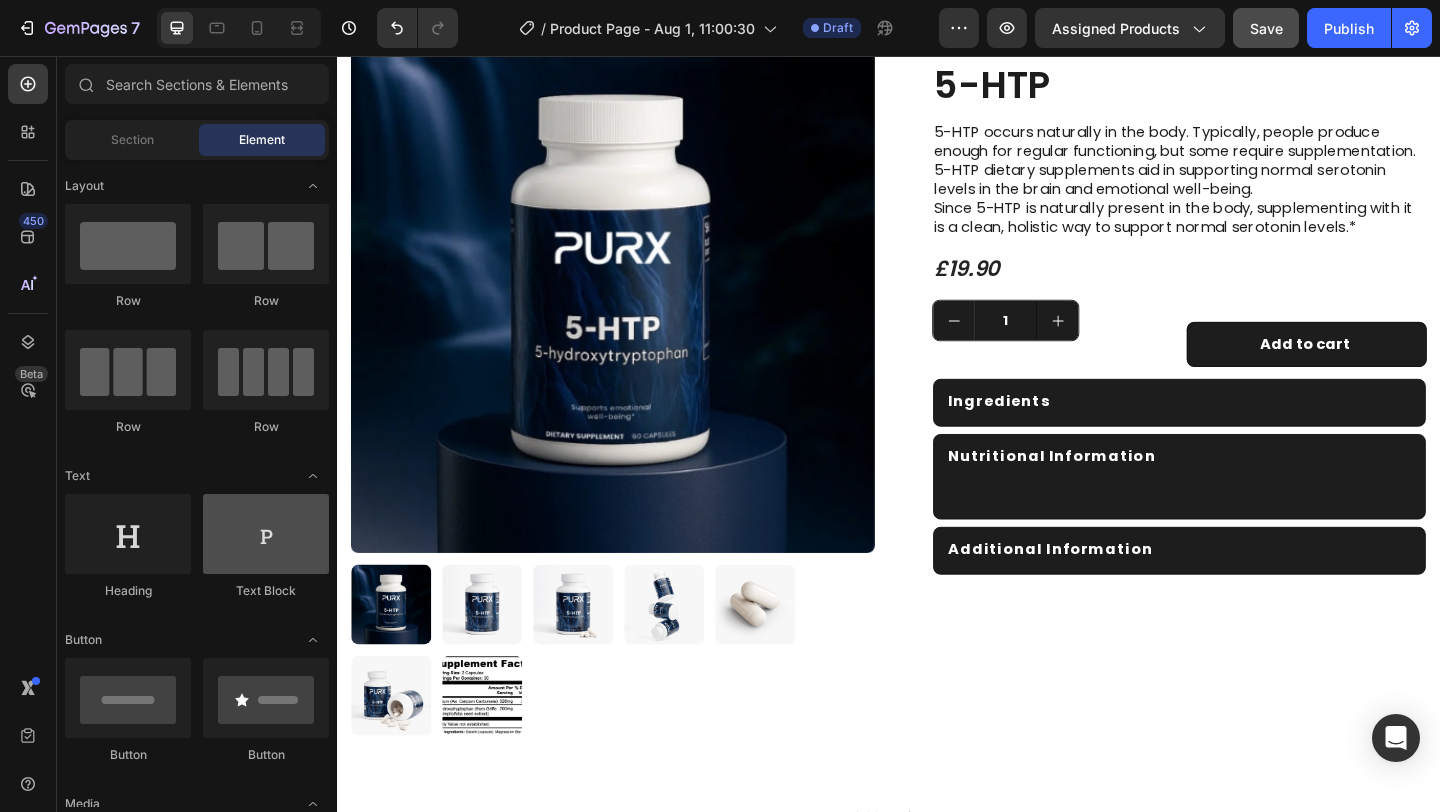 scroll, scrollTop: 365, scrollLeft: 0, axis: vertical 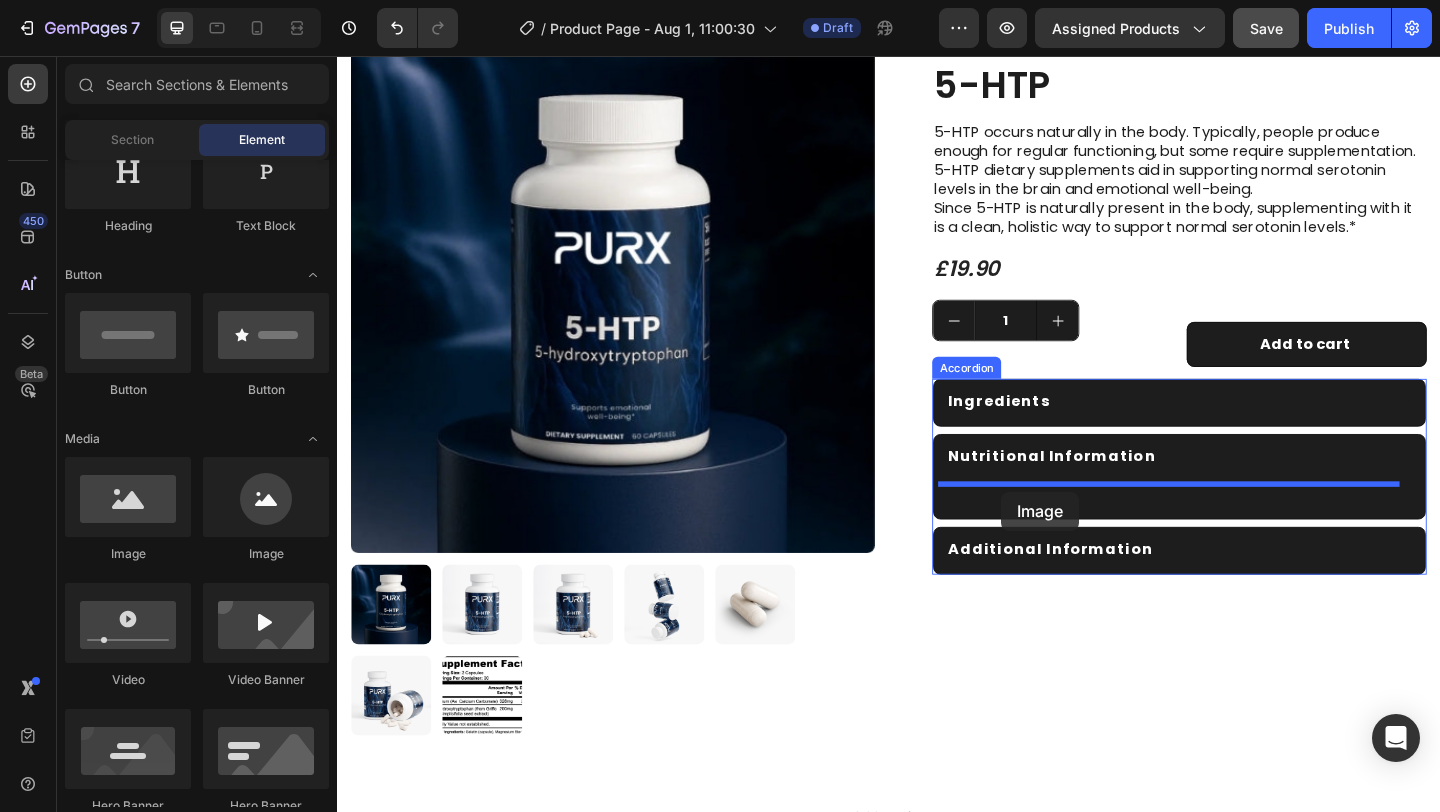drag, startPoint x: 450, startPoint y: 552, endPoint x: 1059, endPoint y: 530, distance: 609.3972 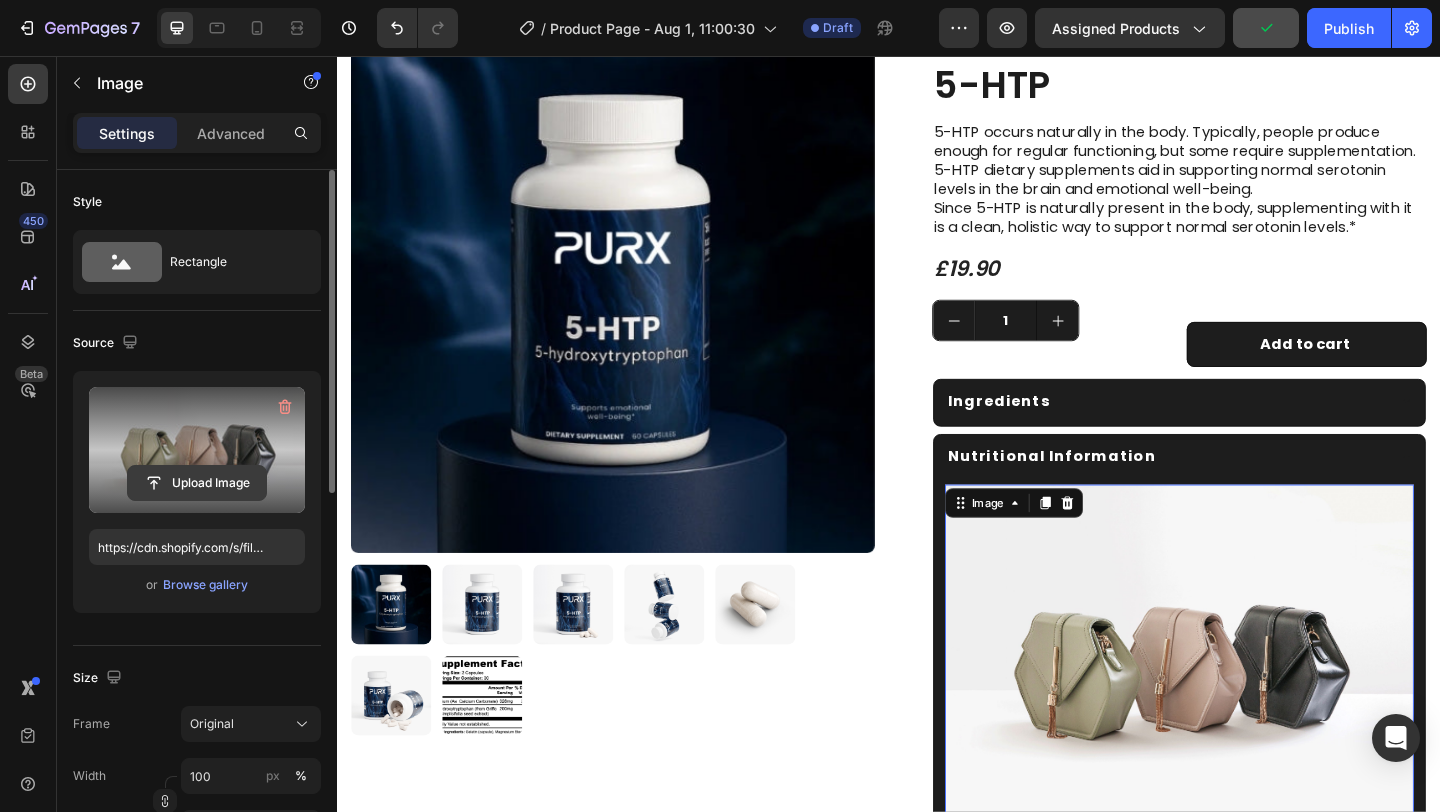 click 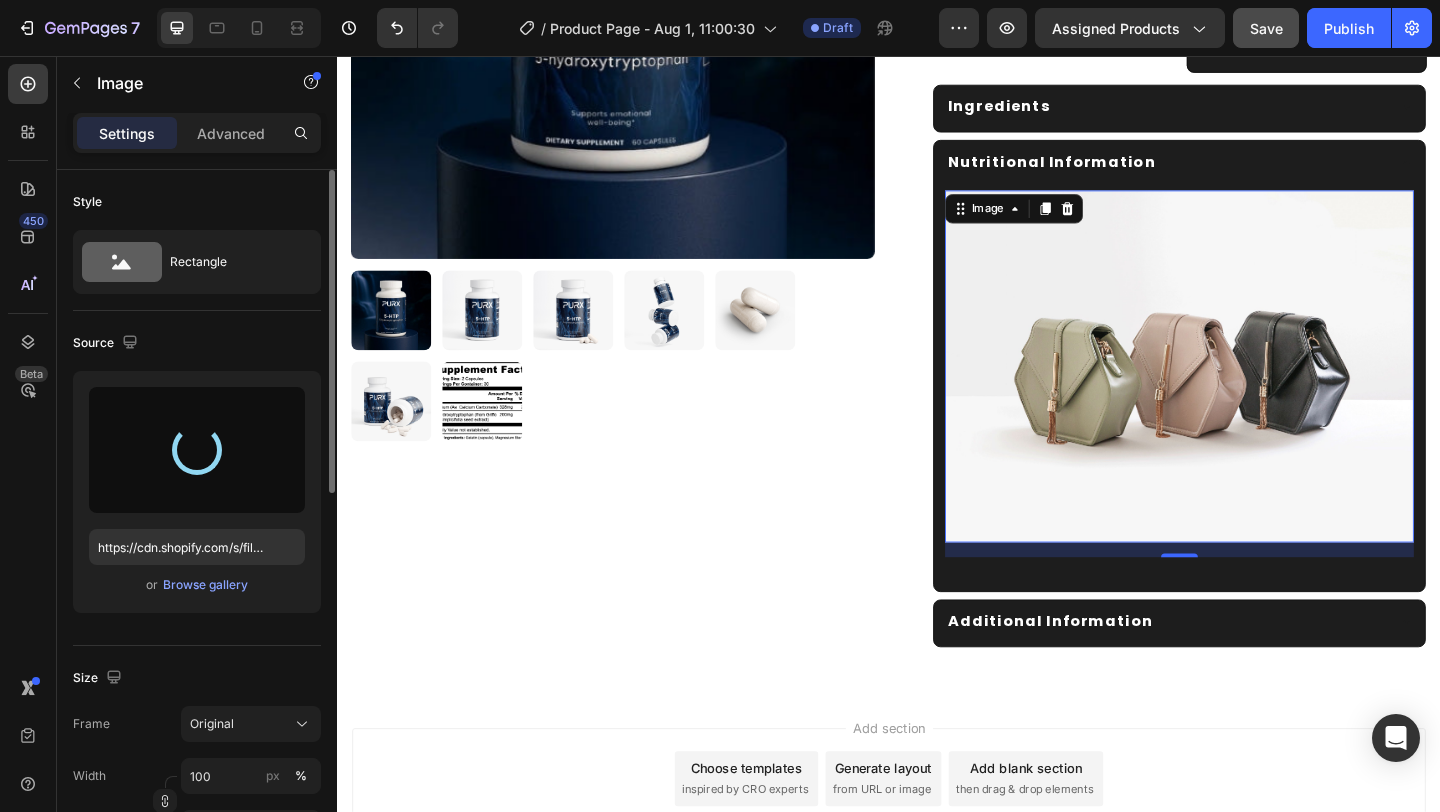 scroll, scrollTop: 545, scrollLeft: 0, axis: vertical 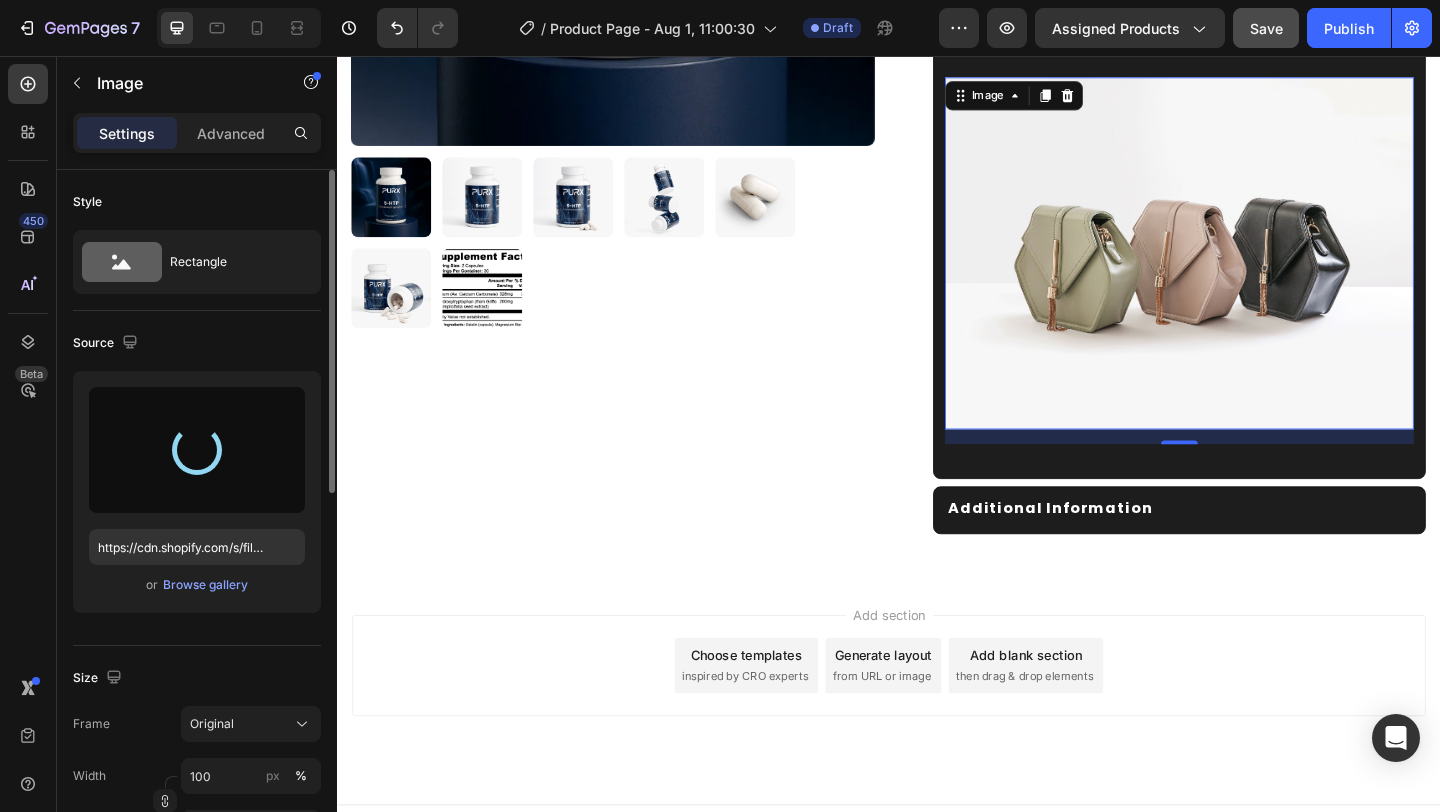 type on "https://cdn.shopify.com/s/files/1/0893/0574/3705/files/gempages_574714027976951013-aa016132-f7fc-4312-98bc-db983eaa5902.png" 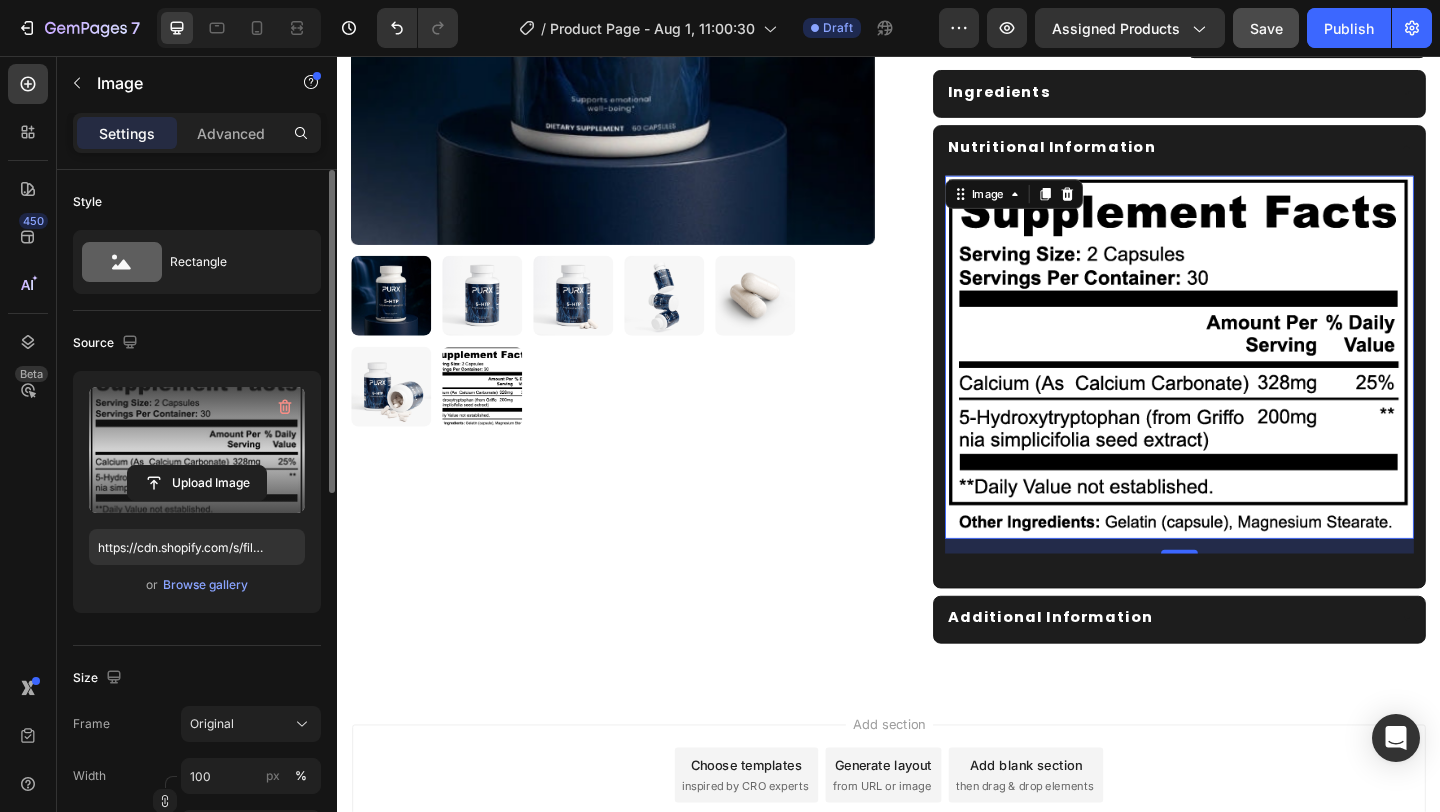 scroll, scrollTop: 435, scrollLeft: 0, axis: vertical 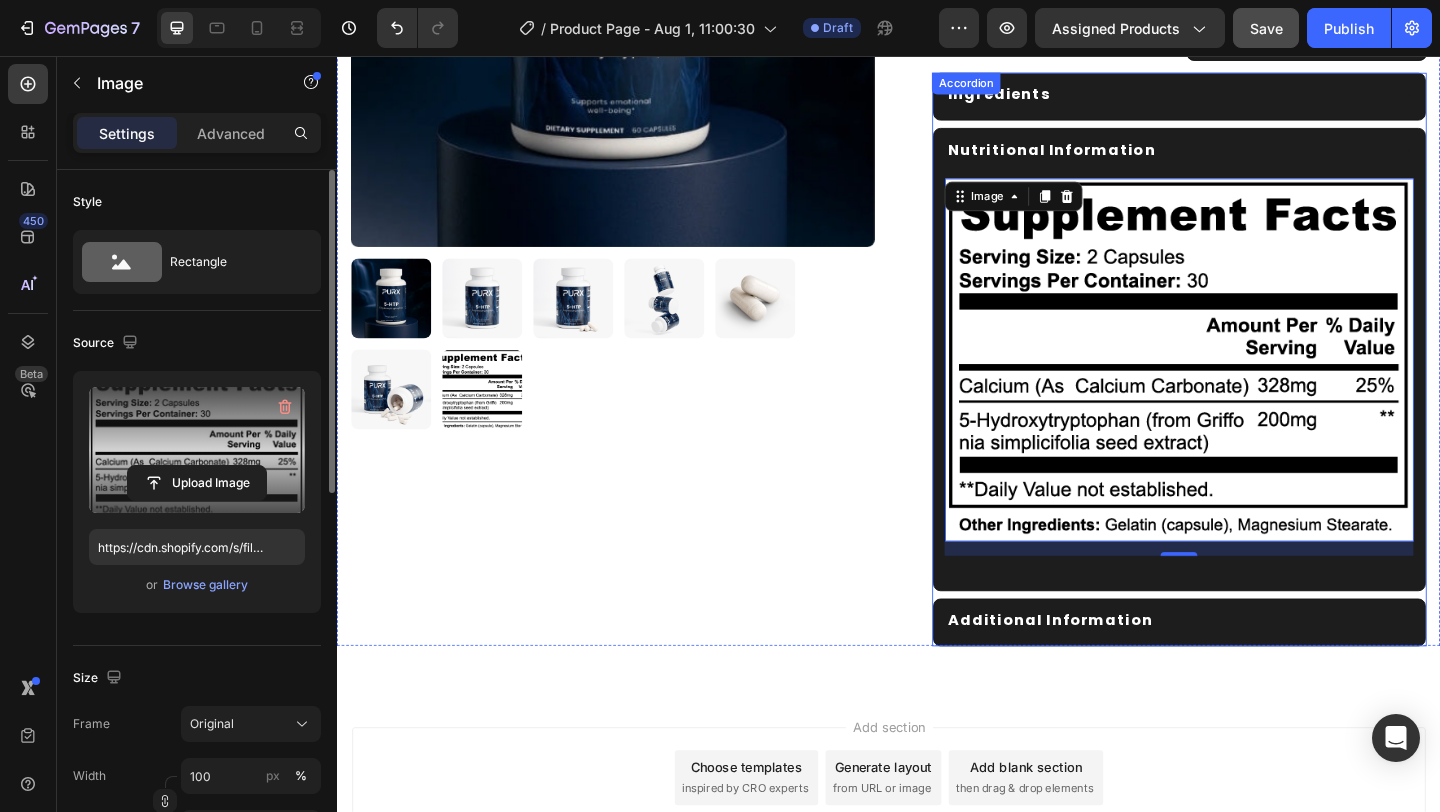 click on "Nutritional Information" at bounding box center [1237, 158] 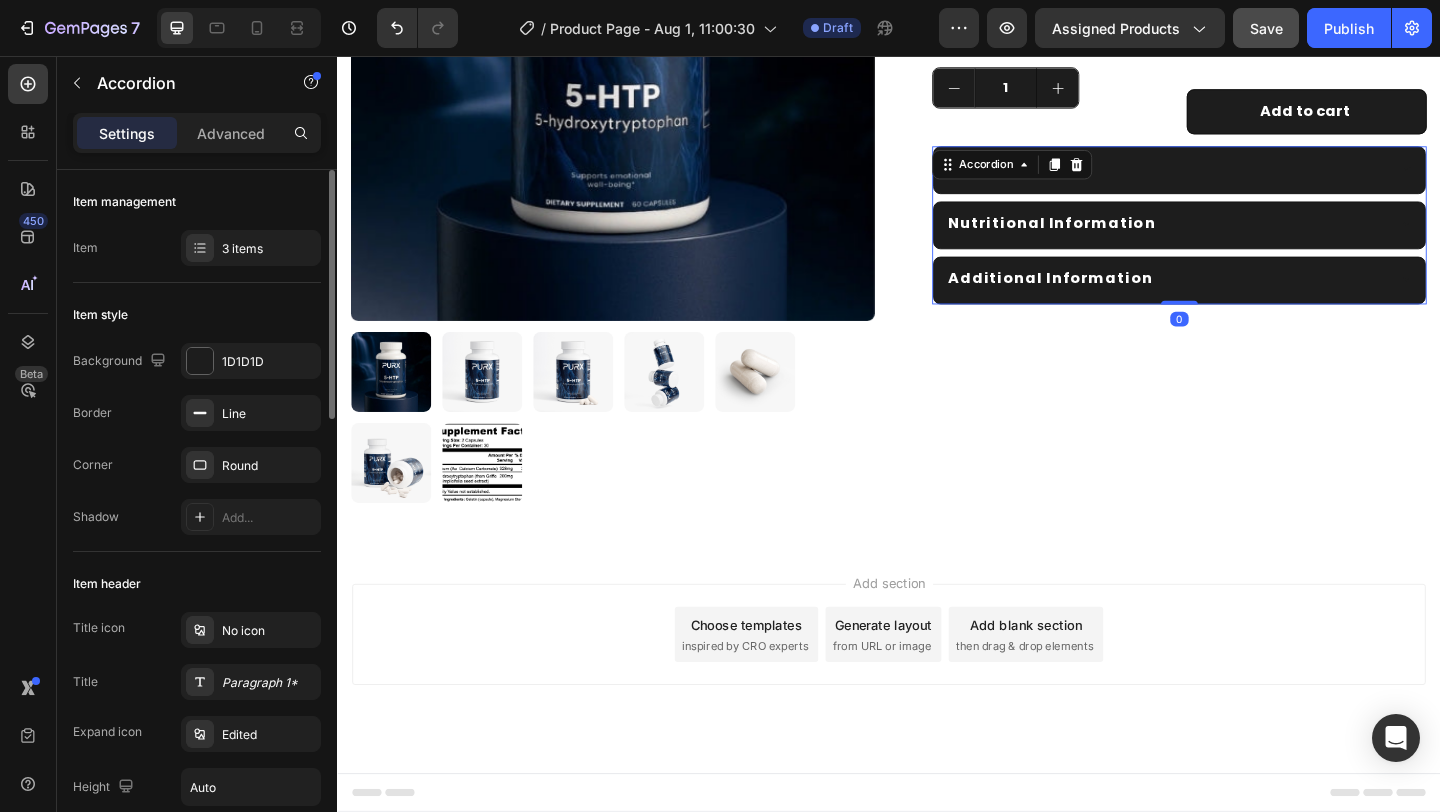 scroll, scrollTop: 347, scrollLeft: 0, axis: vertical 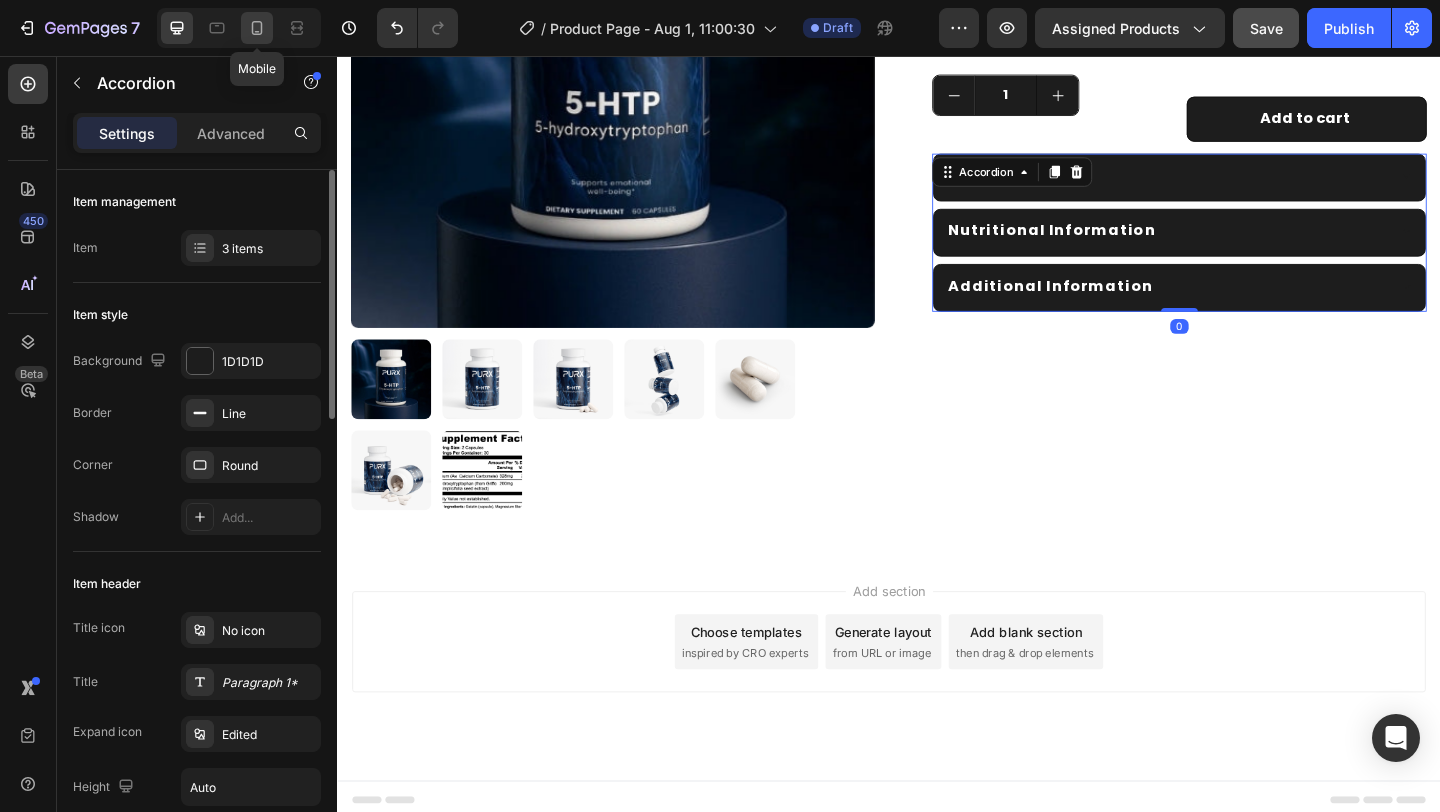 click 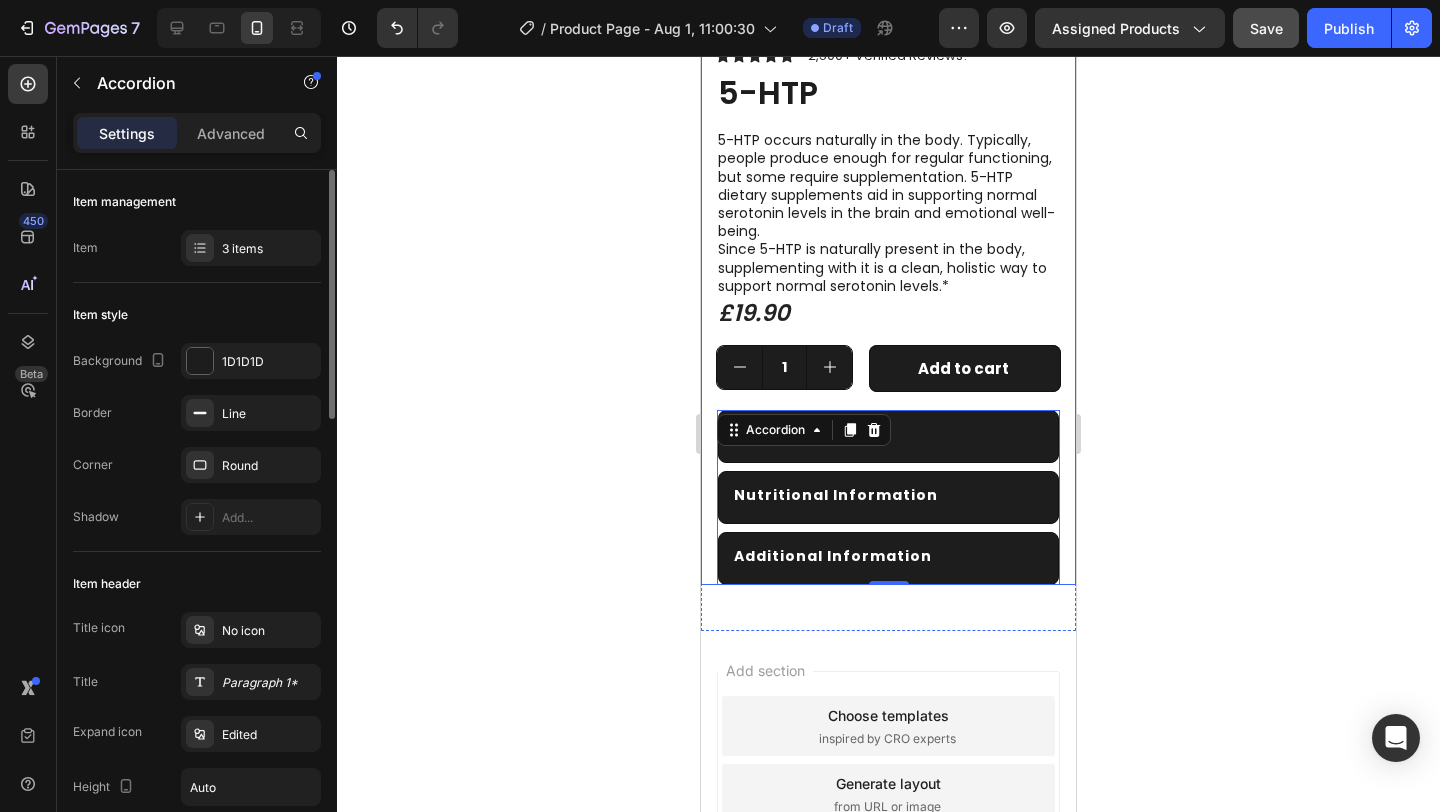 scroll, scrollTop: 608, scrollLeft: 0, axis: vertical 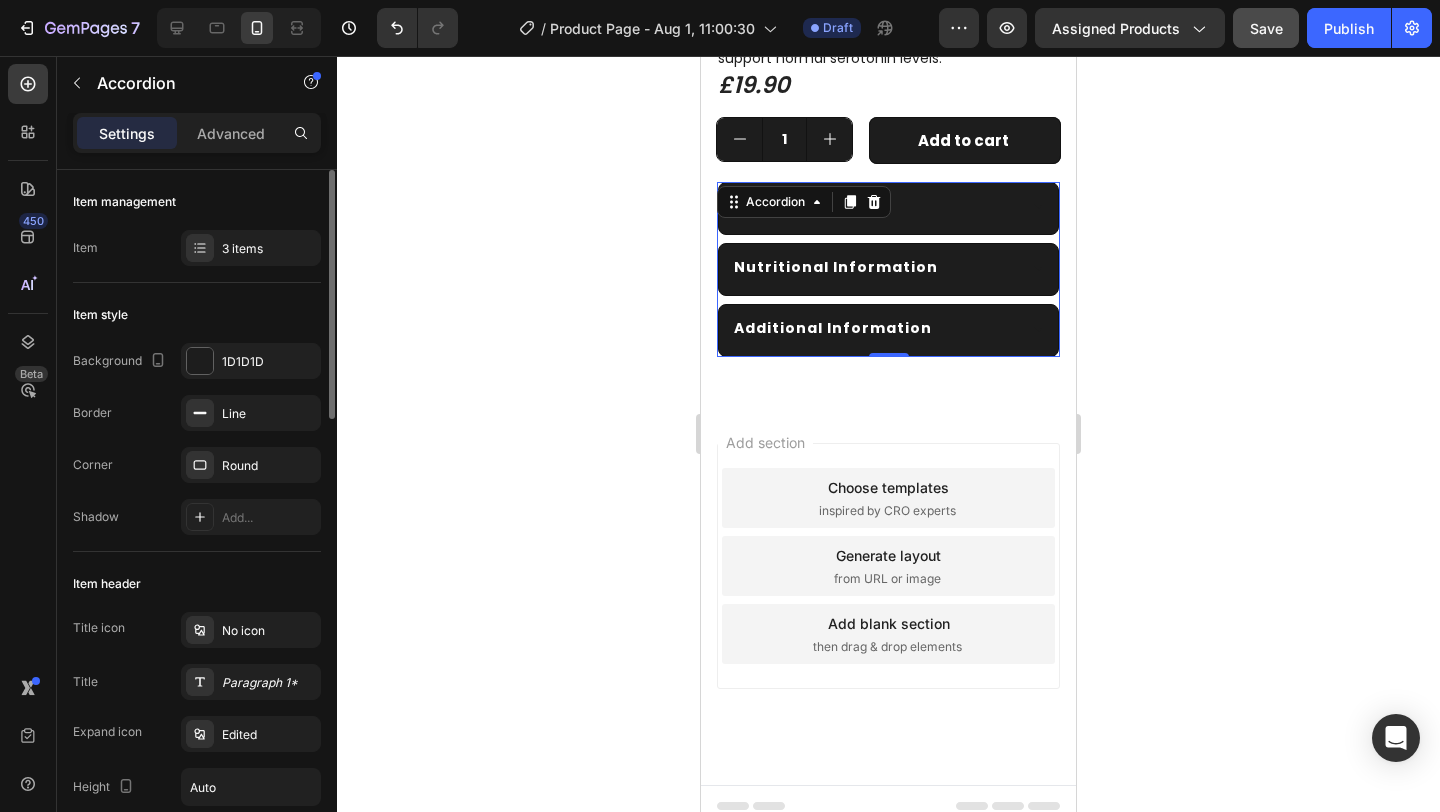 click on "Nutritional Information" at bounding box center (888, 269) 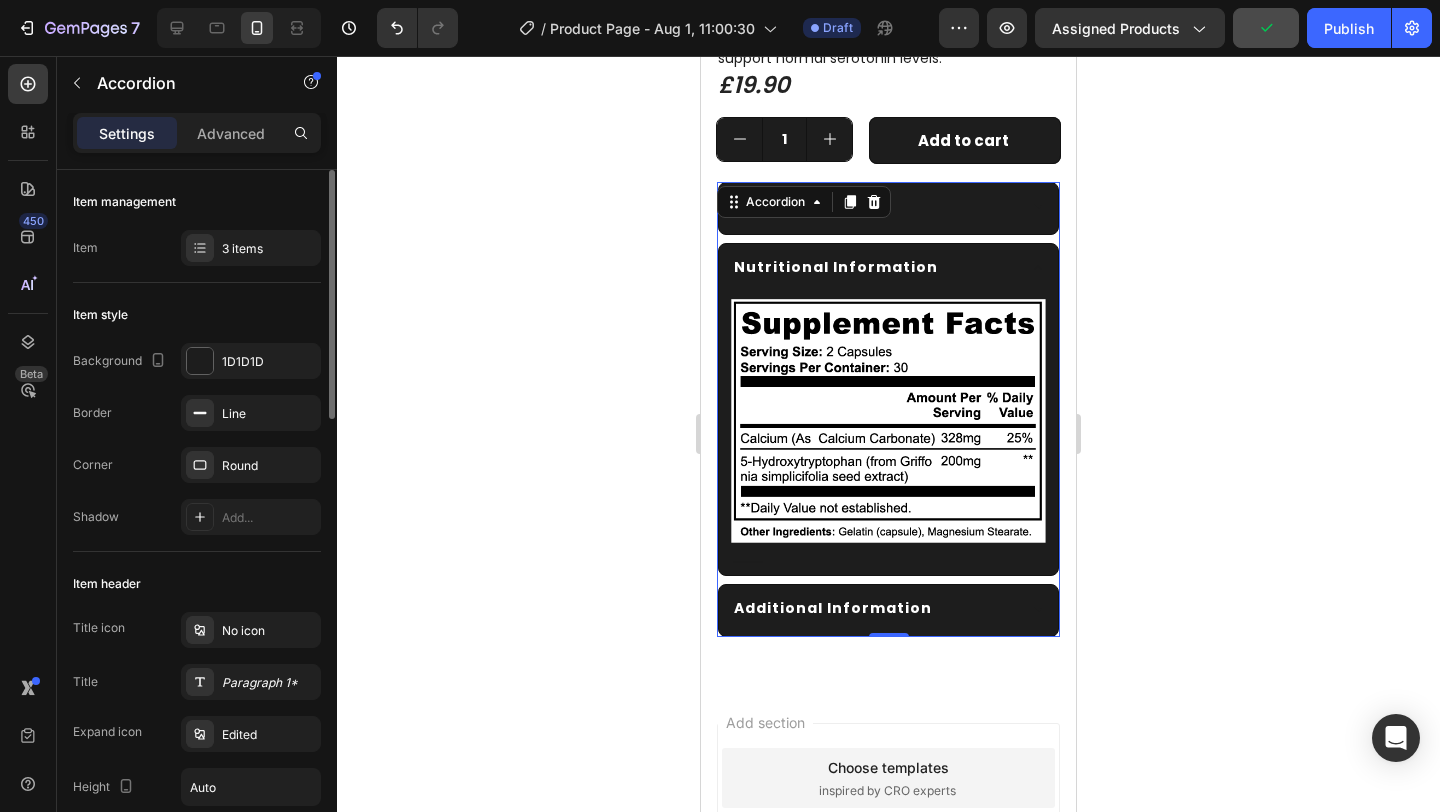 click on "Nutritional Information" at bounding box center (888, 269) 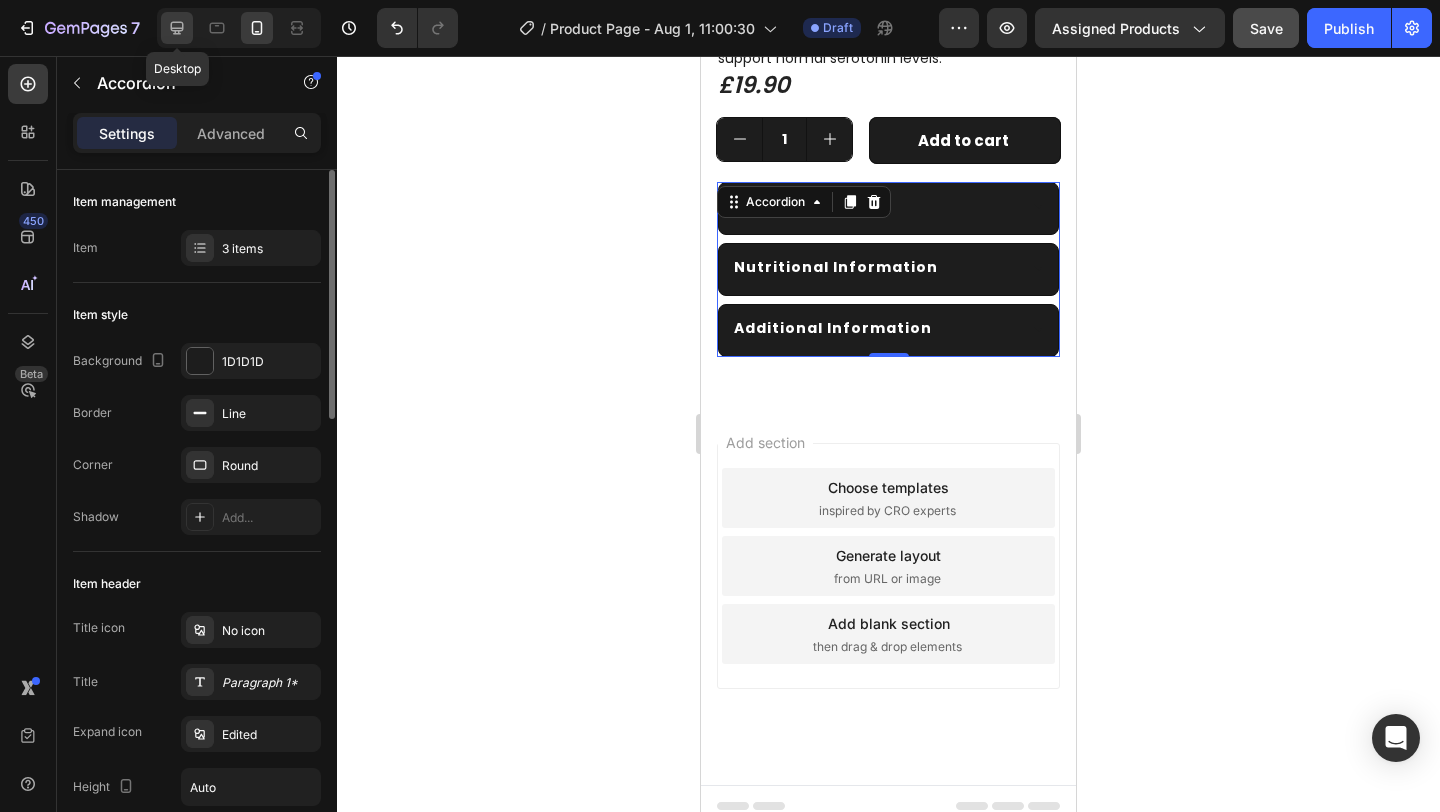 click 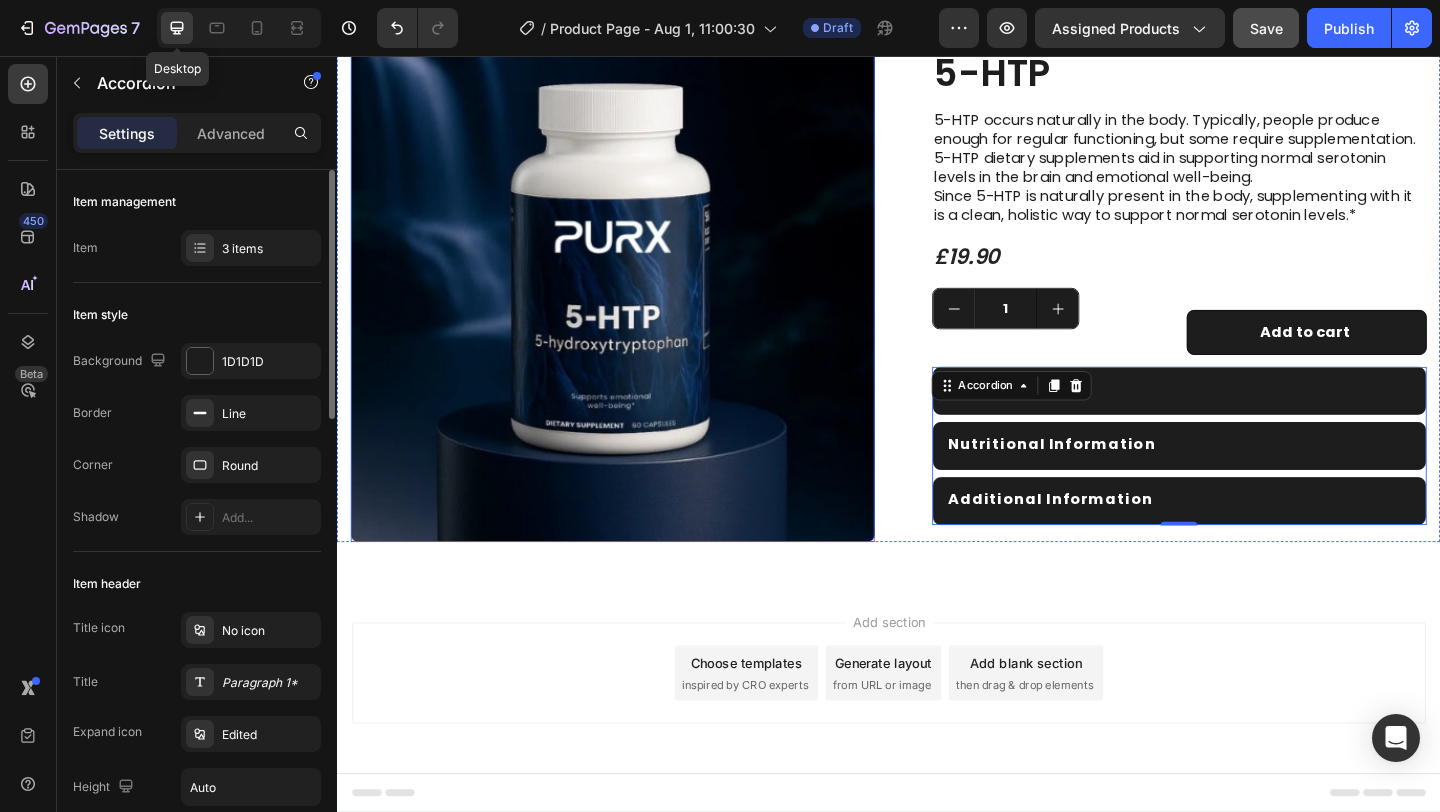 scroll, scrollTop: 107, scrollLeft: 0, axis: vertical 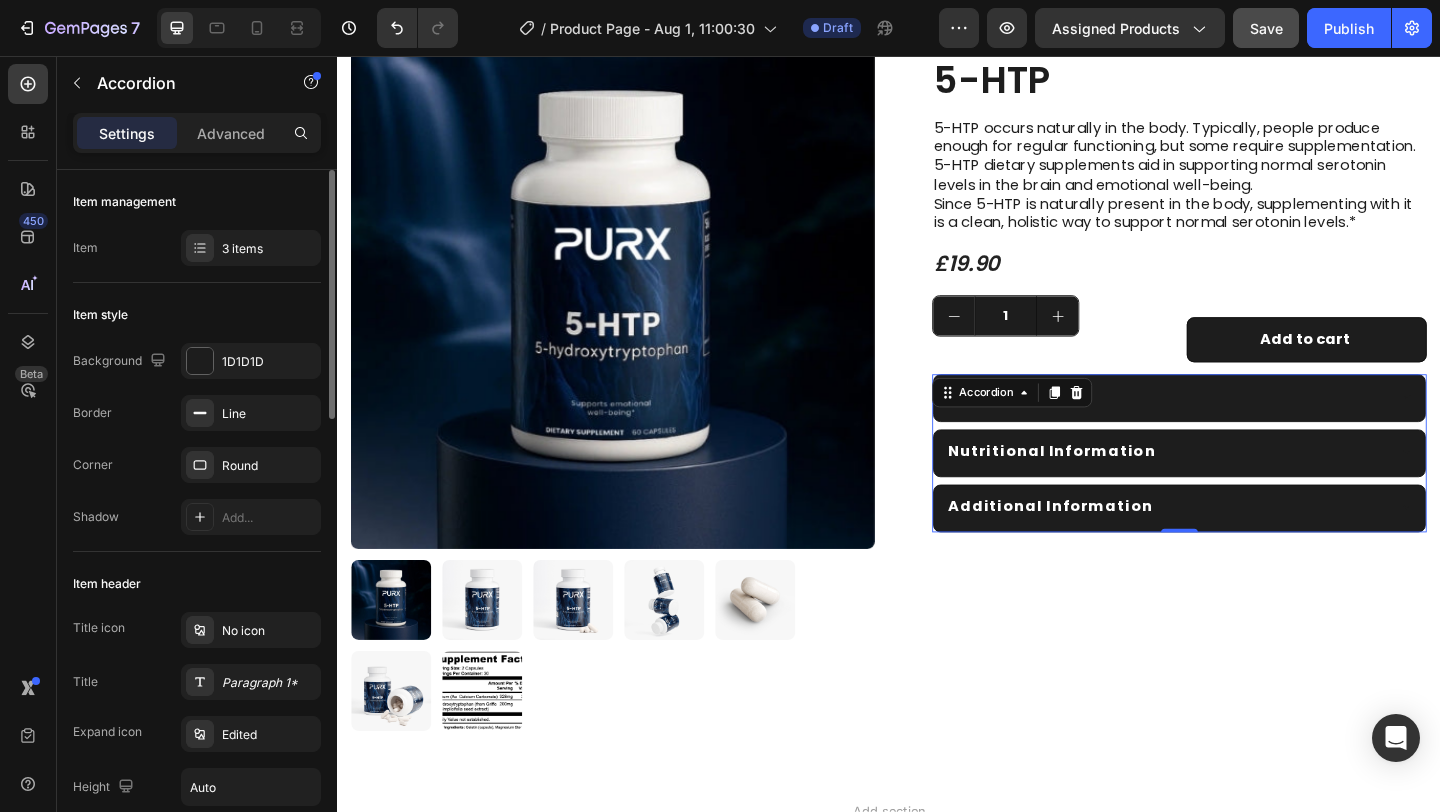 click on "Additional Information" at bounding box center [1237, 546] 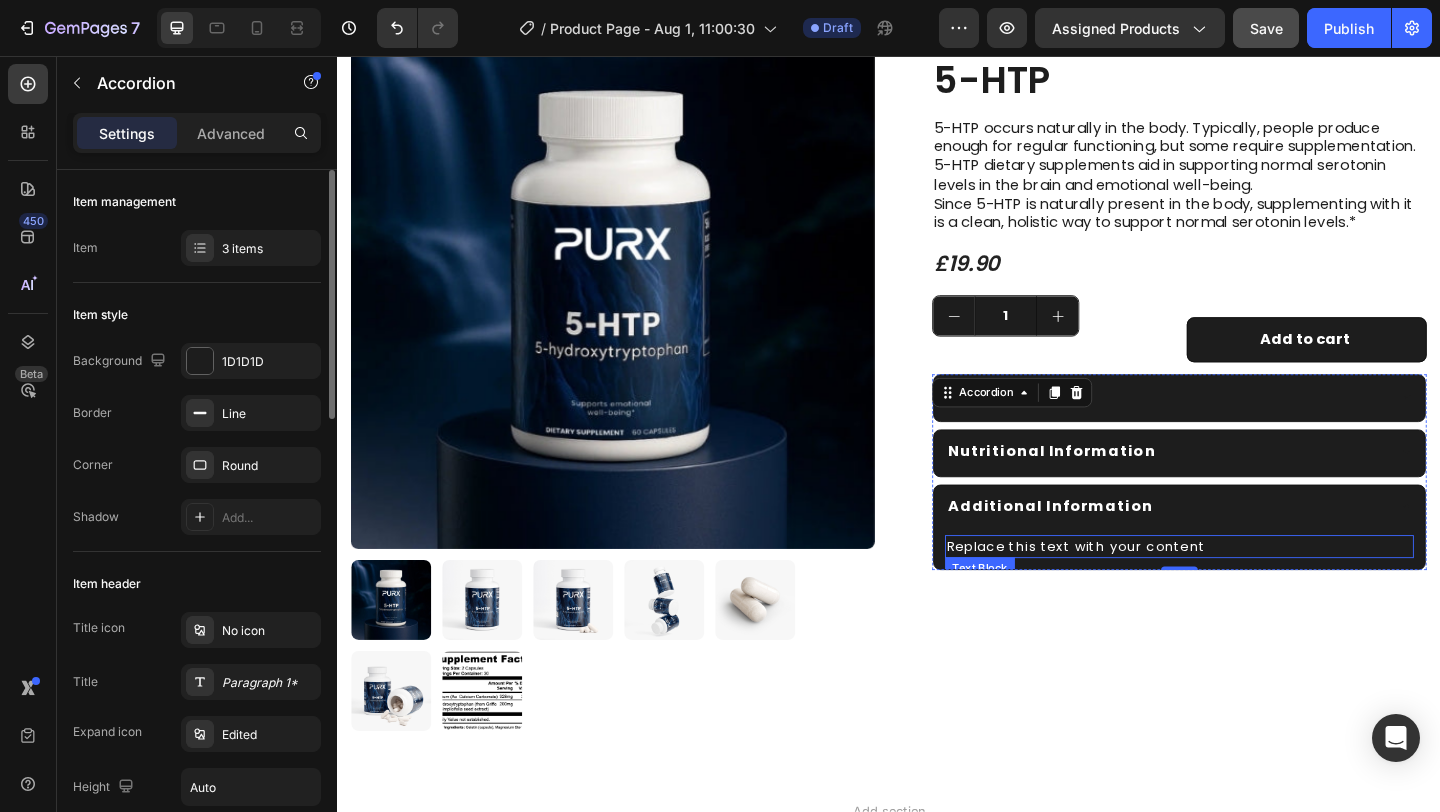 click on "Replace this text with your content" at bounding box center [1253, 589] 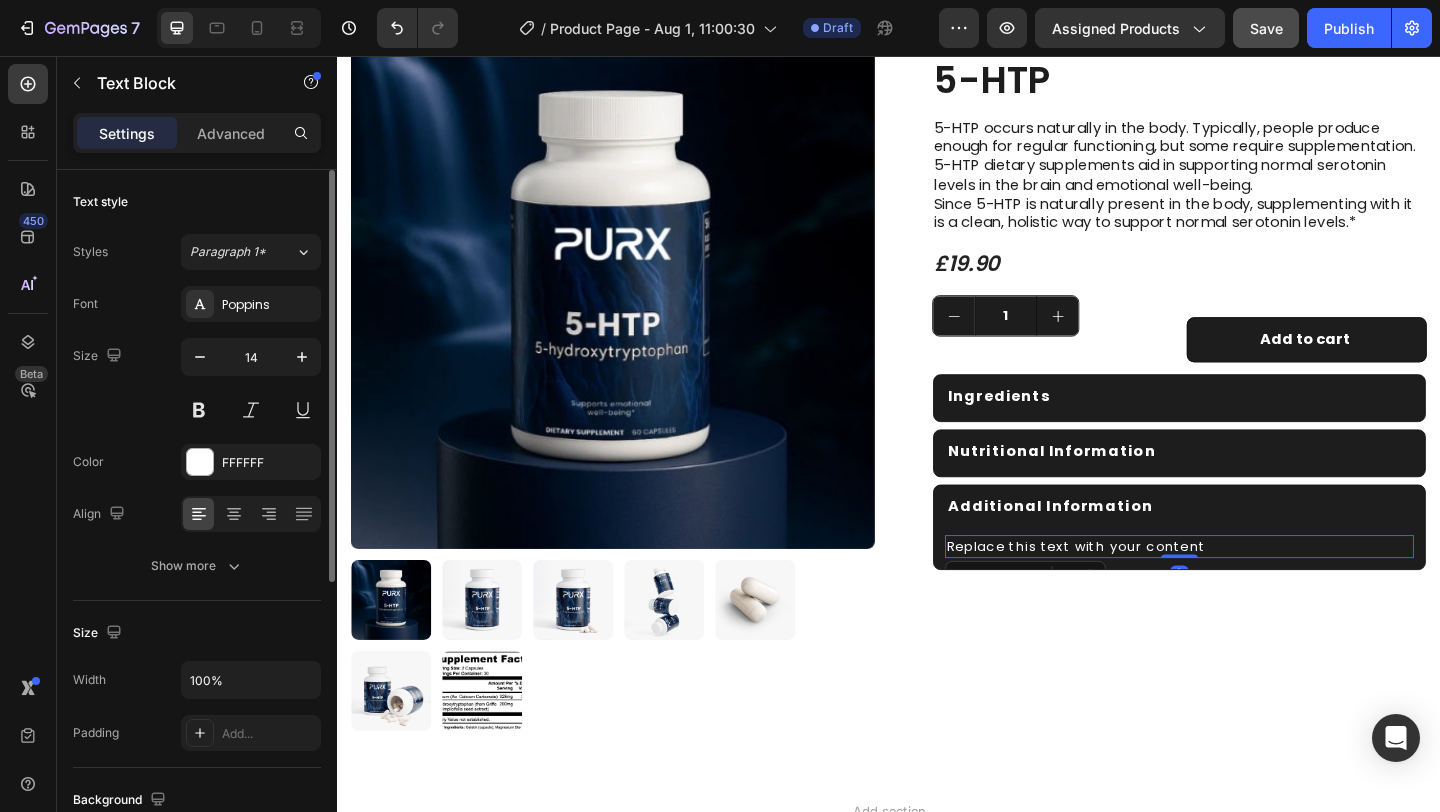 click on "Replace this text with your content" at bounding box center [1253, 589] 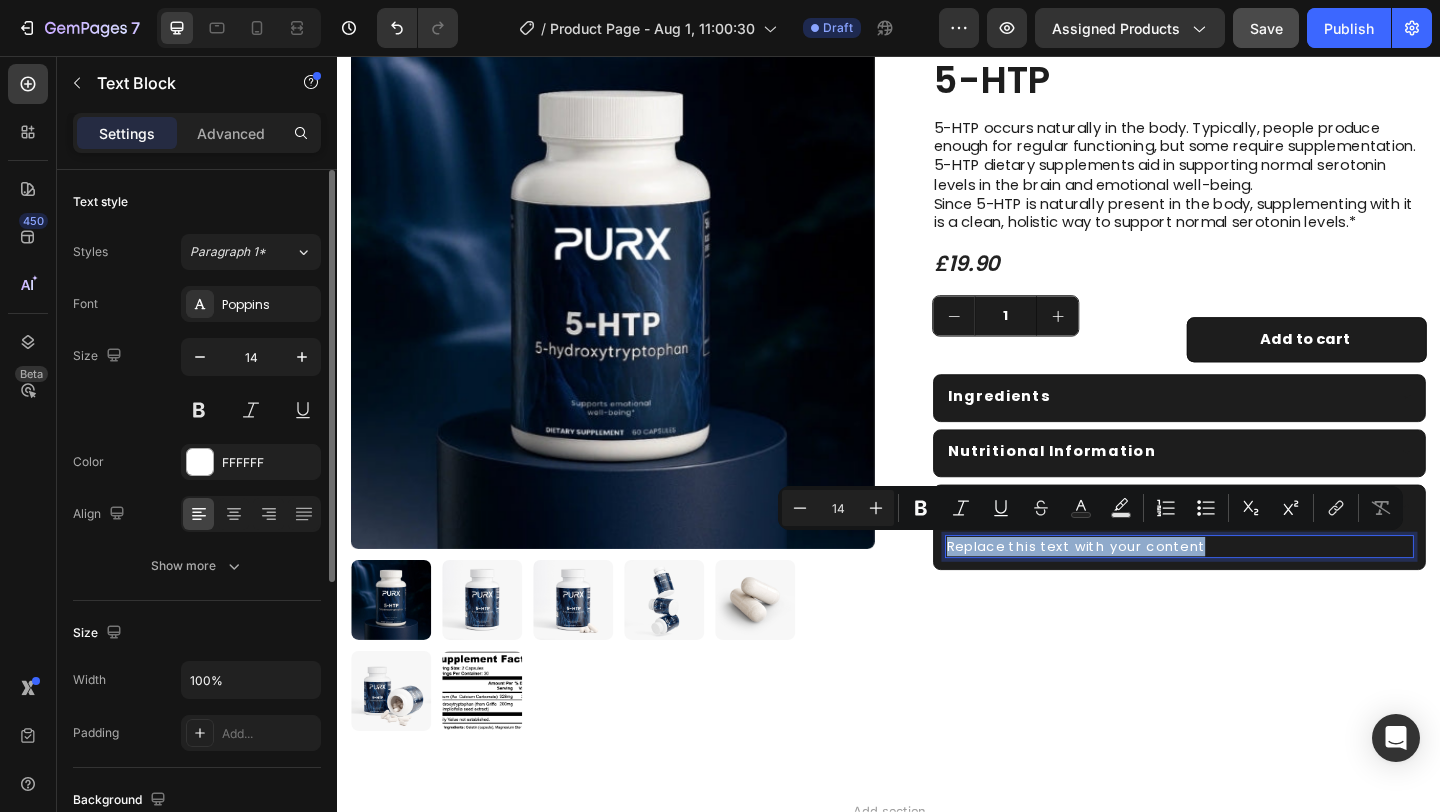 drag, startPoint x: 1301, startPoint y: 592, endPoint x: 1048, endPoint y: 578, distance: 253.38705 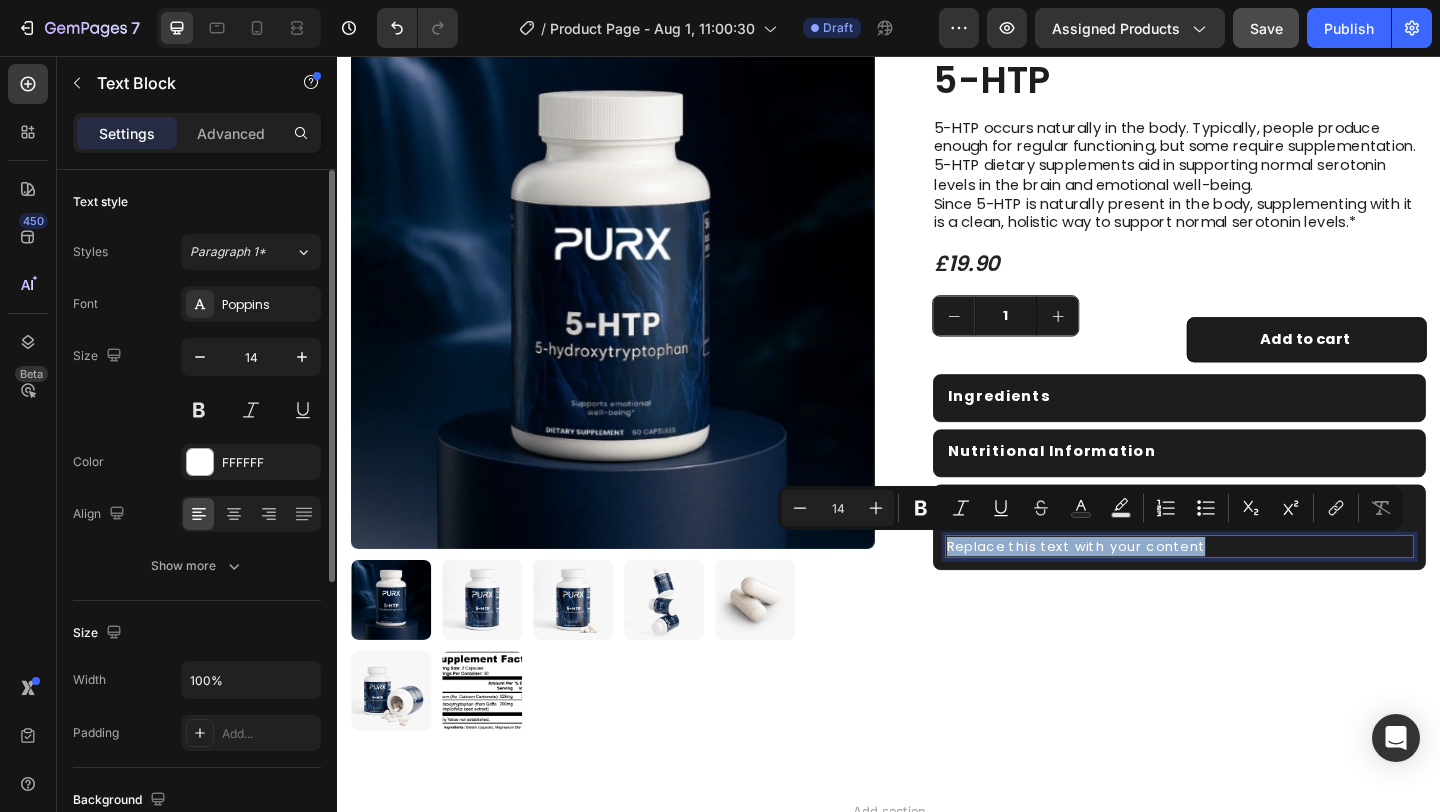 click on "Replace this text with your content" at bounding box center [1253, 589] 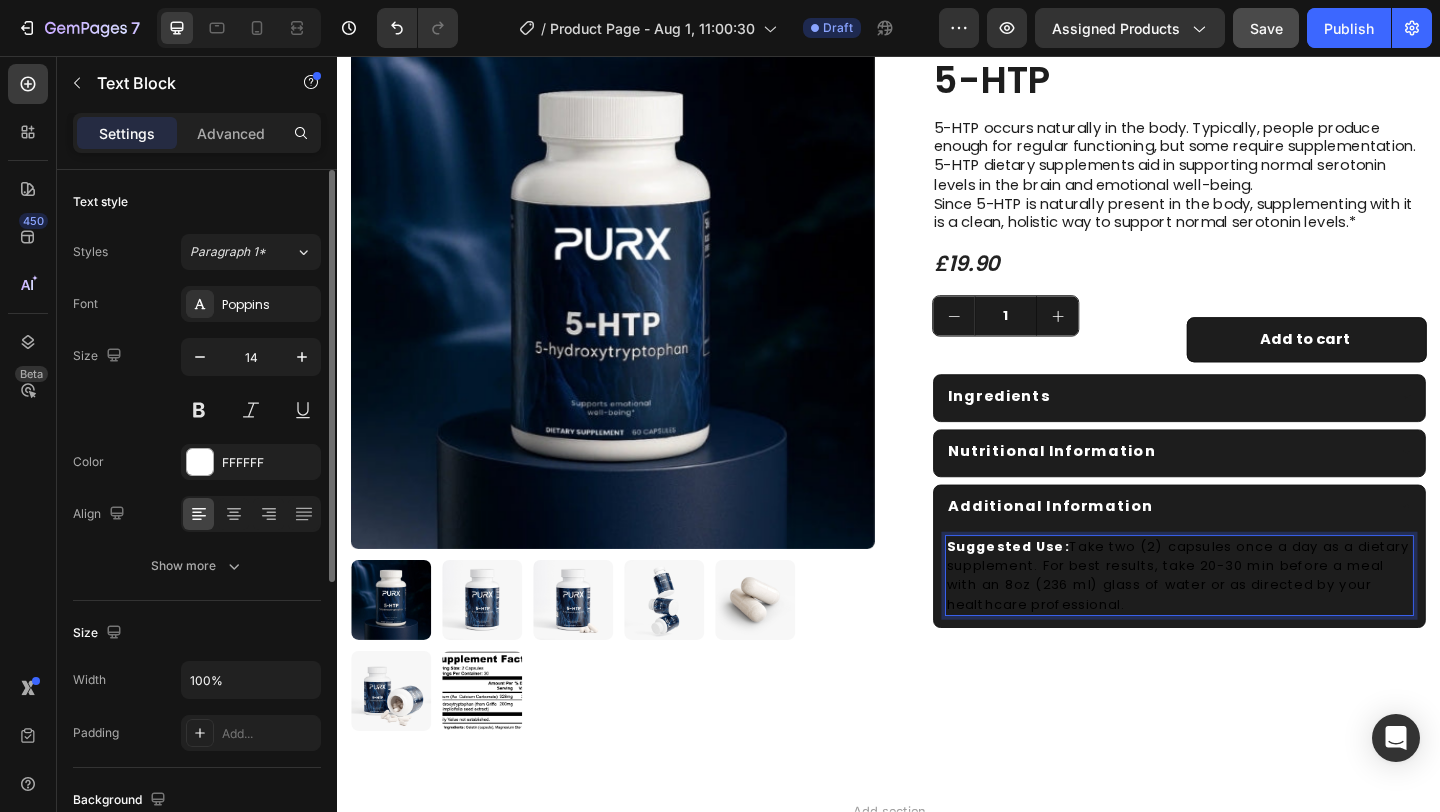 click on "Take two (2) capsules once a day as a dietary supplement. For best results, take 20-30 min before a meal with an 8oz (236 ml) glass of water or as directed by your healthcare professional." at bounding box center (1253, 621) 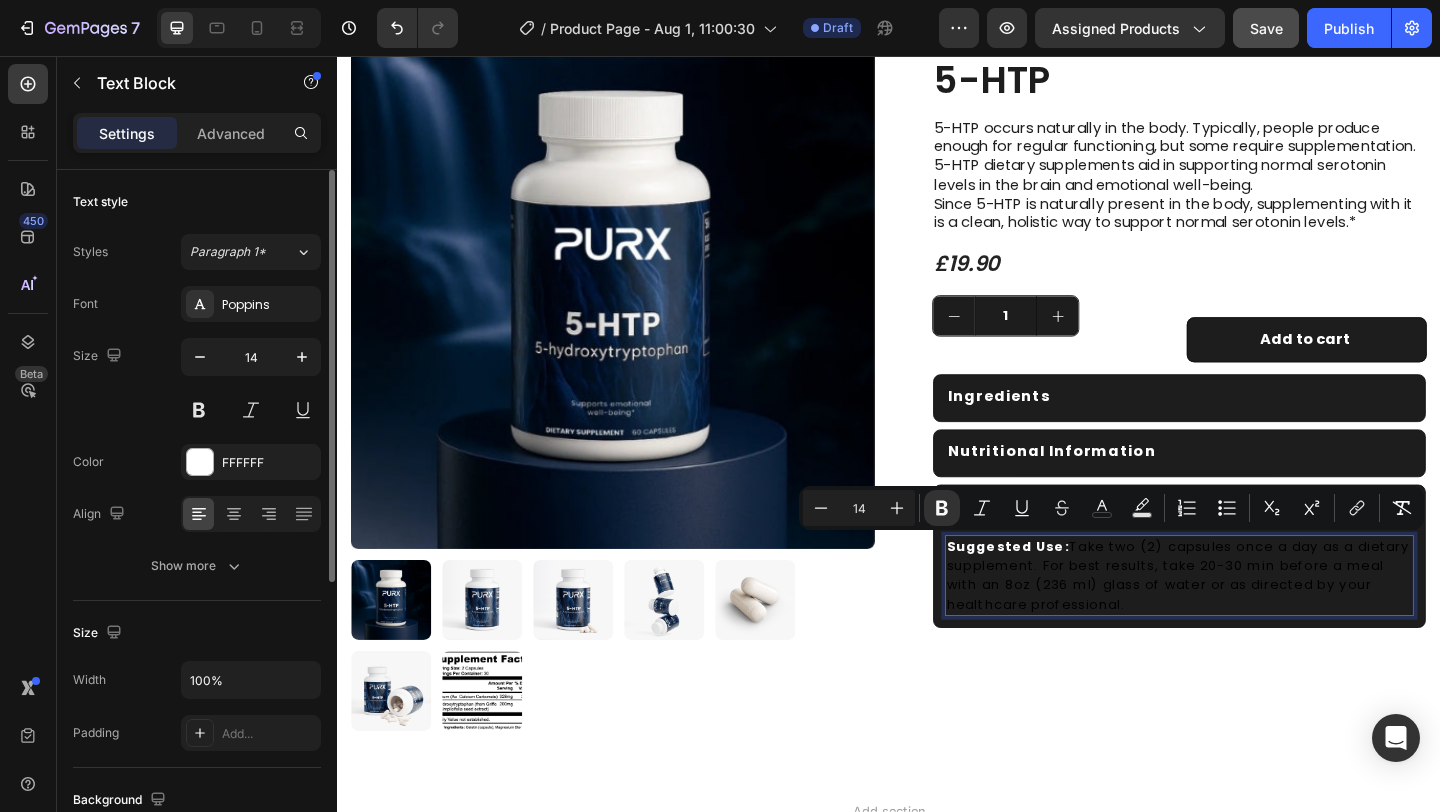 drag, startPoint x: 1228, startPoint y: 657, endPoint x: 990, endPoint y: 583, distance: 249.23885 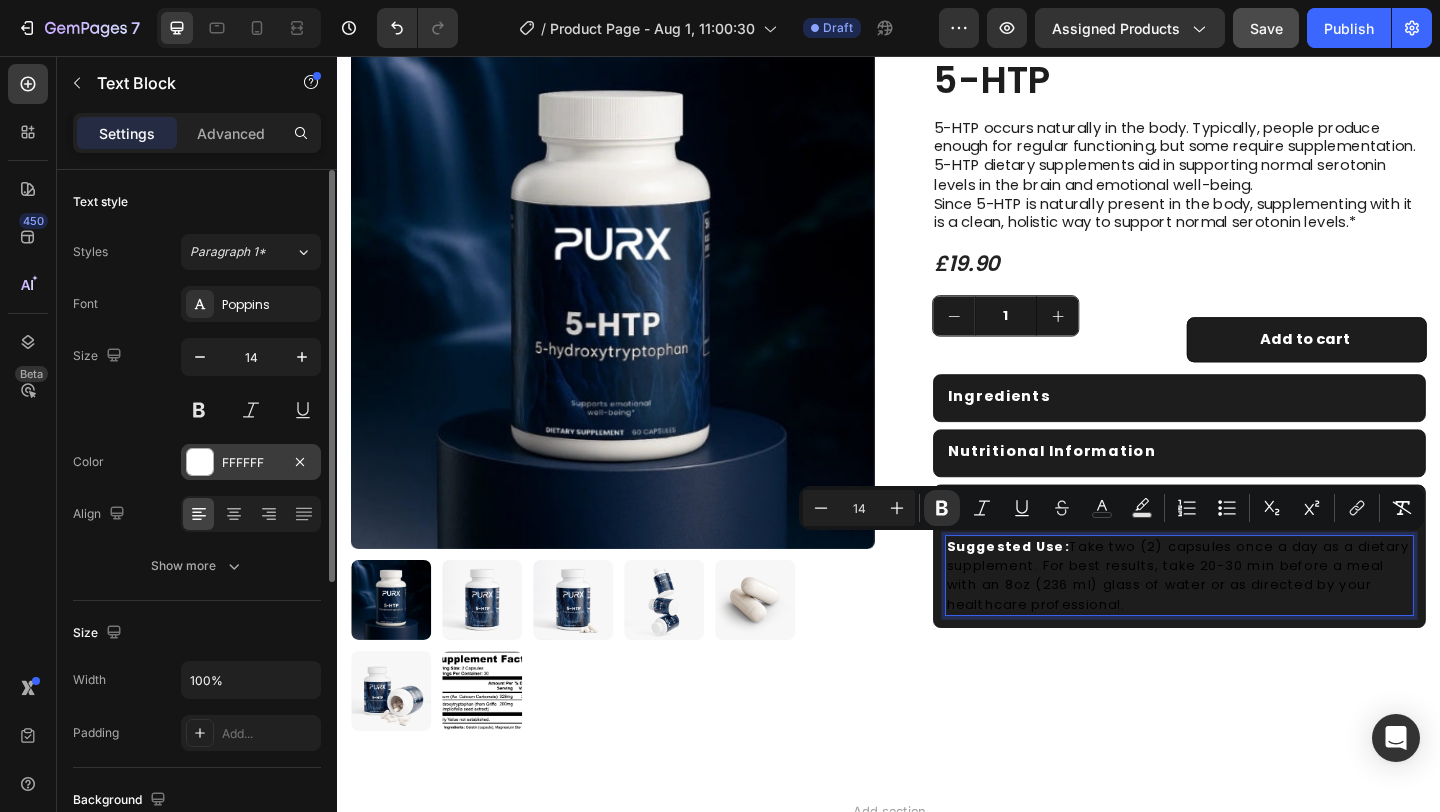 click on "FFFFFF" at bounding box center [251, 463] 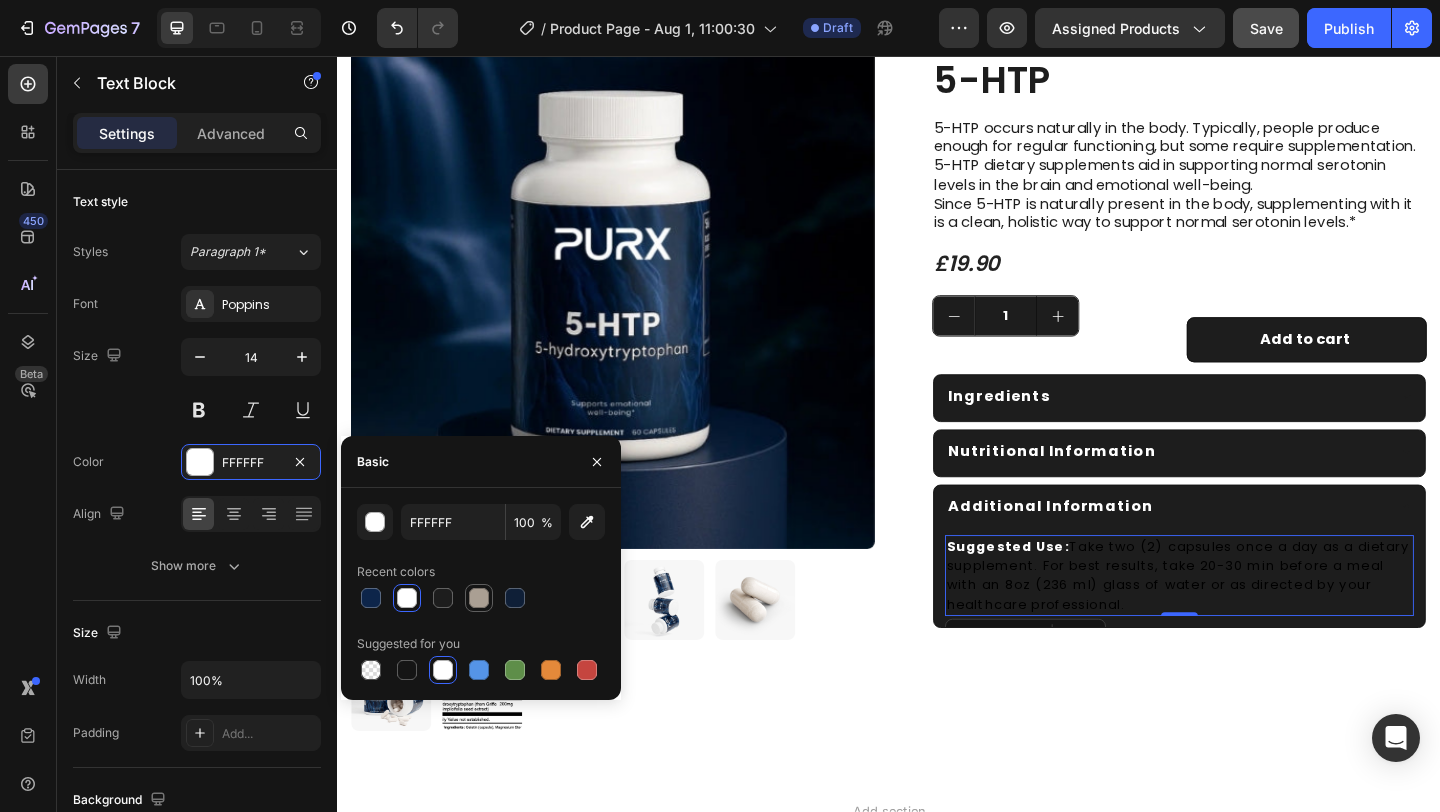 click at bounding box center (479, 598) 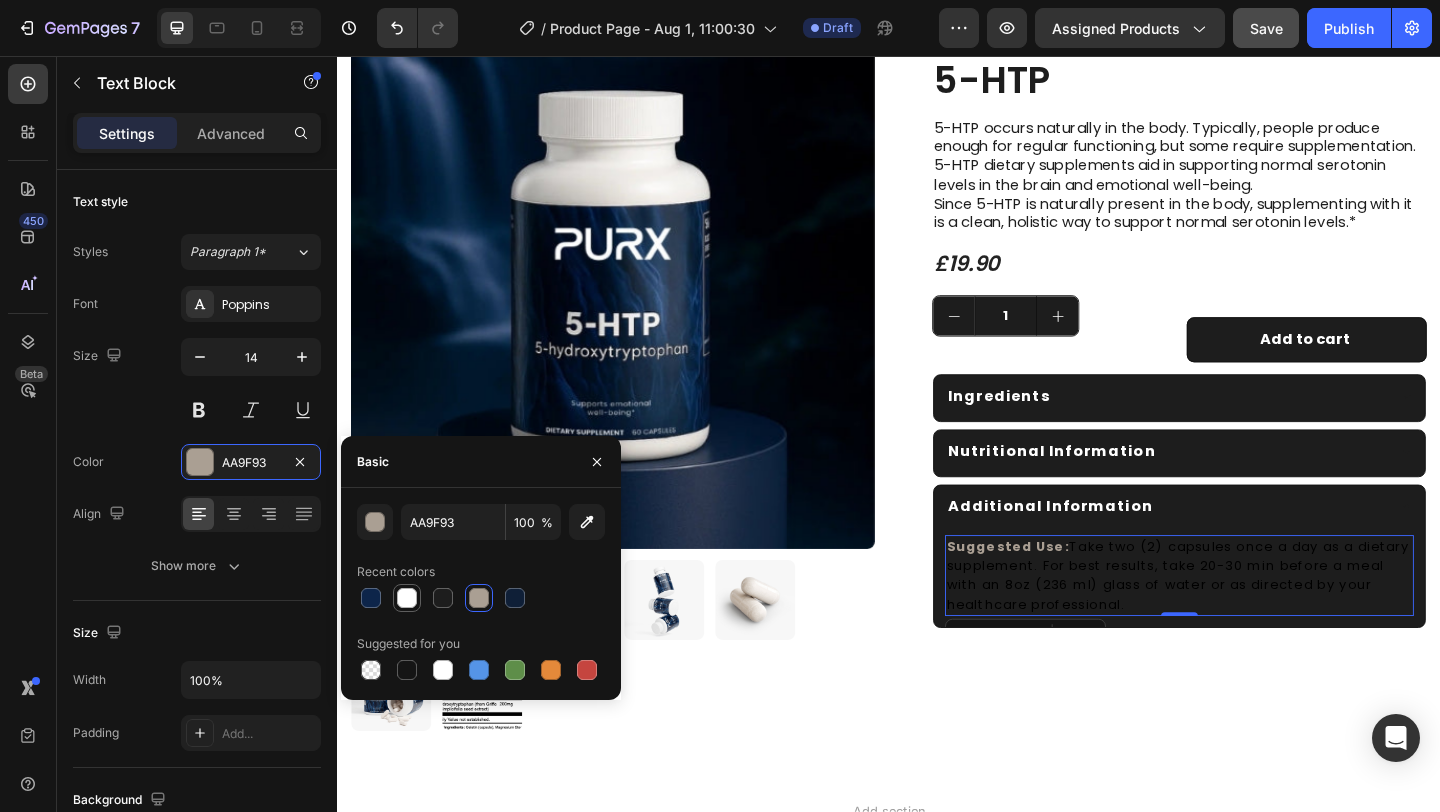 click at bounding box center (407, 598) 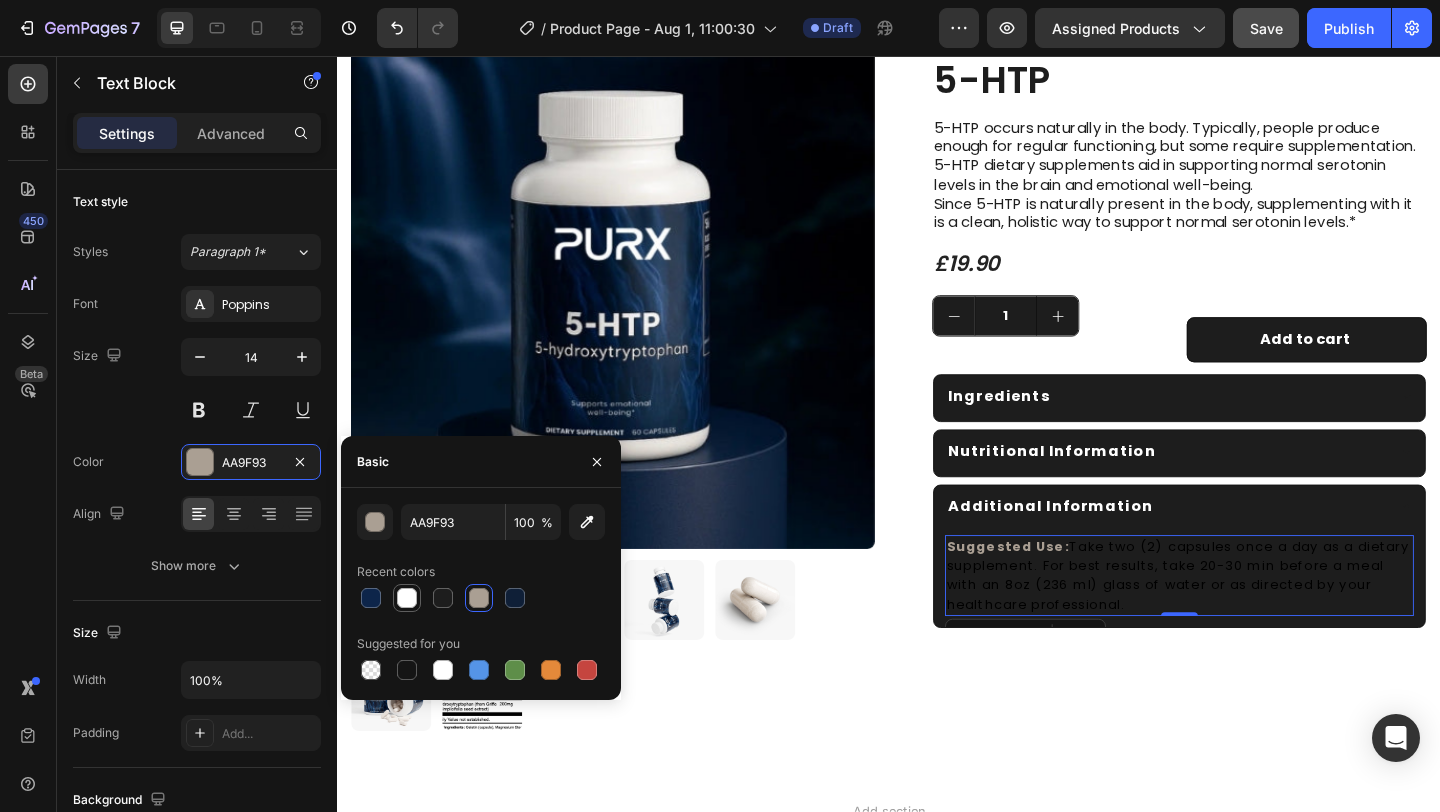 type on "FFFFFF" 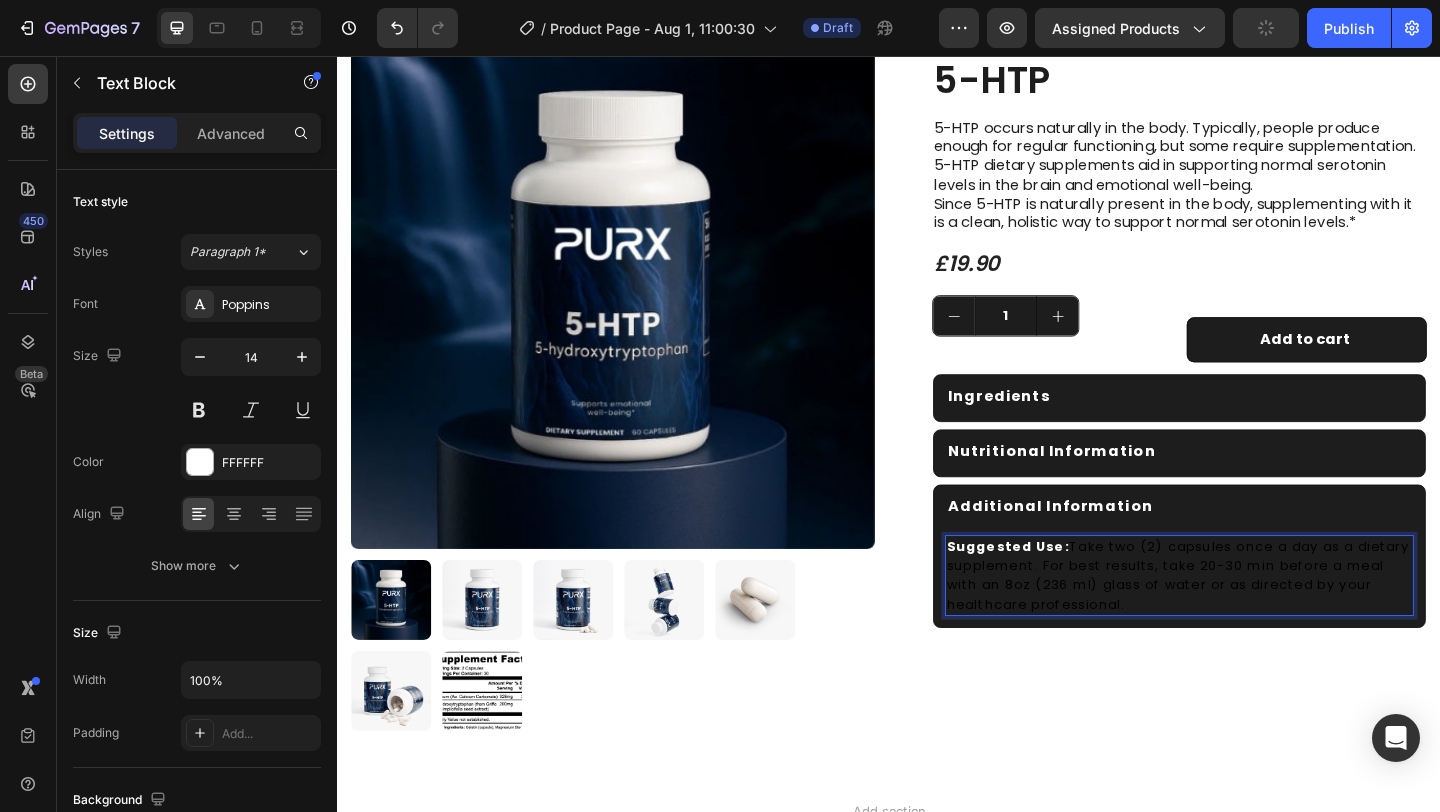 click on "Take two (2) capsules once a day as a dietary supplement. For best results, take 20-30 min before a meal with an 8oz (236 ml) glass of water or as directed by your healthcare professional." at bounding box center [1253, 621] 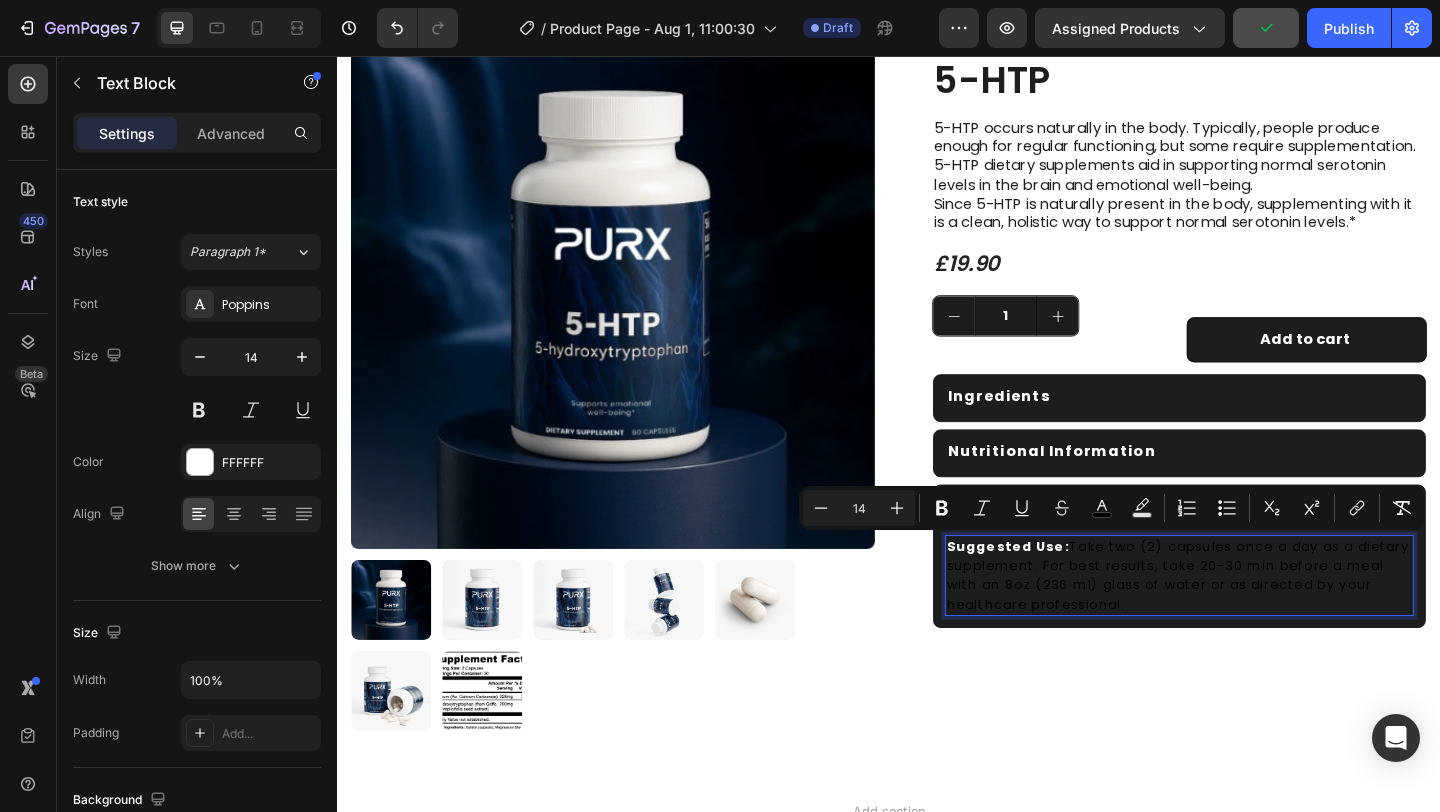 drag, startPoint x: 1192, startPoint y: 654, endPoint x: 1123, endPoint y: 595, distance: 90.78546 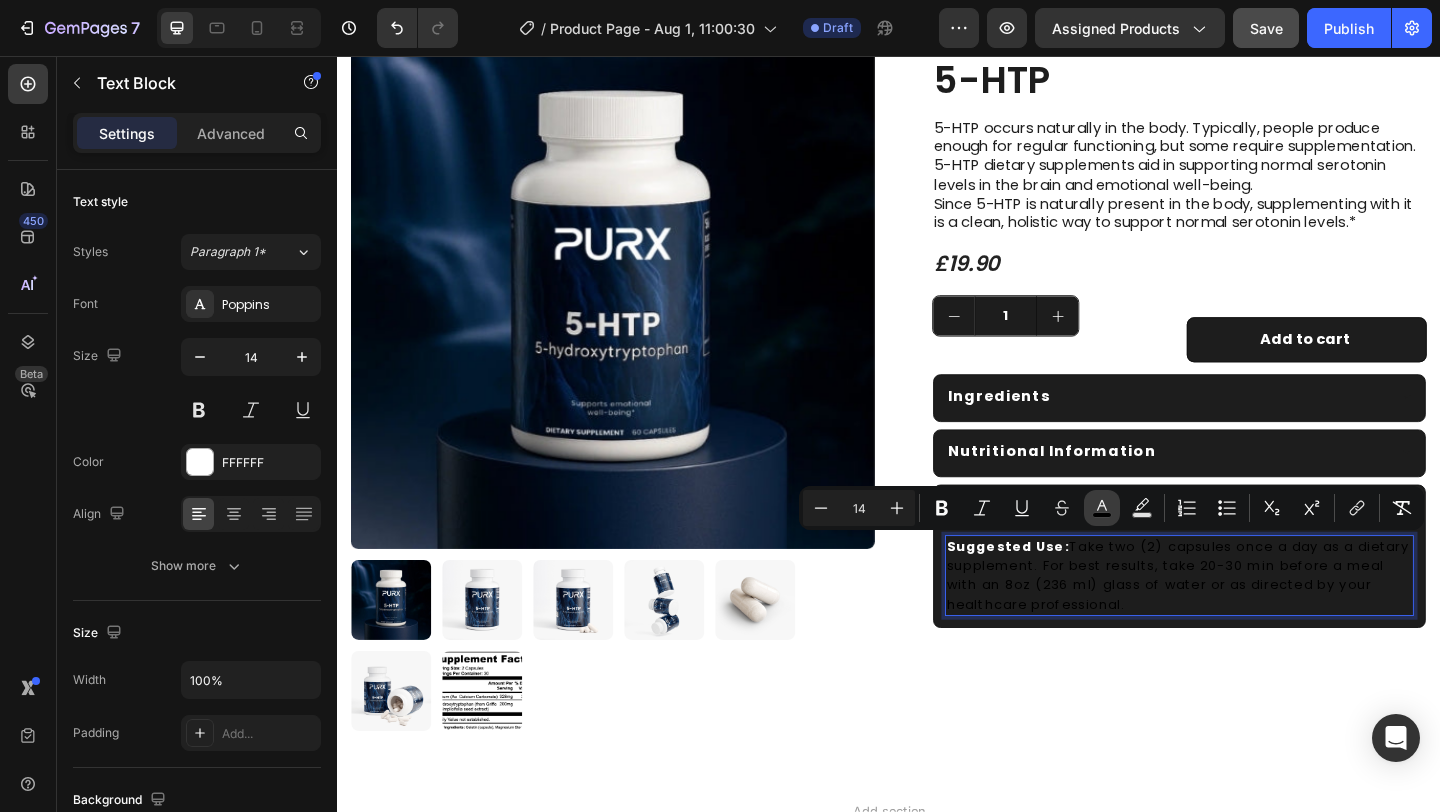 click 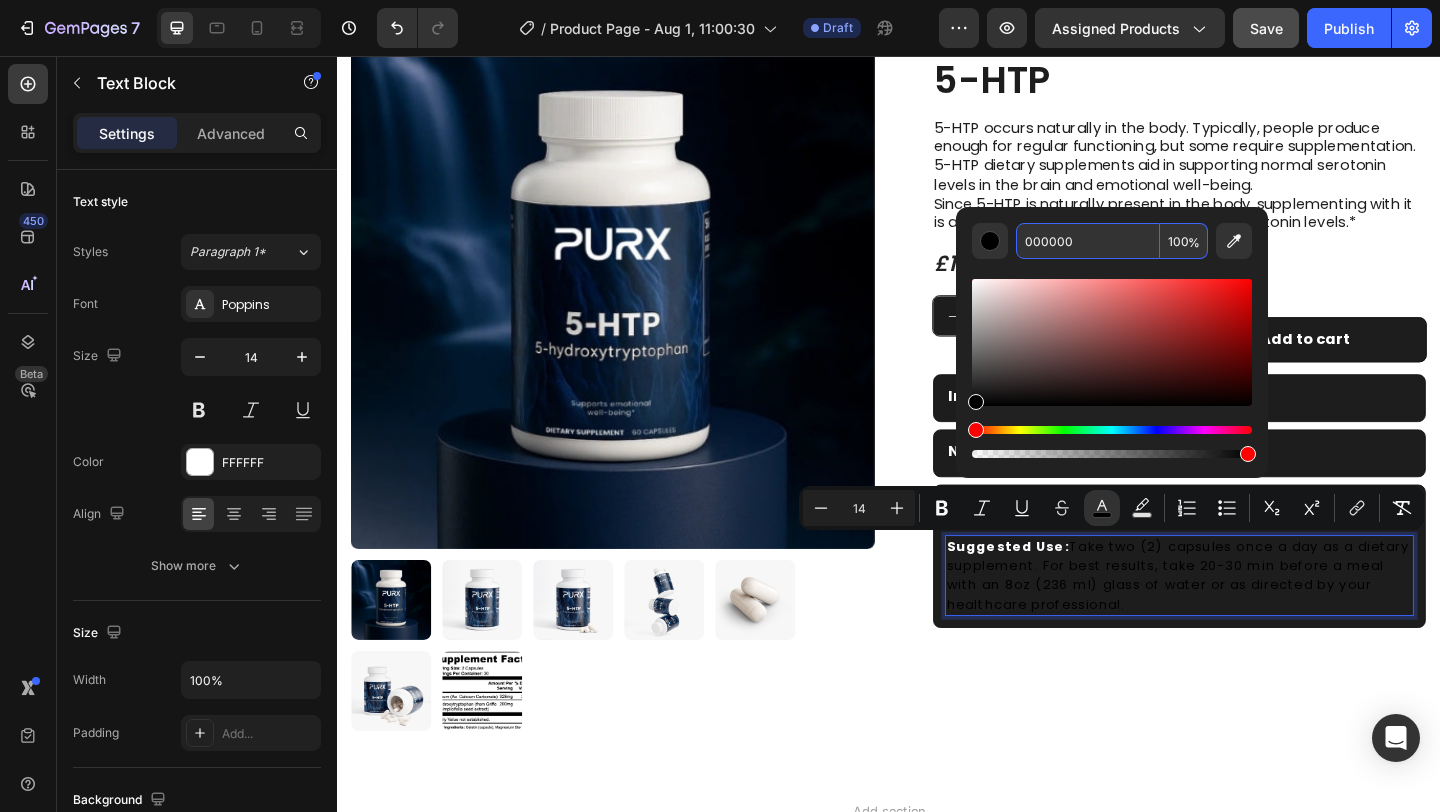 click on "000000" at bounding box center (1088, 241) 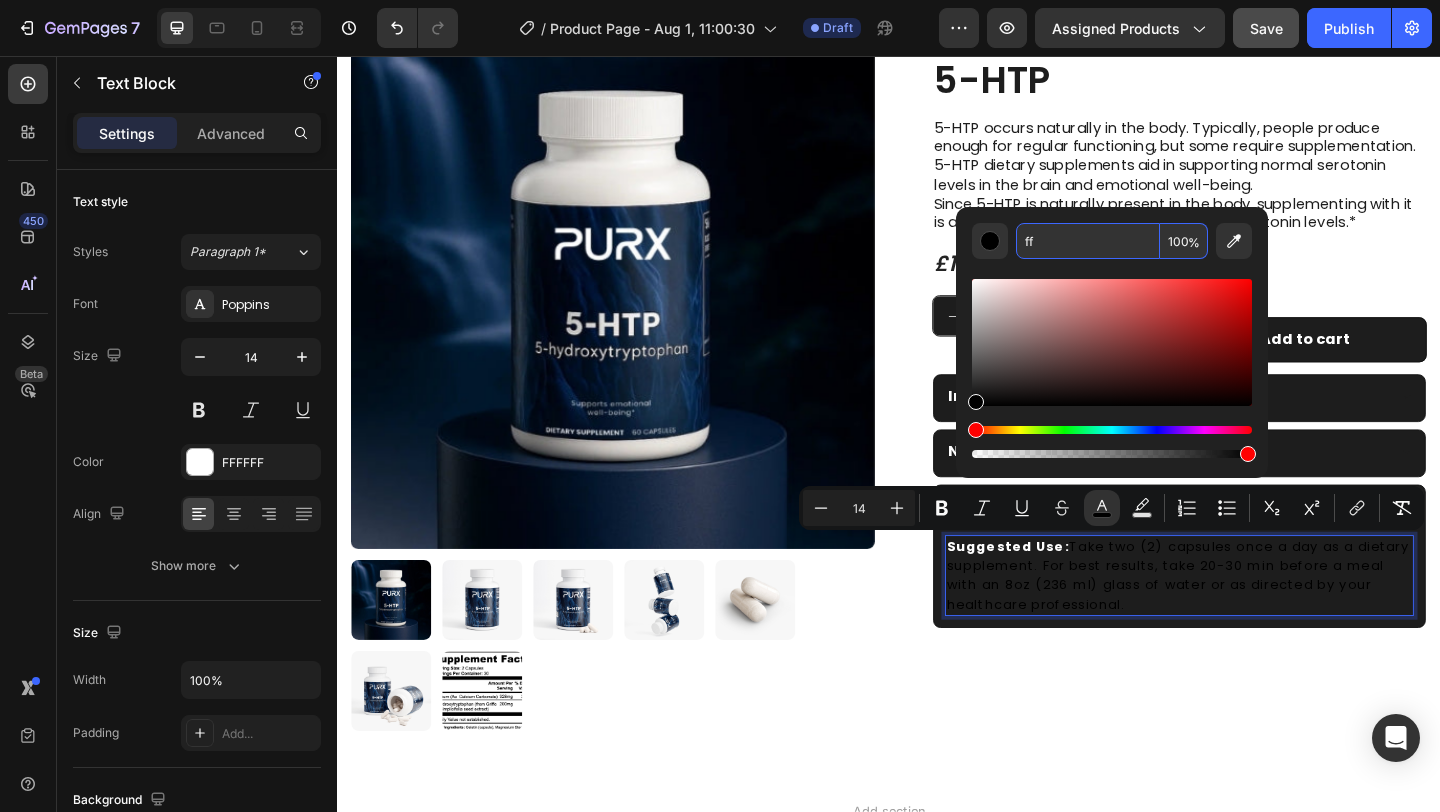 type on "fff" 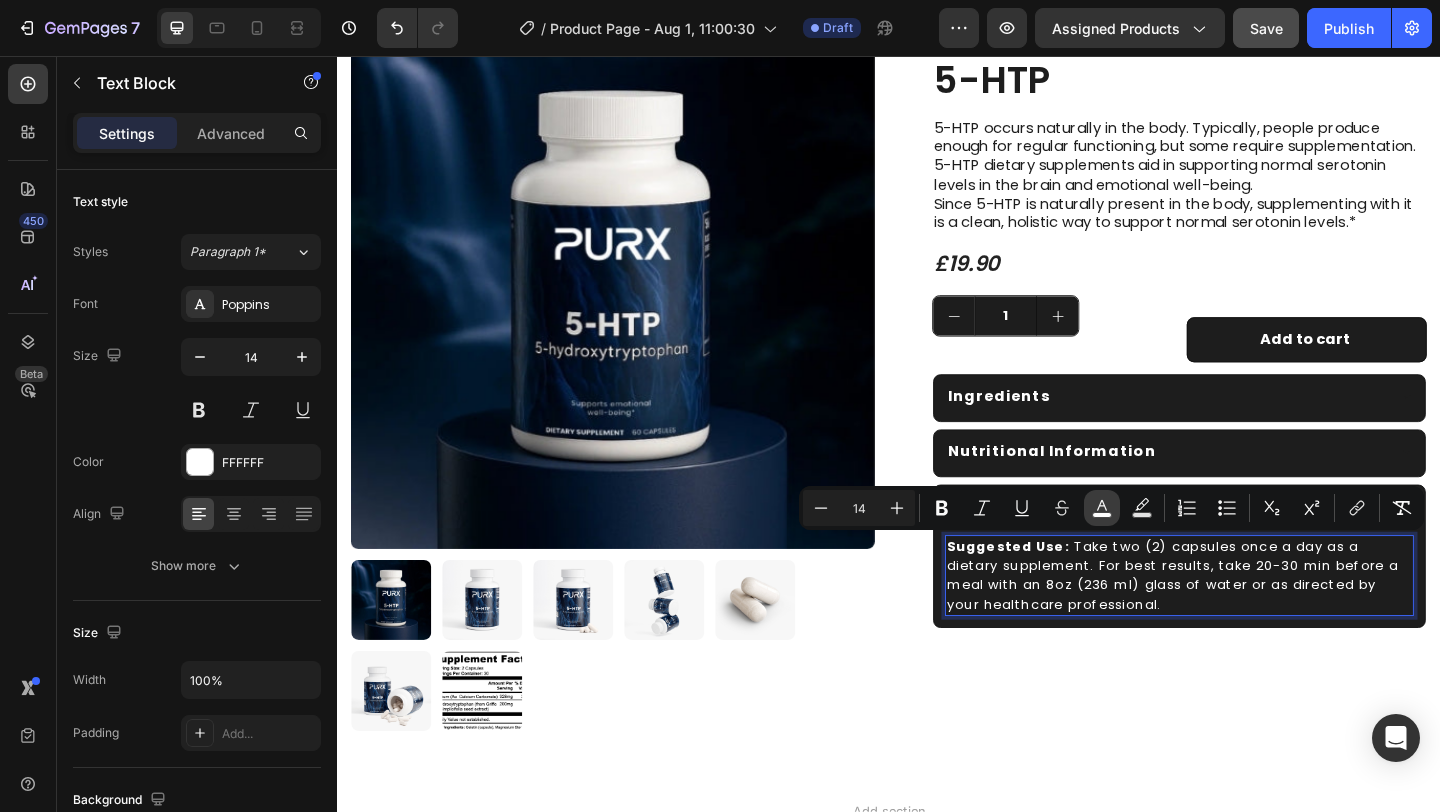 click 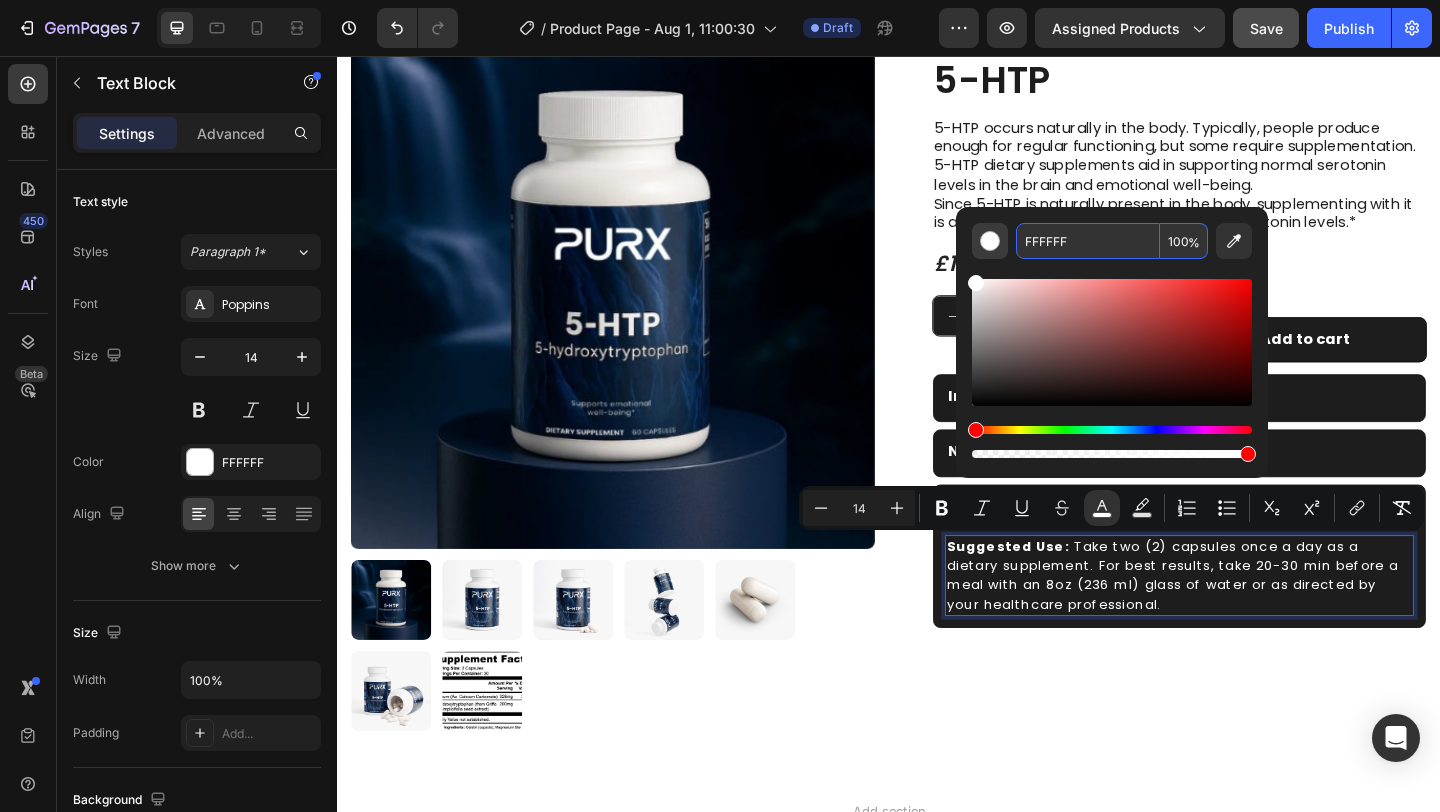 click at bounding box center (990, 241) 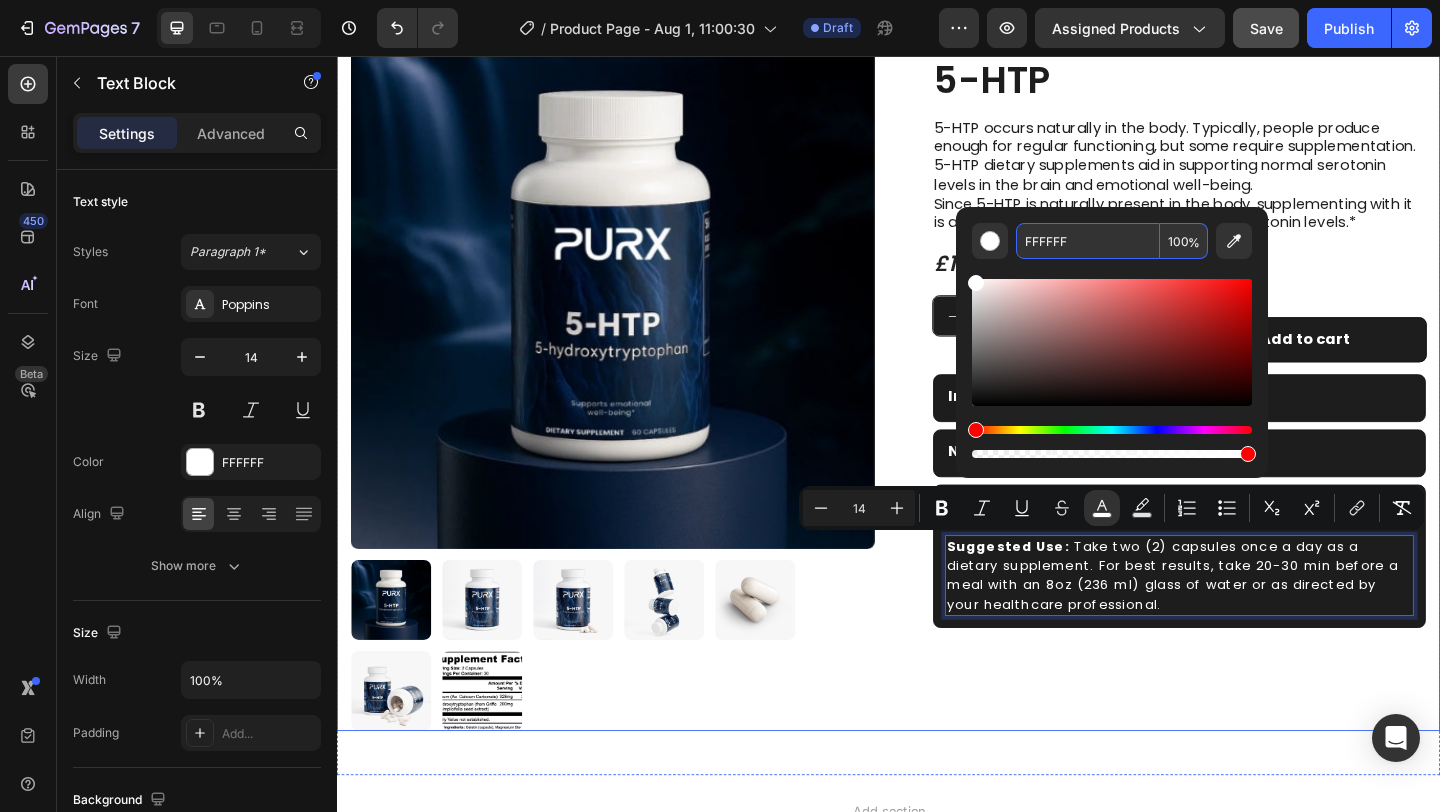 click on "Take two (2) capsules once a day as a dietary supplement. For best results, take 20-30 min before a meal with an 8oz (236 ml) glass of water or as directed by your healthcare professional." at bounding box center [1237, 406] 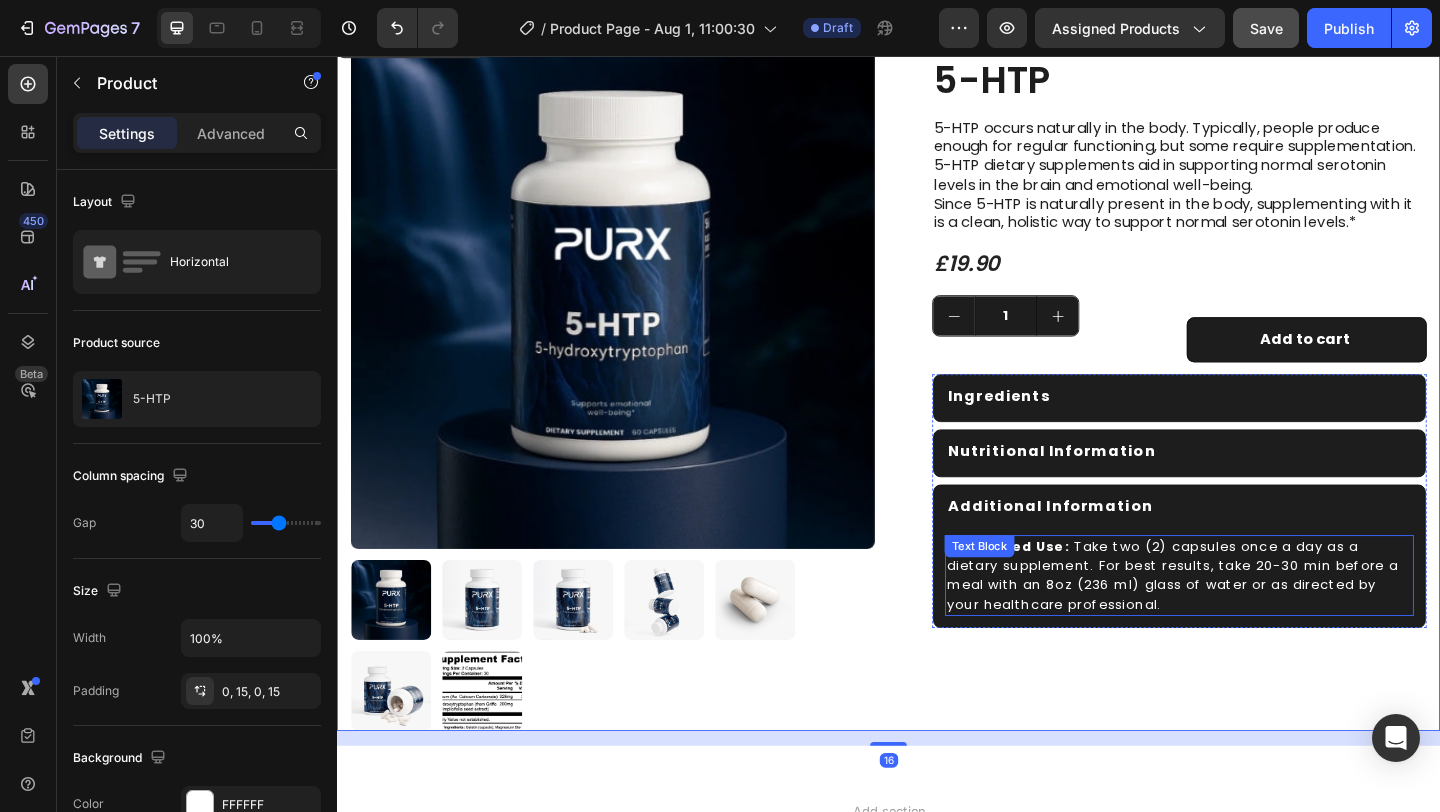 click on "Take two (2) capsules once a day as a dietary supplement. For best results, take 20-30 min before a meal with an 8oz (236 ml) glass of water or as directed by your healthcare professional." at bounding box center (1253, 621) 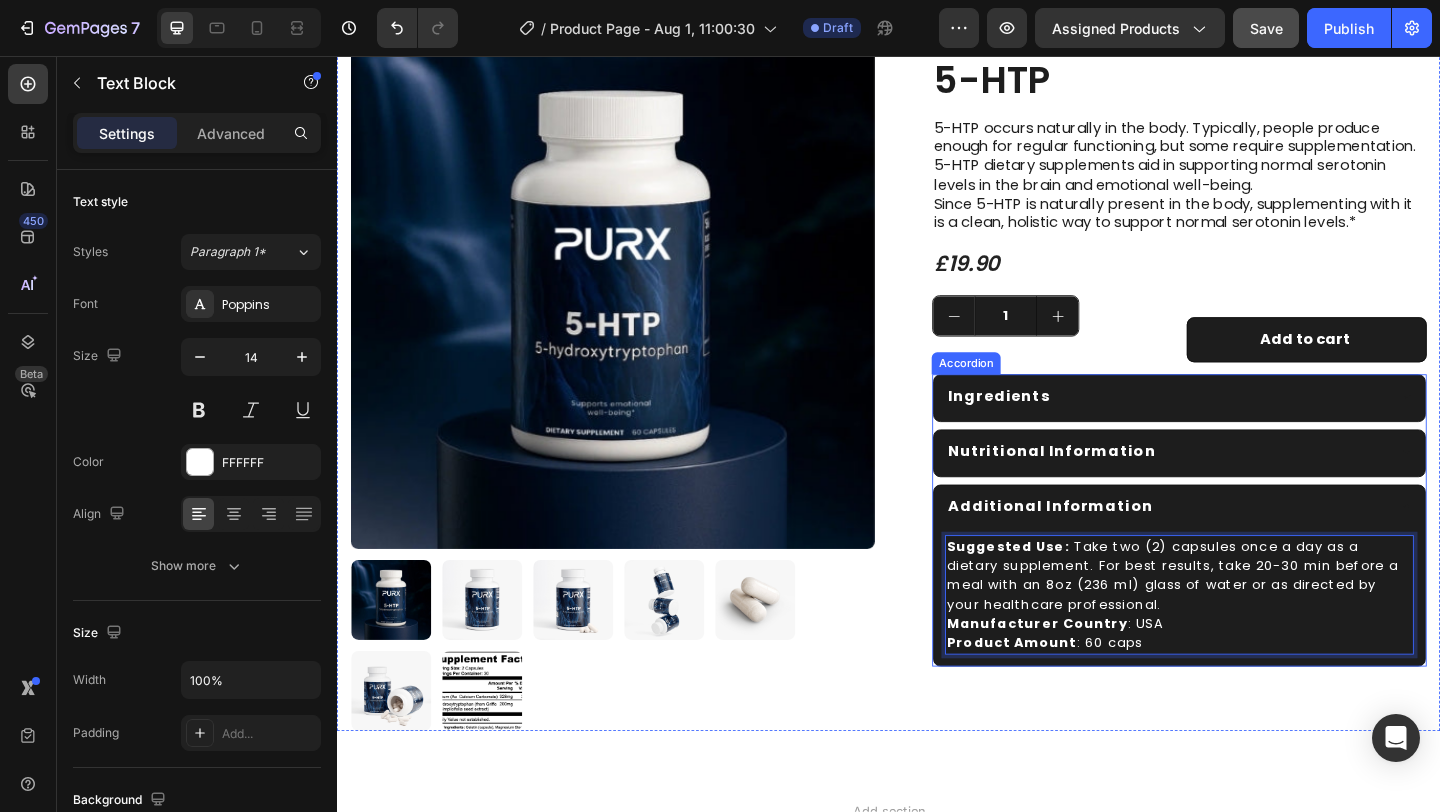 click on "Additional Information" at bounding box center [1237, 546] 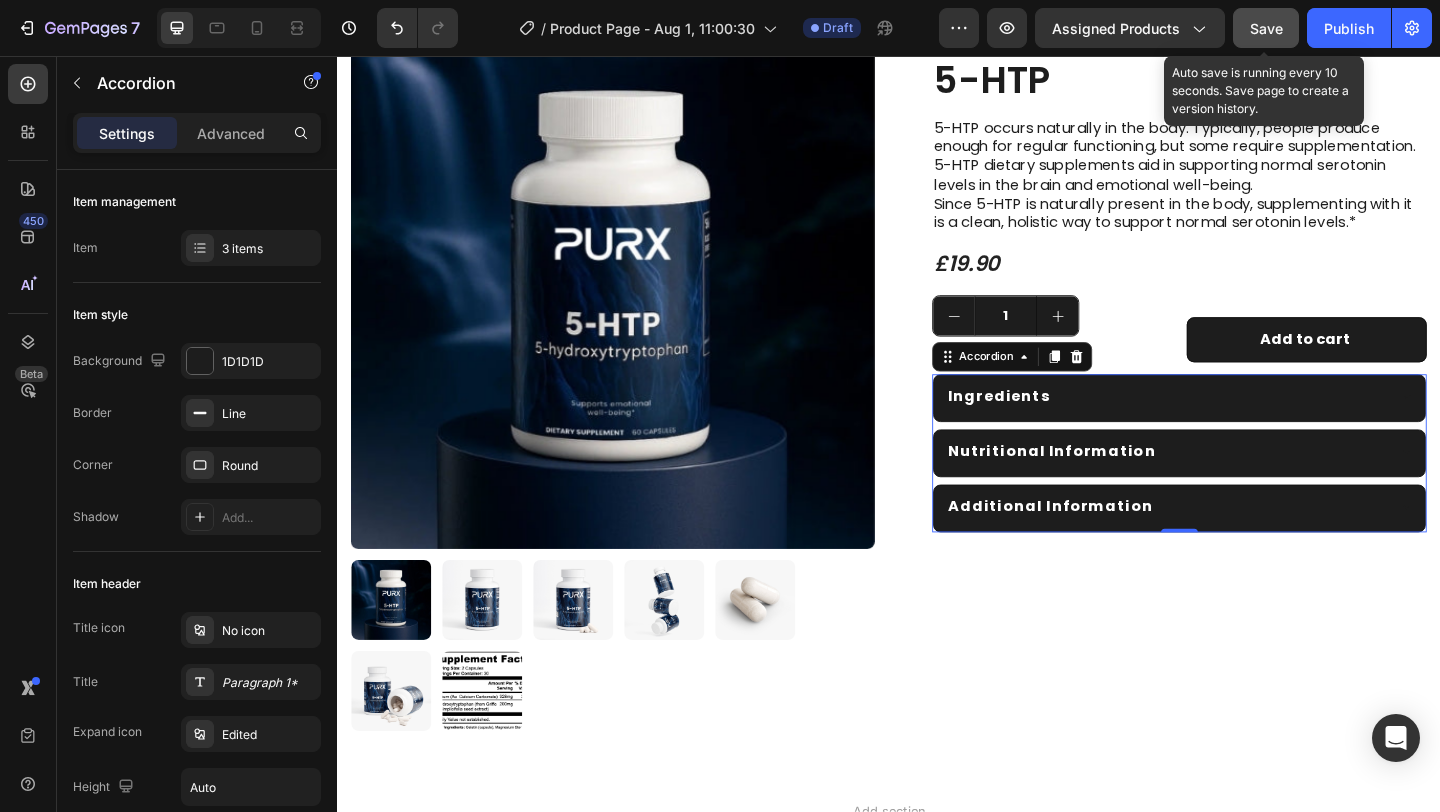 click on "Save" at bounding box center (1266, 28) 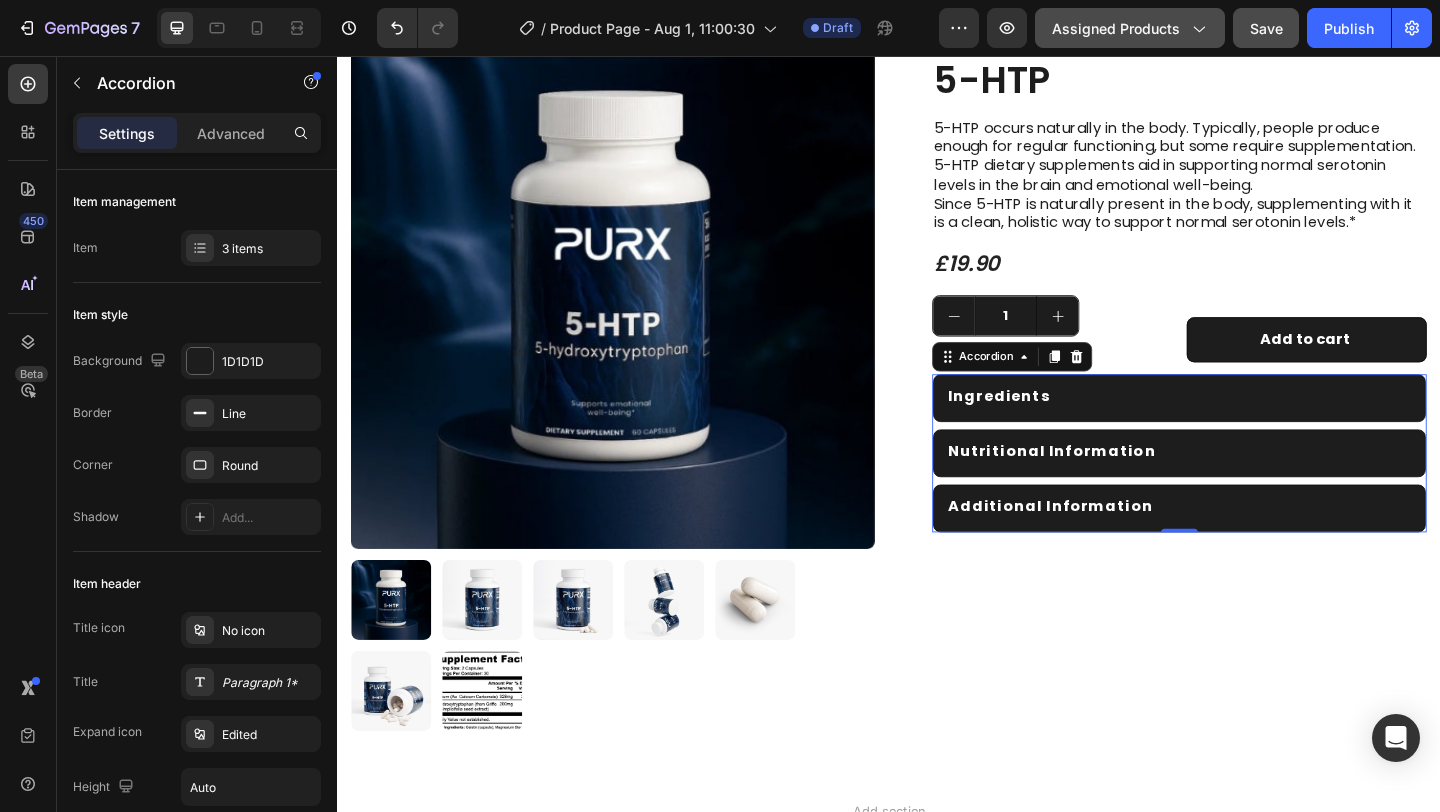 click on "Assigned Products" 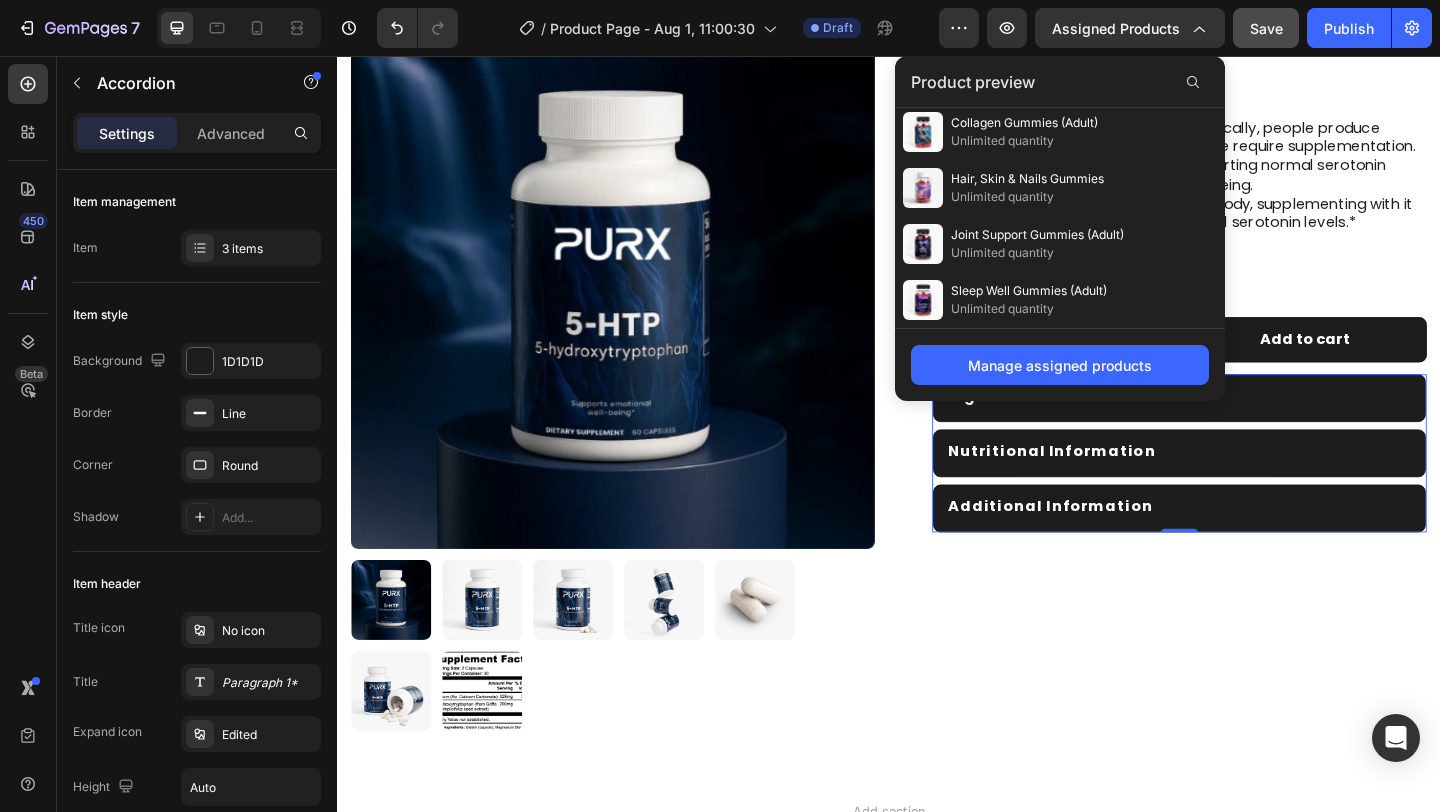 scroll, scrollTop: 2132, scrollLeft: 0, axis: vertical 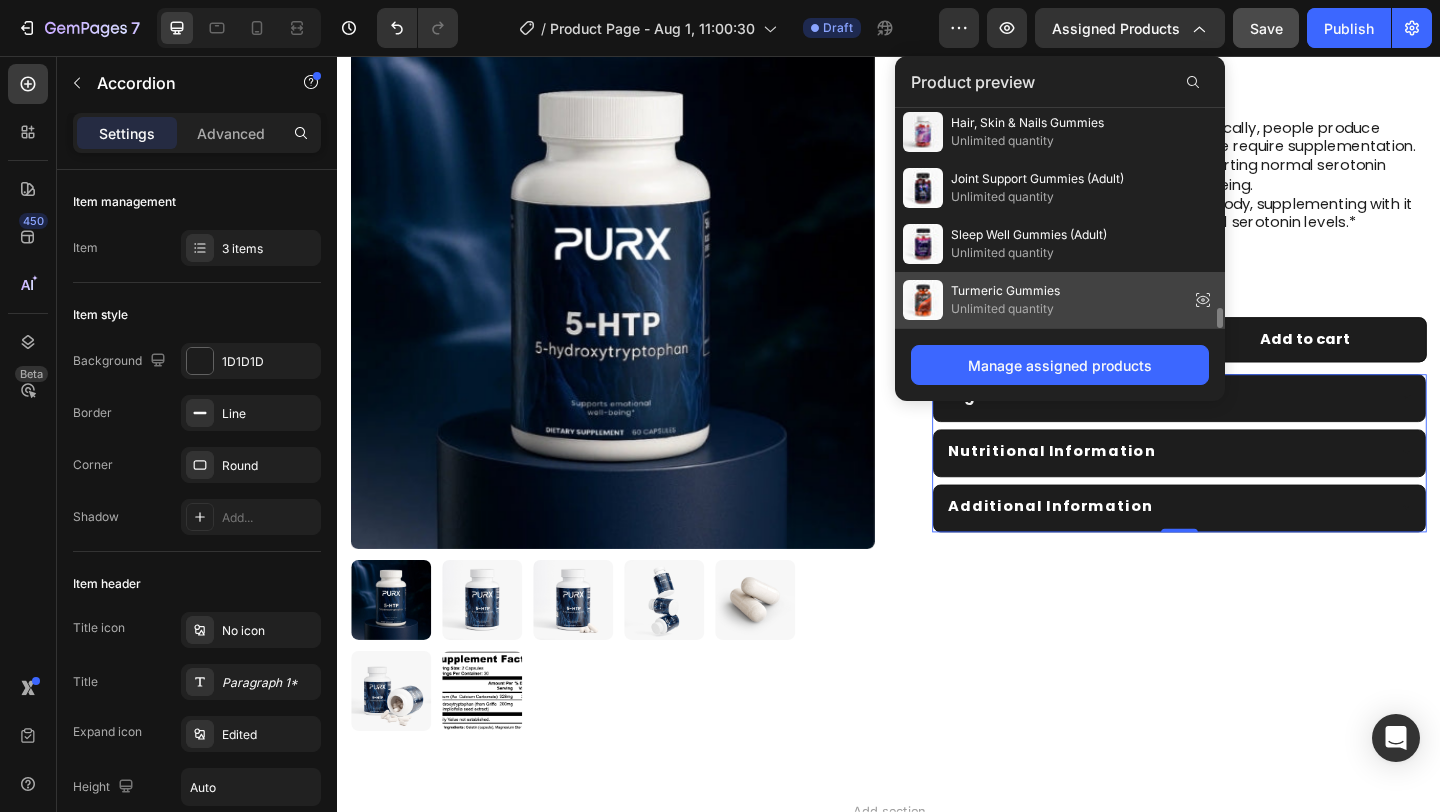 click on "Unlimited quantity" at bounding box center (1005, 309) 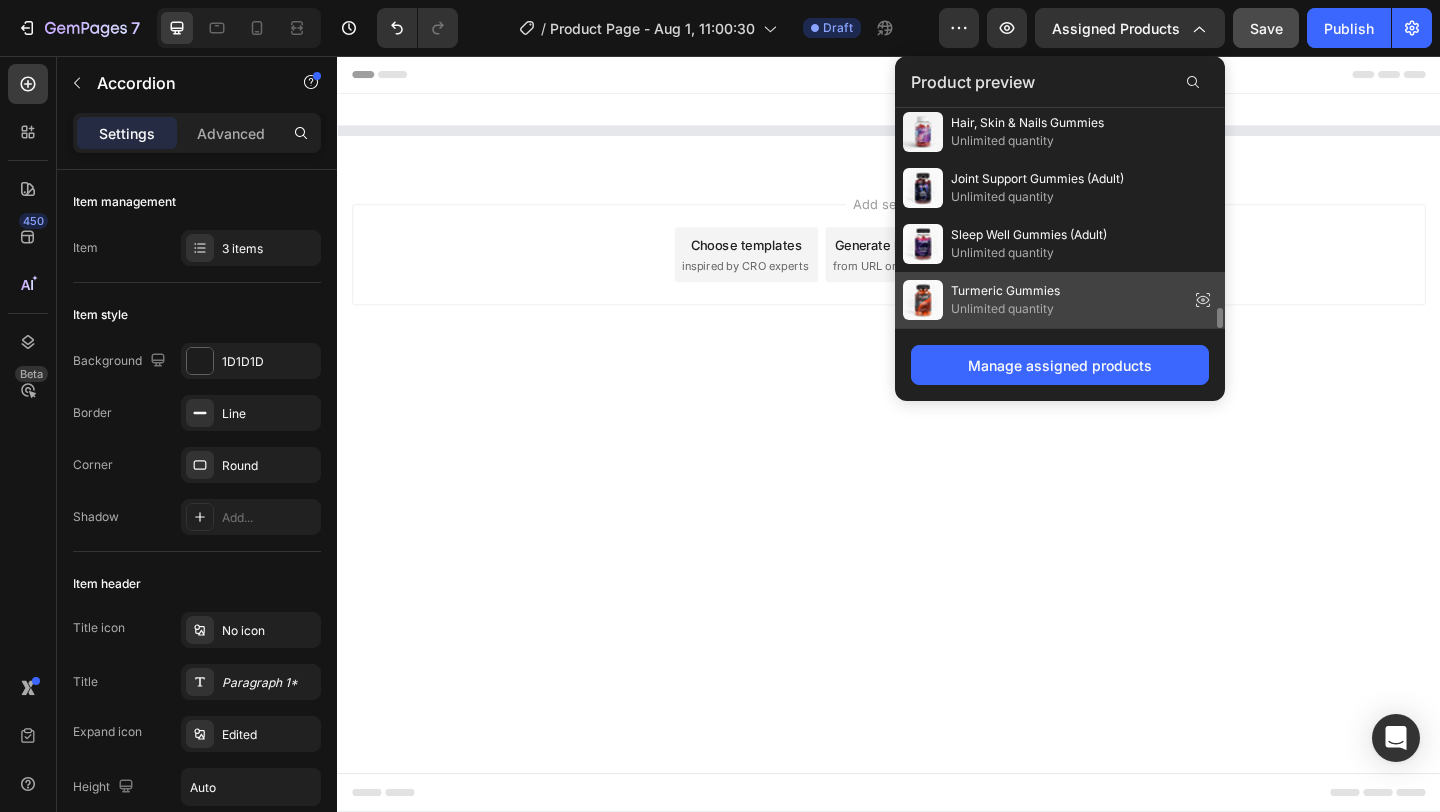 scroll, scrollTop: 0, scrollLeft: 0, axis: both 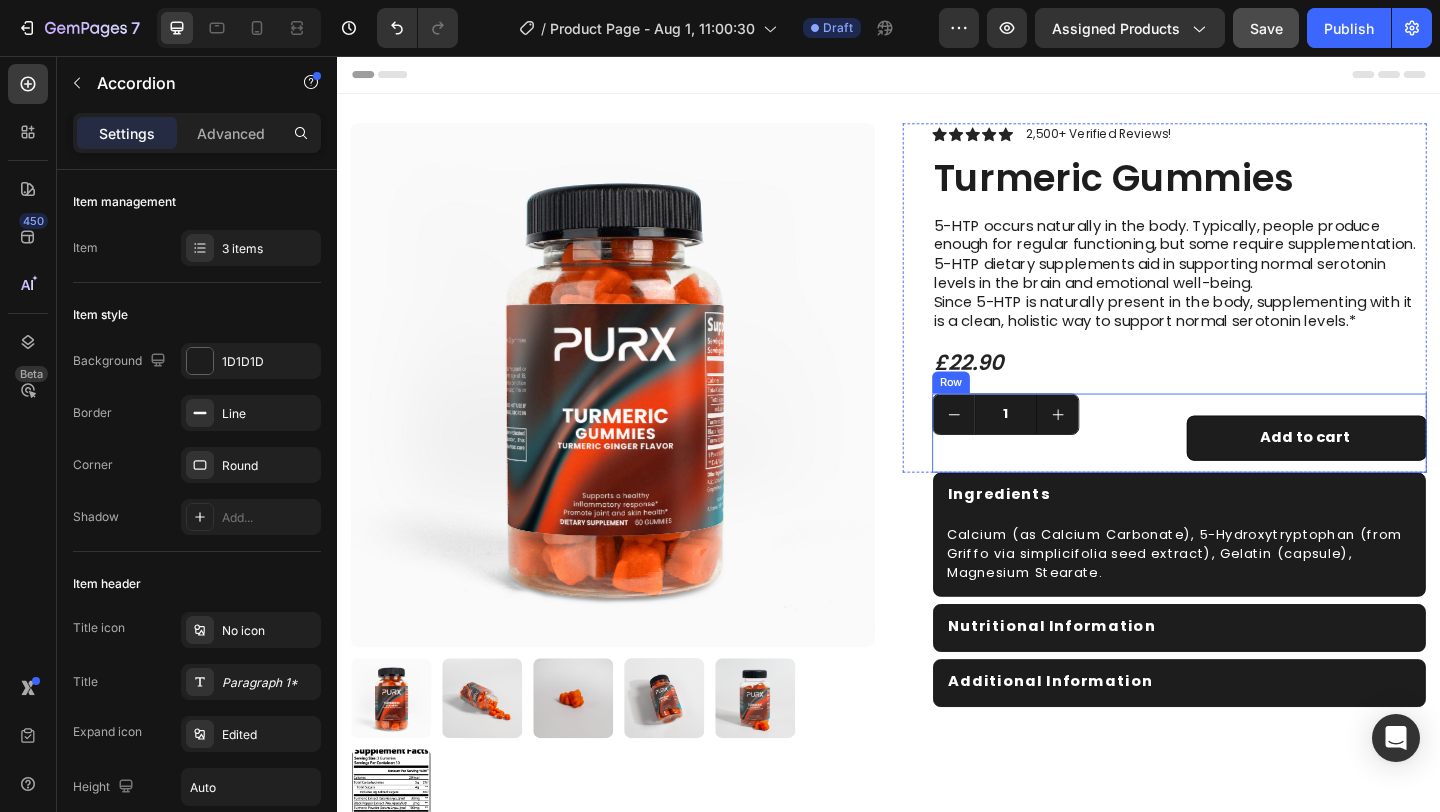 click on "Add to cart Add to Cart" at bounding box center [1391, 466] 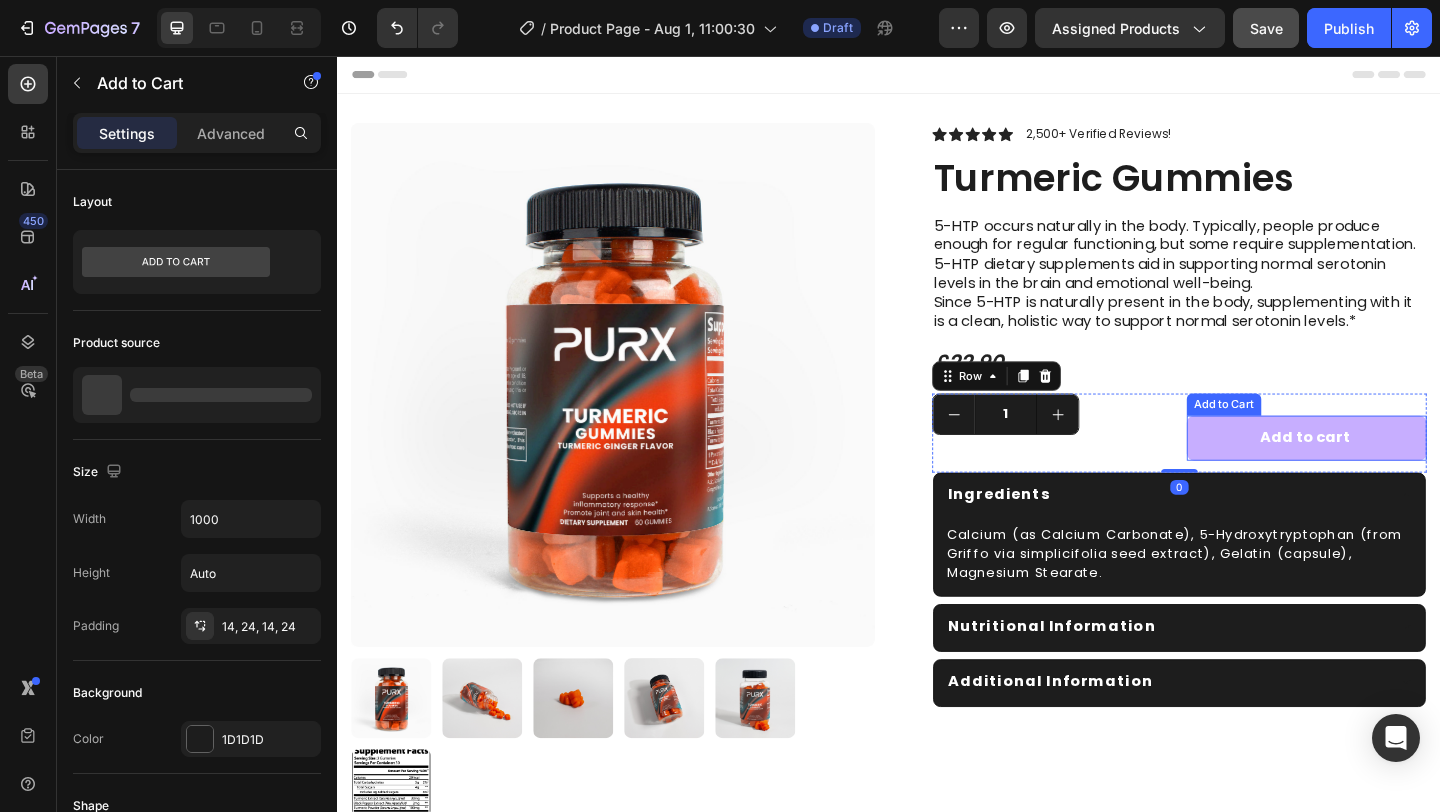click on "Add to cart" at bounding box center [1391, 471] 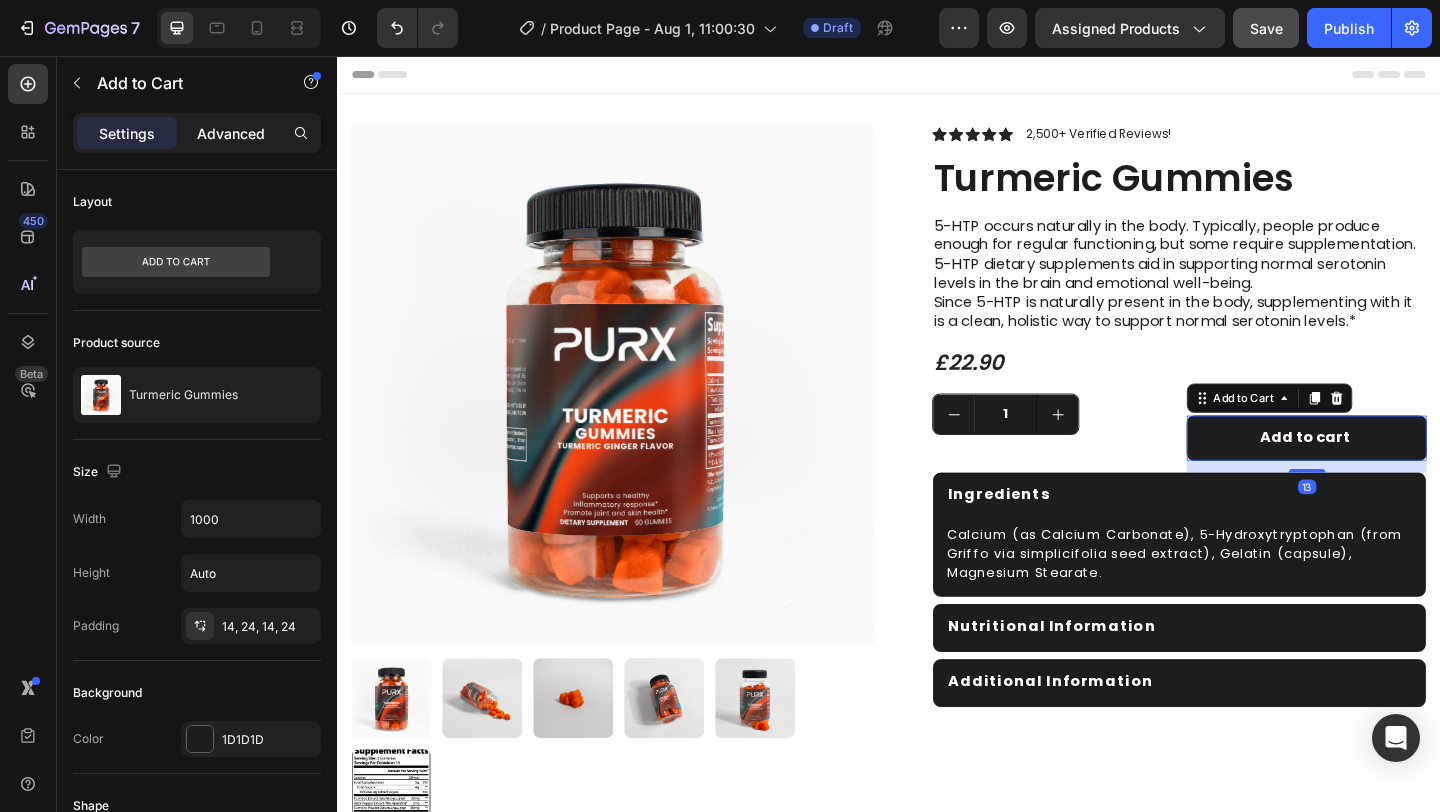click on "Advanced" at bounding box center (231, 133) 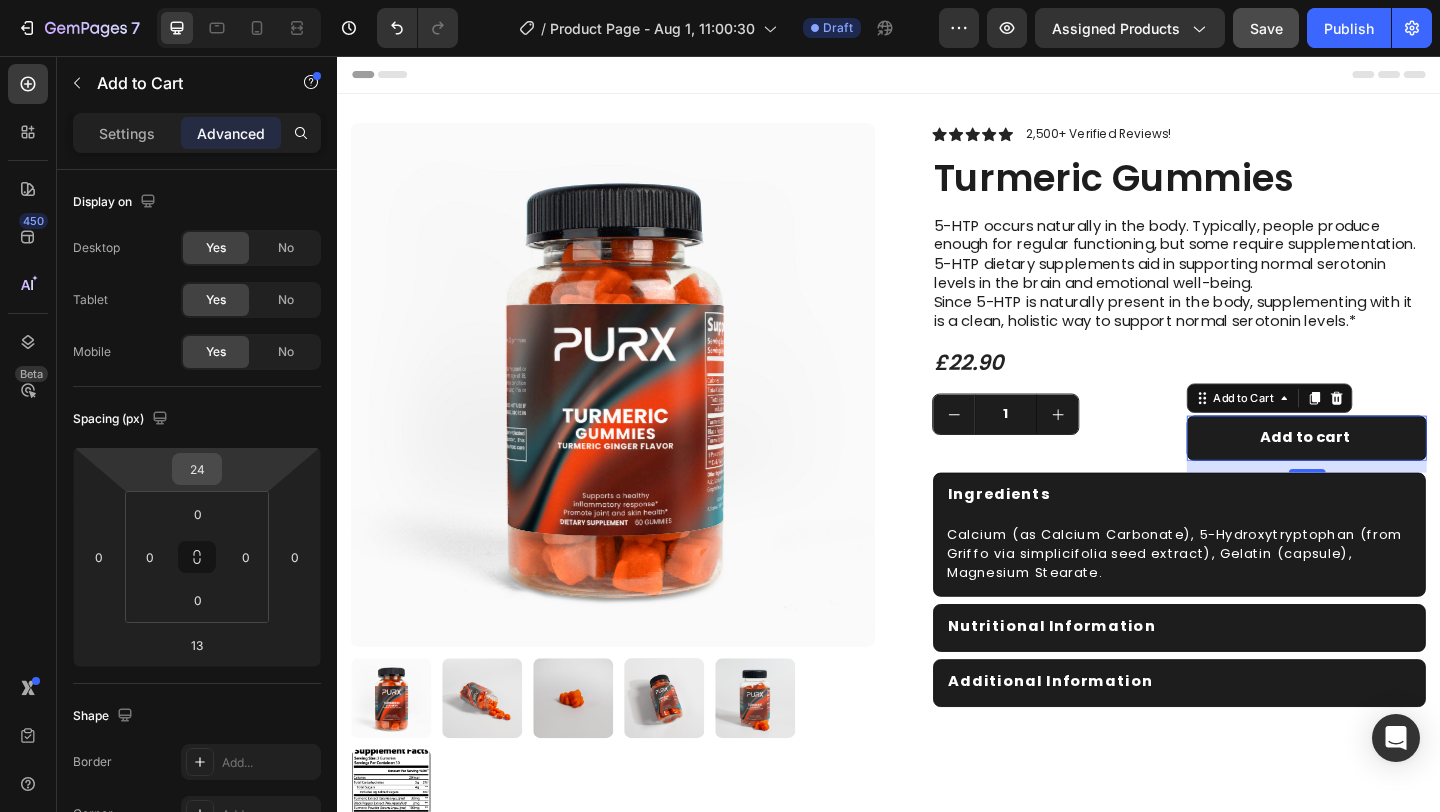 click on "24" at bounding box center [197, 469] 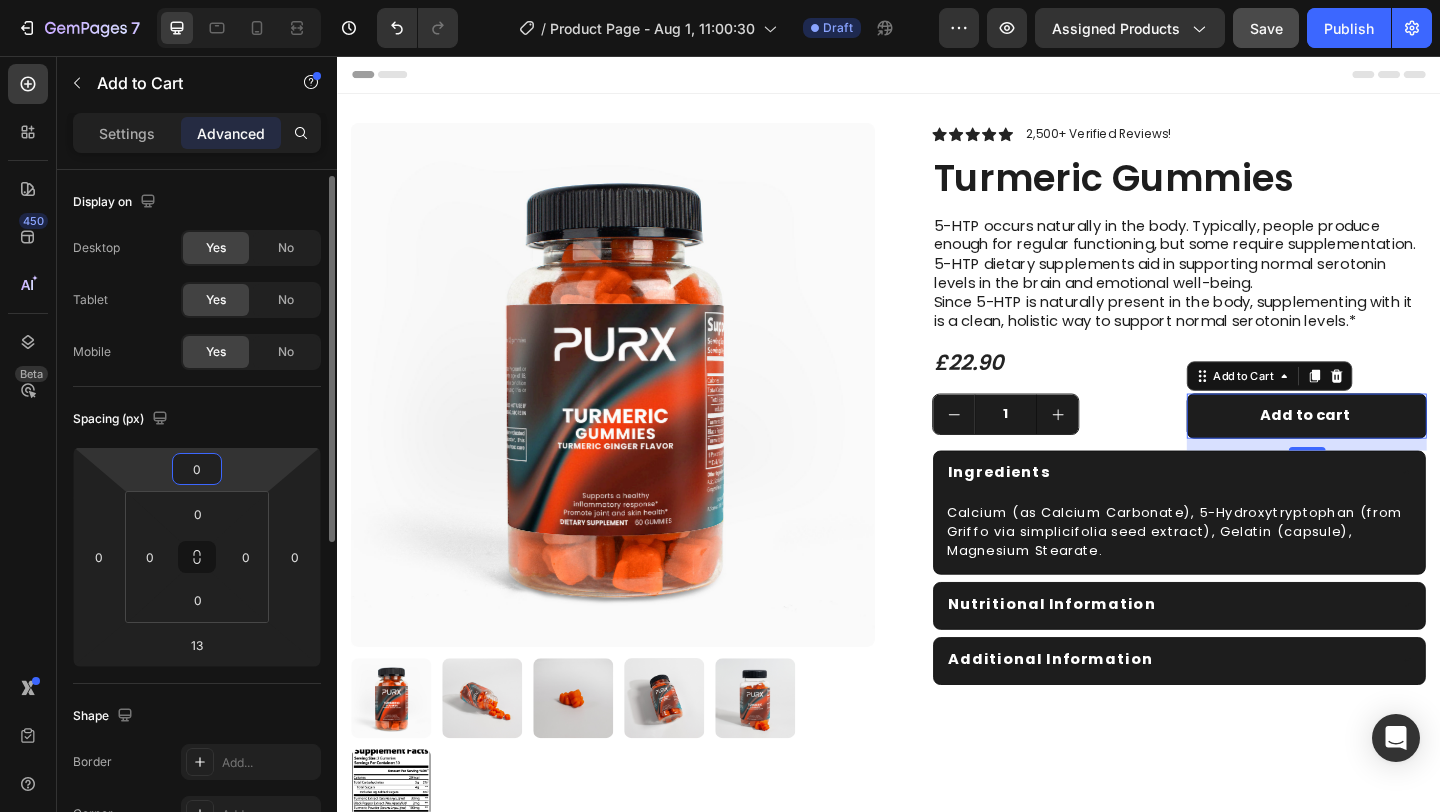 scroll, scrollTop: 4, scrollLeft: 0, axis: vertical 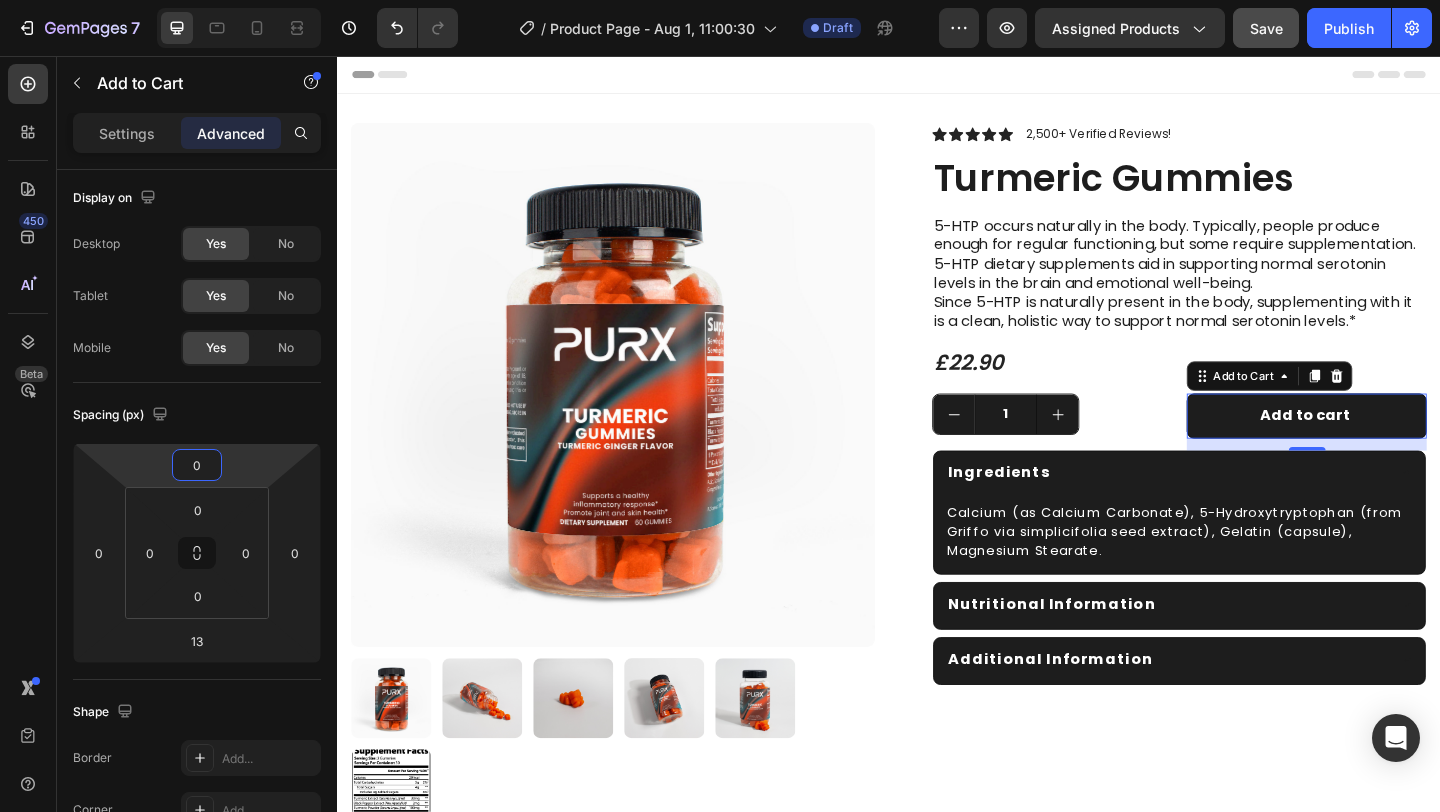 type on "0" 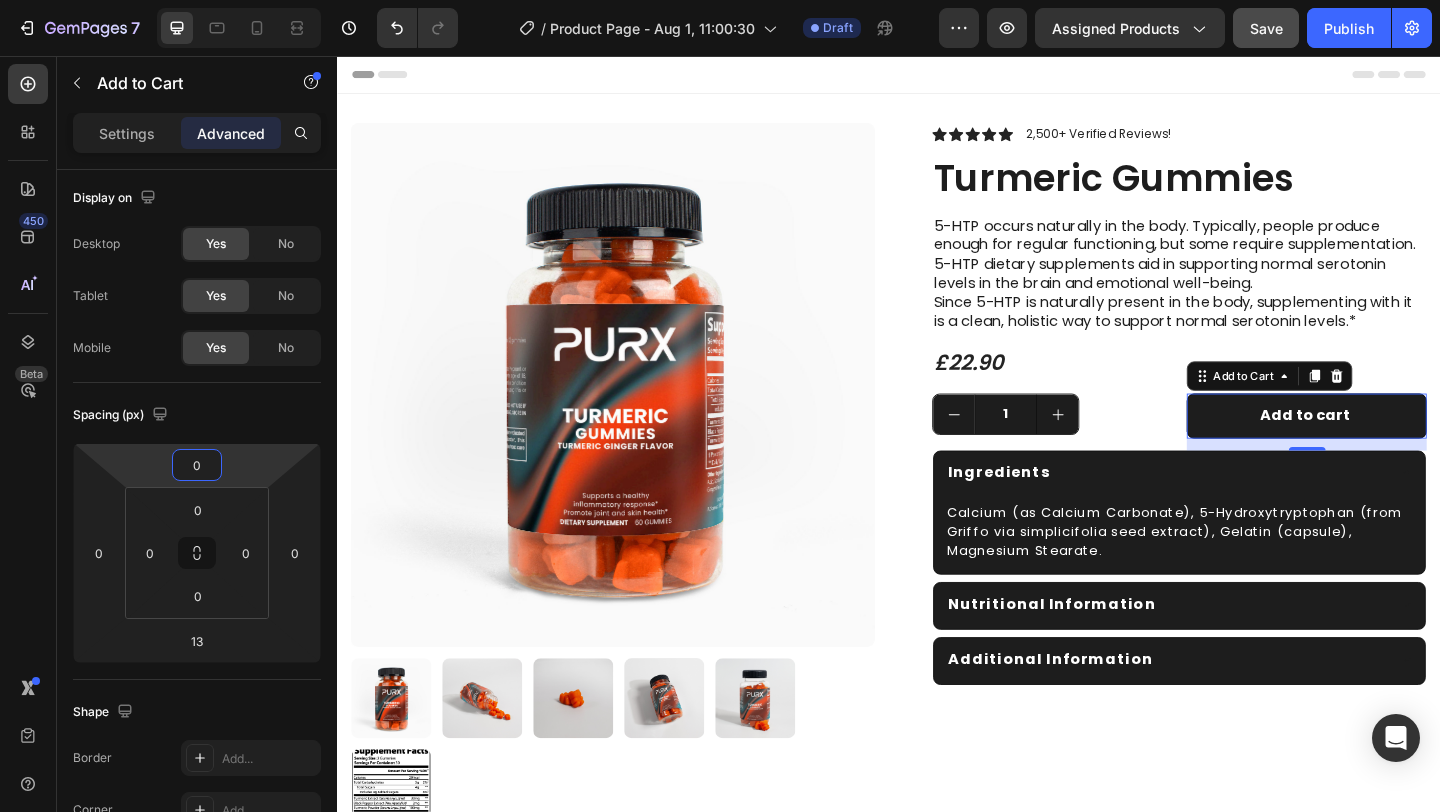 click on "Spacing (px)" at bounding box center [197, 415] 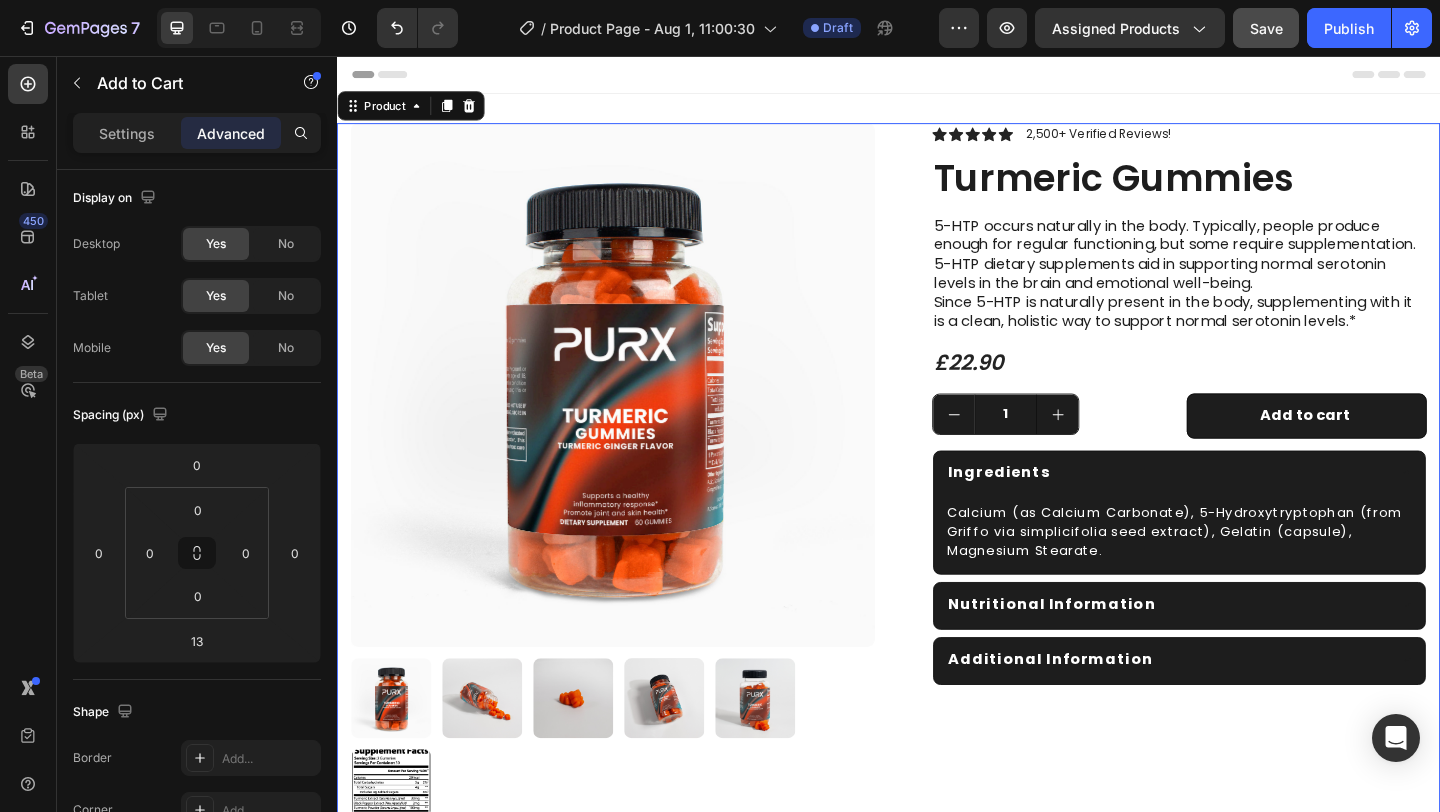 click on "Ingredients Calcium (as Calcium Carbonate), 5-Hydroxytryptophan (from Griffo via simplicifolia seed extract), Gelatin (capsule), Magnesium Stearate. Text Block Nutritional Information Additional Information Accordion" at bounding box center (1237, 513) 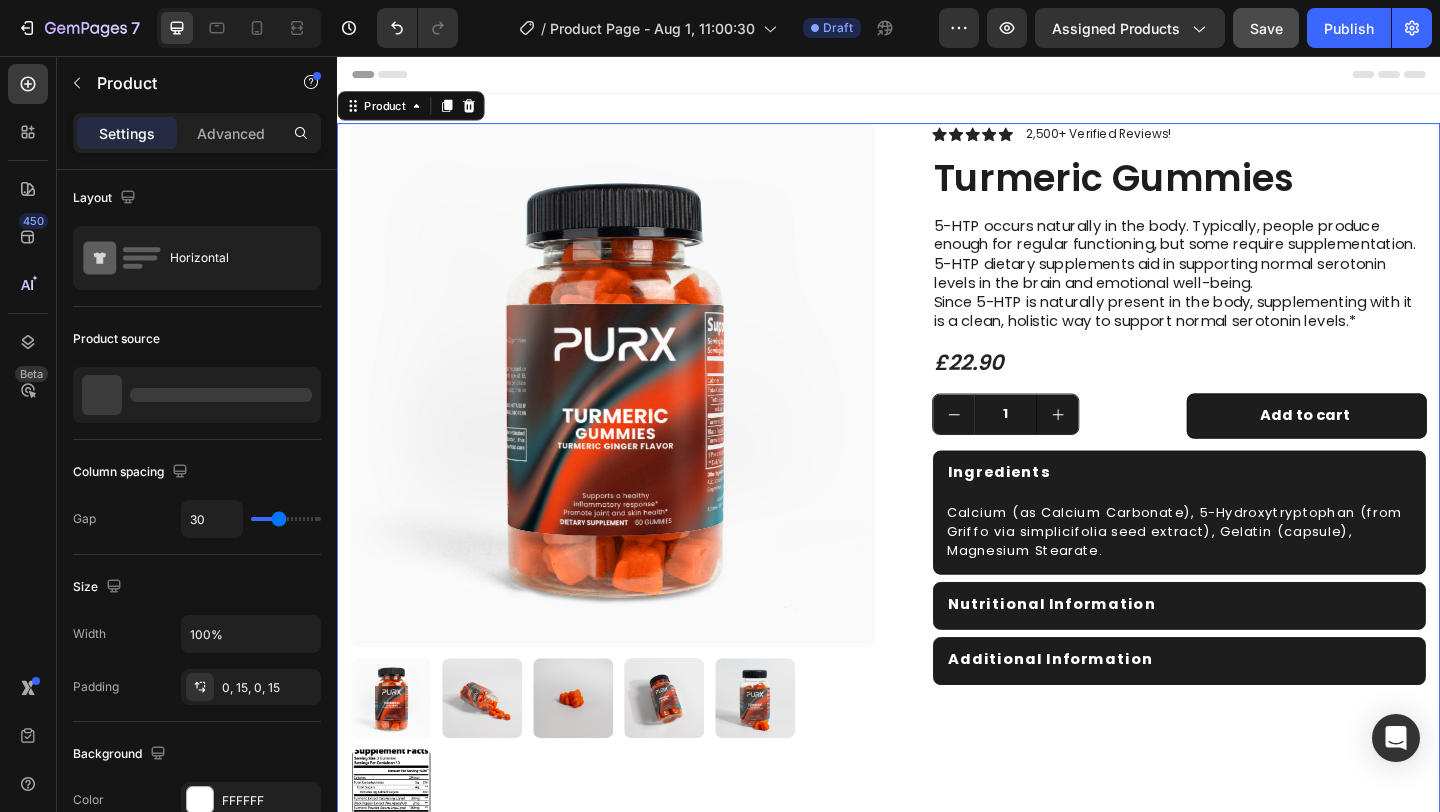 scroll, scrollTop: 0, scrollLeft: 0, axis: both 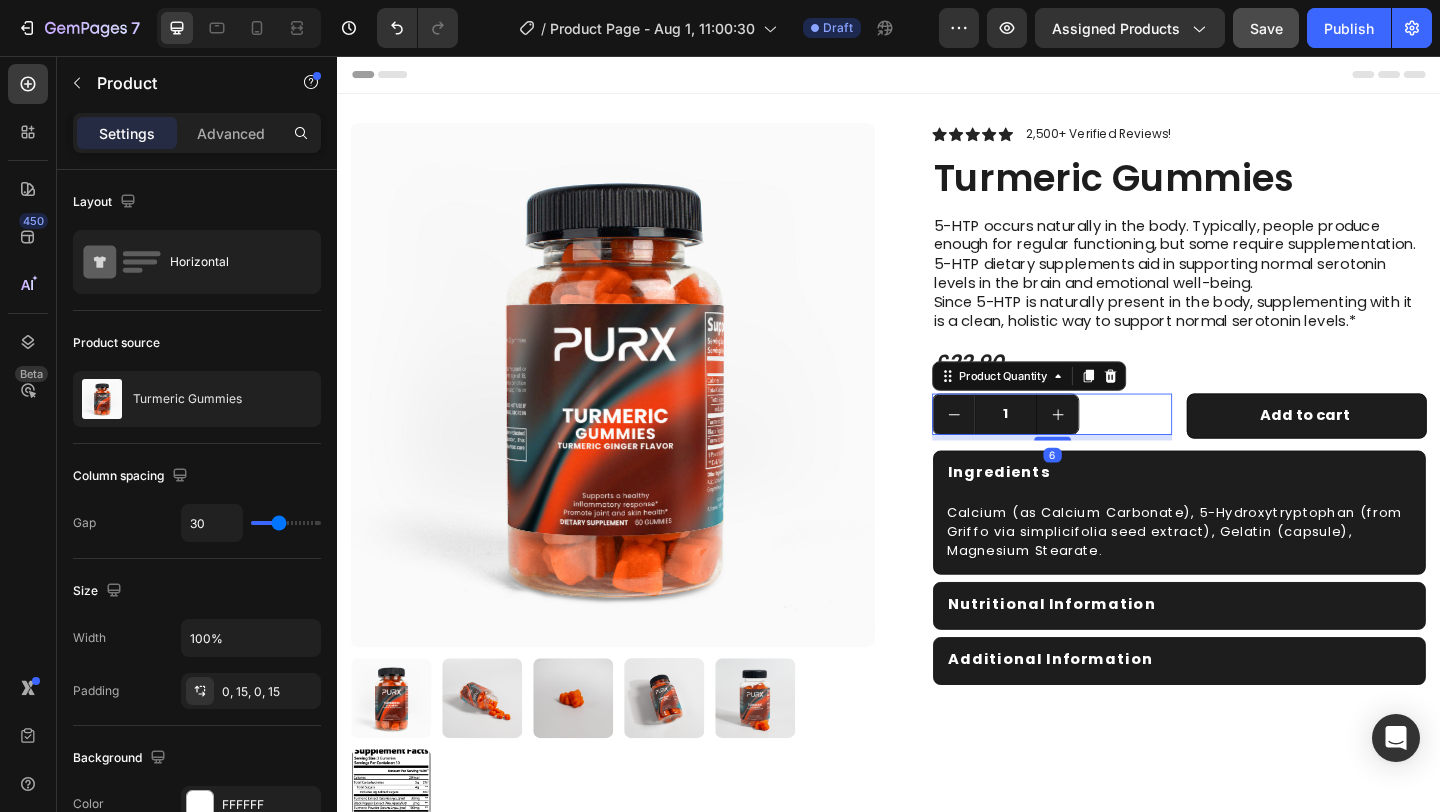 click on "1" at bounding box center (1114, 445) 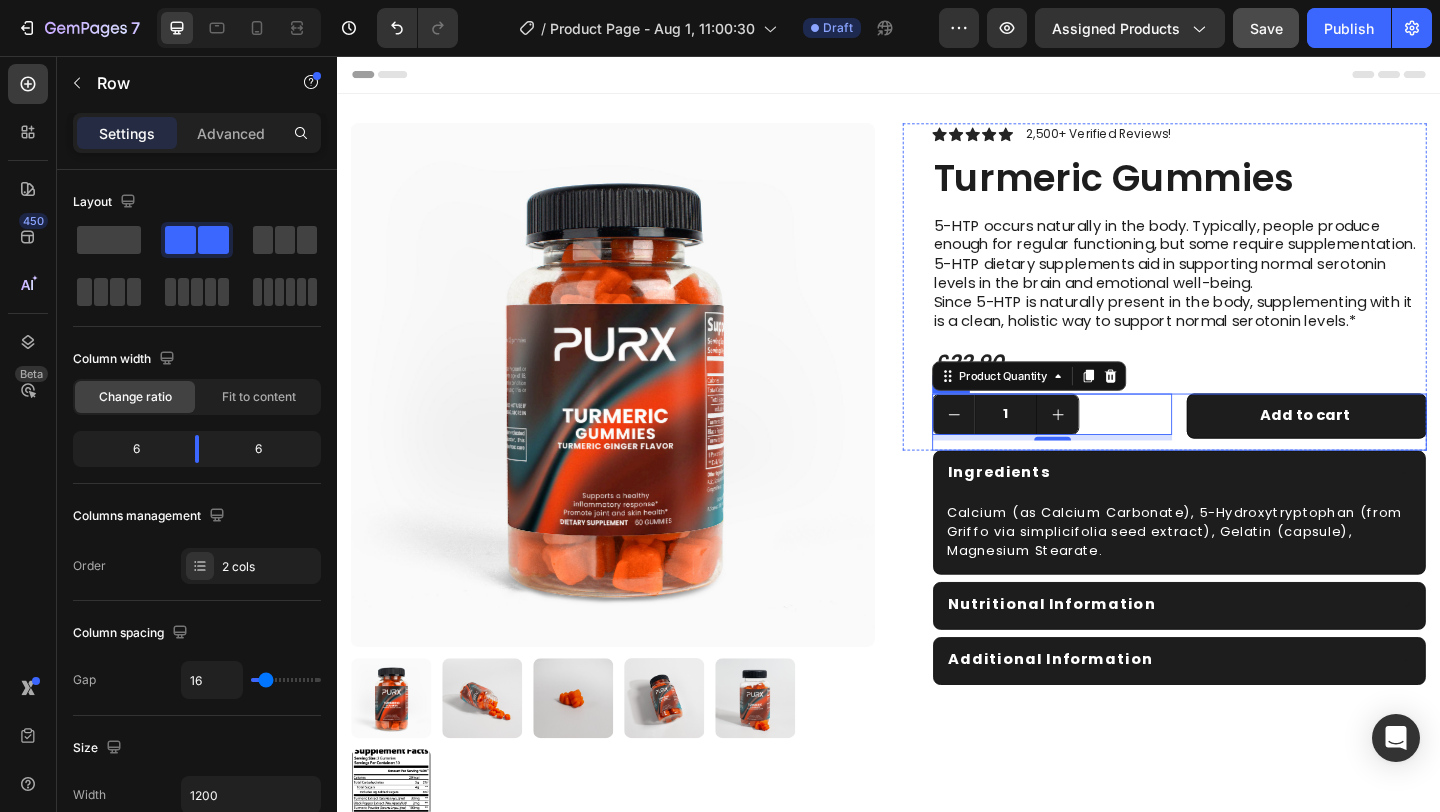 click on "1
Product Quantity   6 Add to cart Add to Cart Row" at bounding box center (1253, 454) 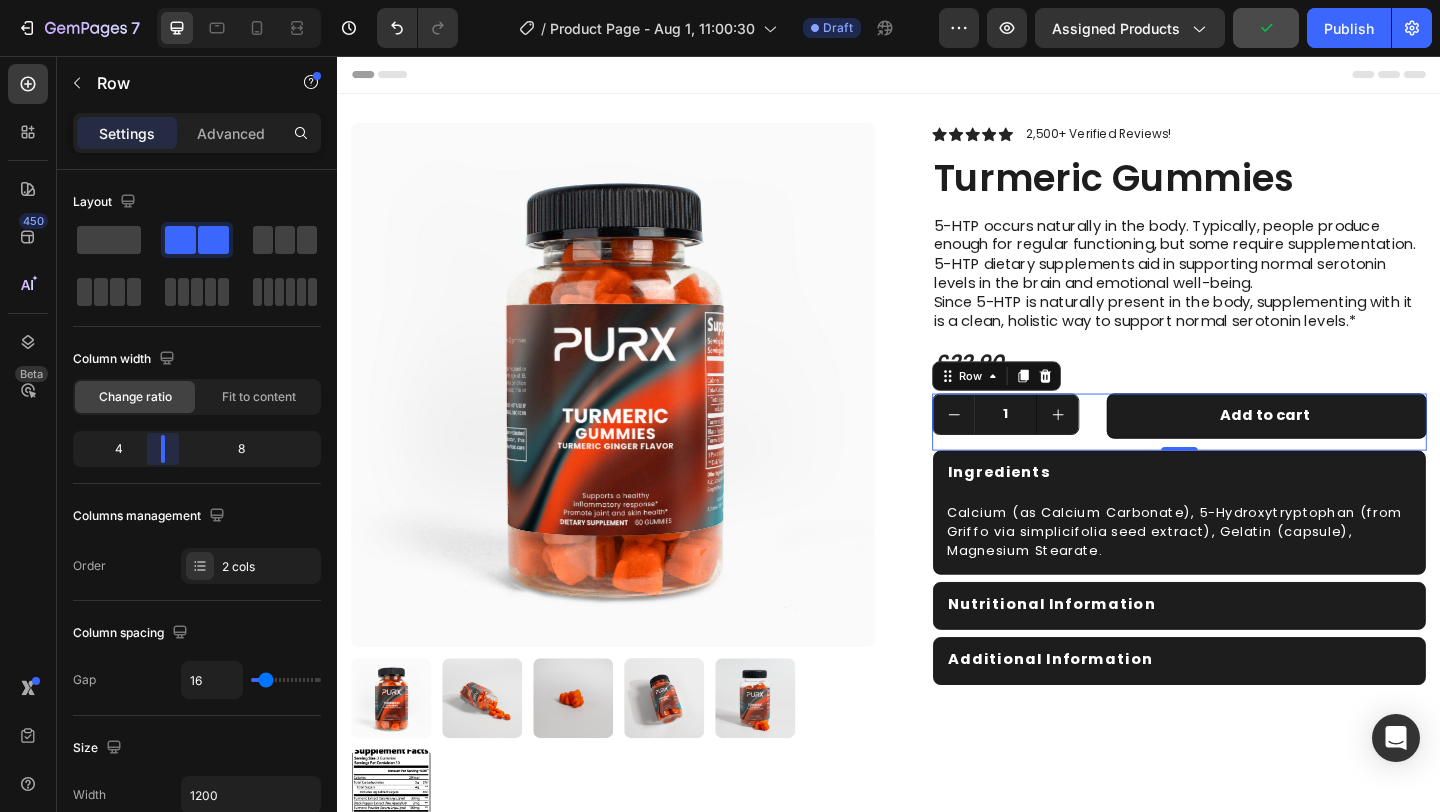 drag, startPoint x: 192, startPoint y: 453, endPoint x: 161, endPoint y: 446, distance: 31.780497 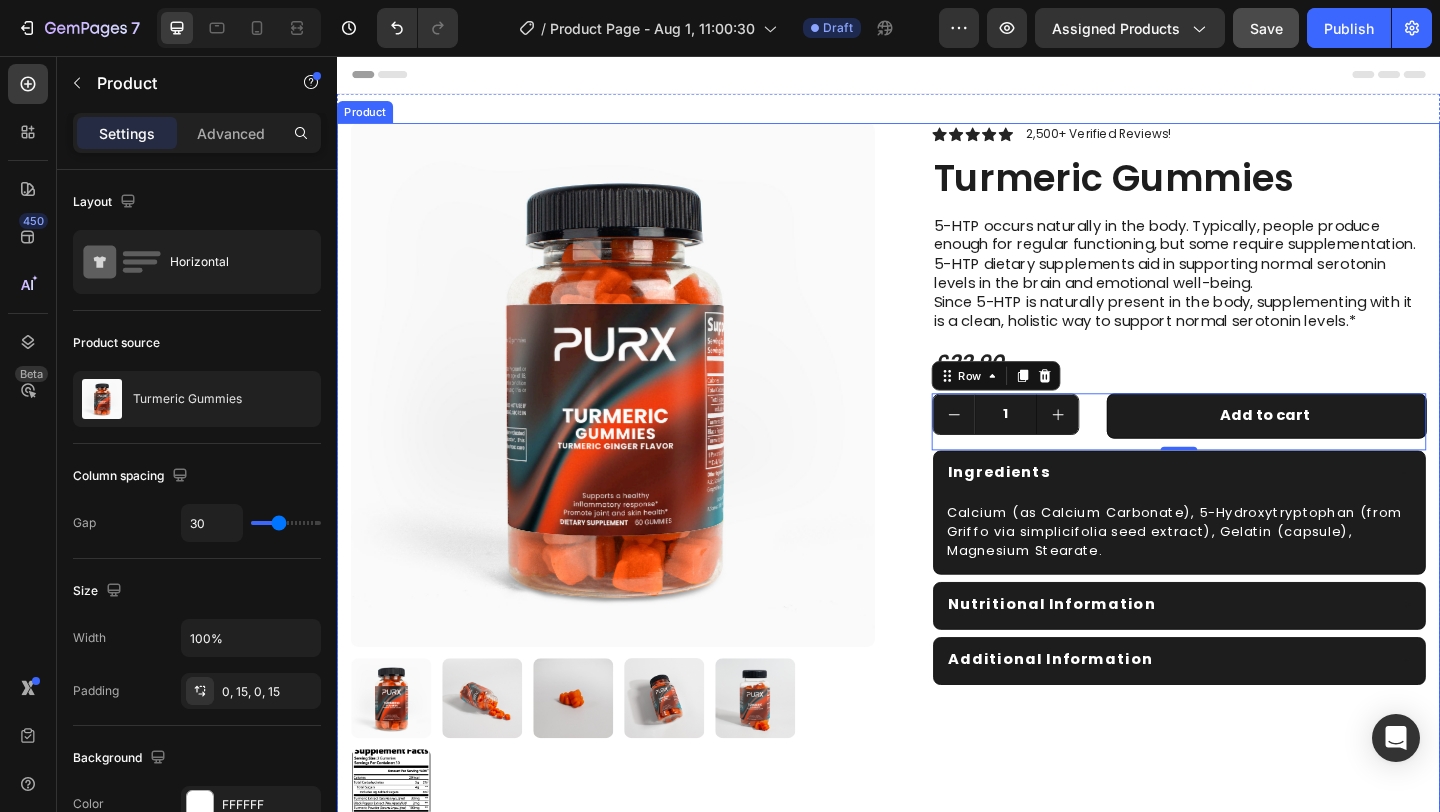 click on "Ingredients Calcium (as Calcium Carbonate), 5-Hydroxytryptophan (from Griffo via simplicifolia seed extract), Gelatin (capsule), Magnesium Stearate. Text Block Nutritional Information Additional Information Accordion" at bounding box center [1237, 513] 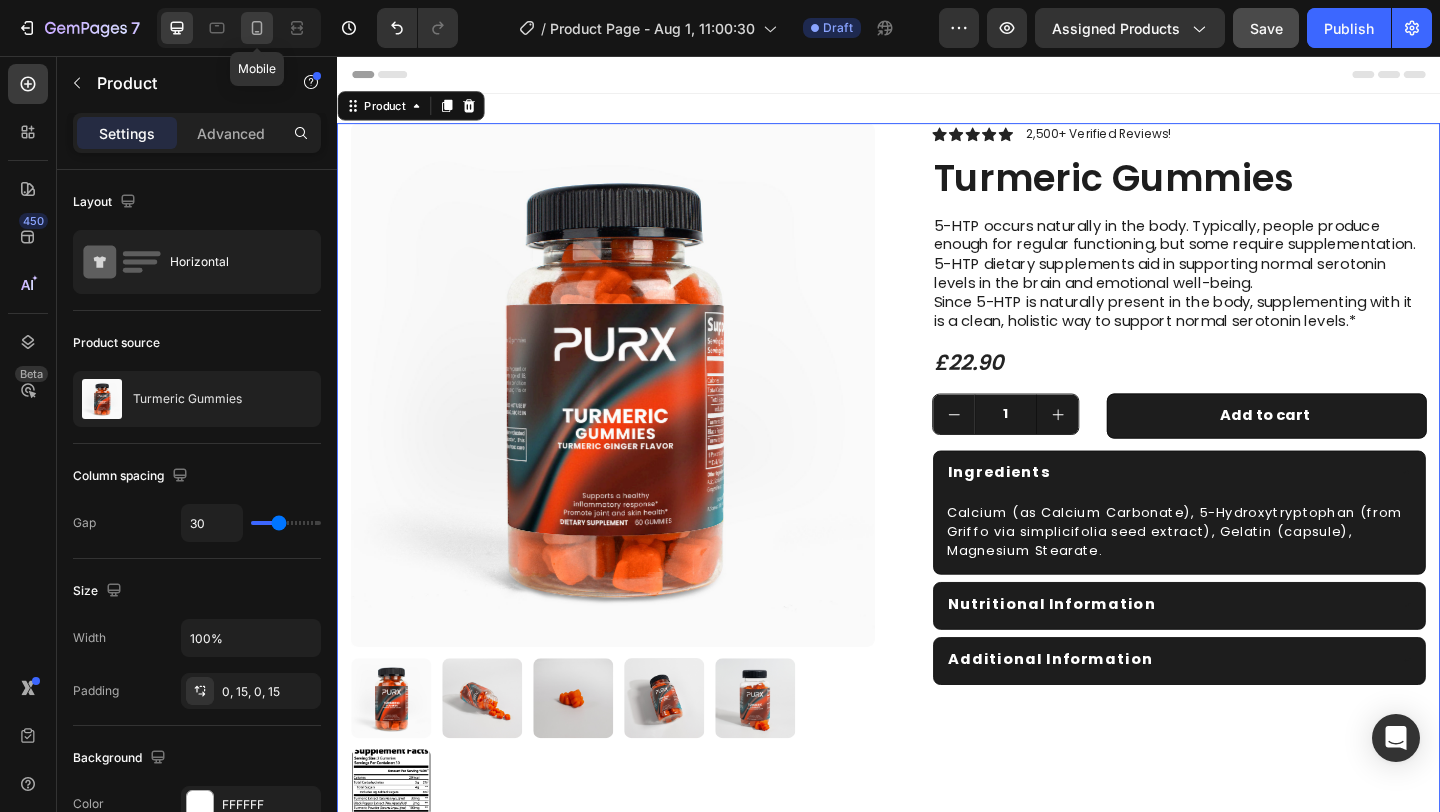click 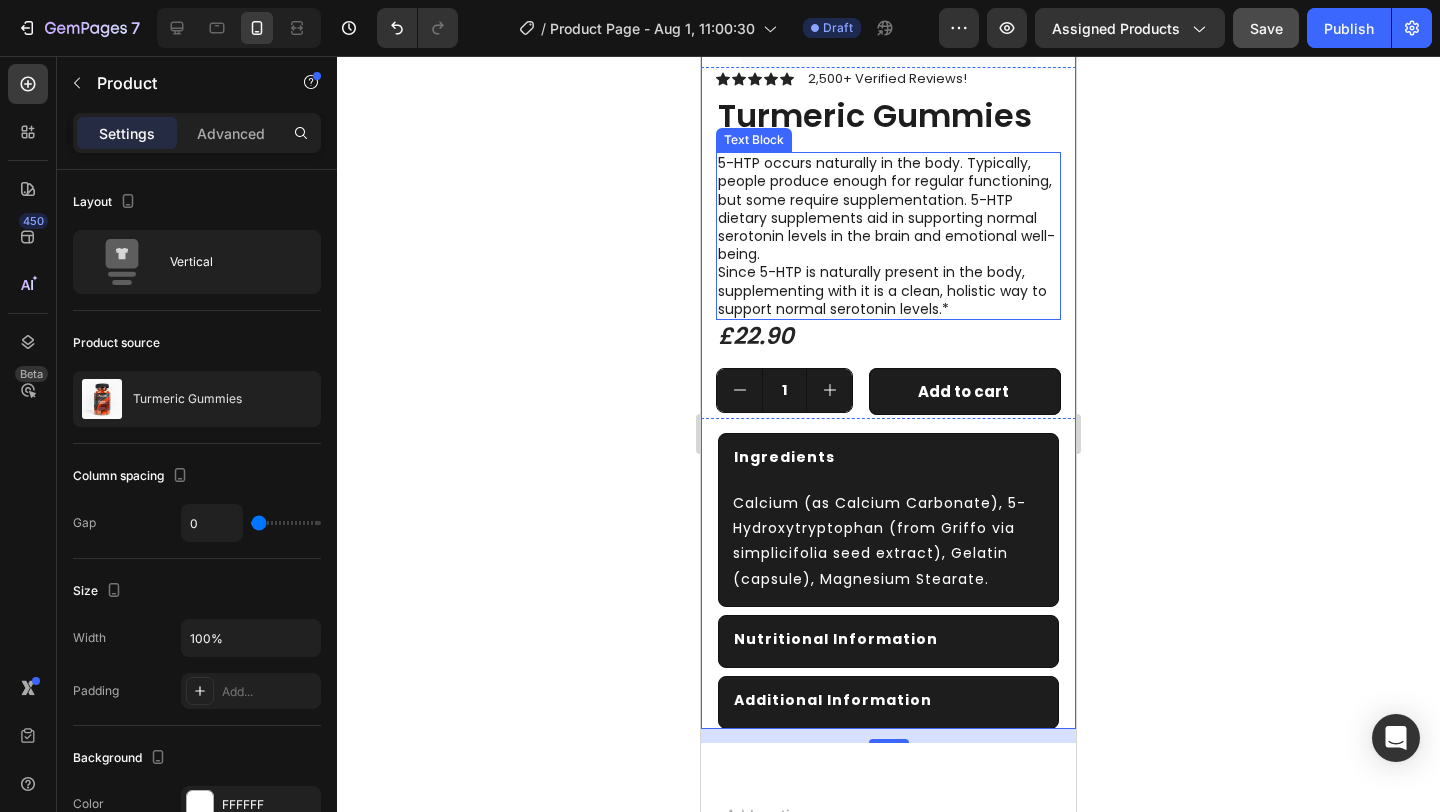 scroll, scrollTop: 365, scrollLeft: 0, axis: vertical 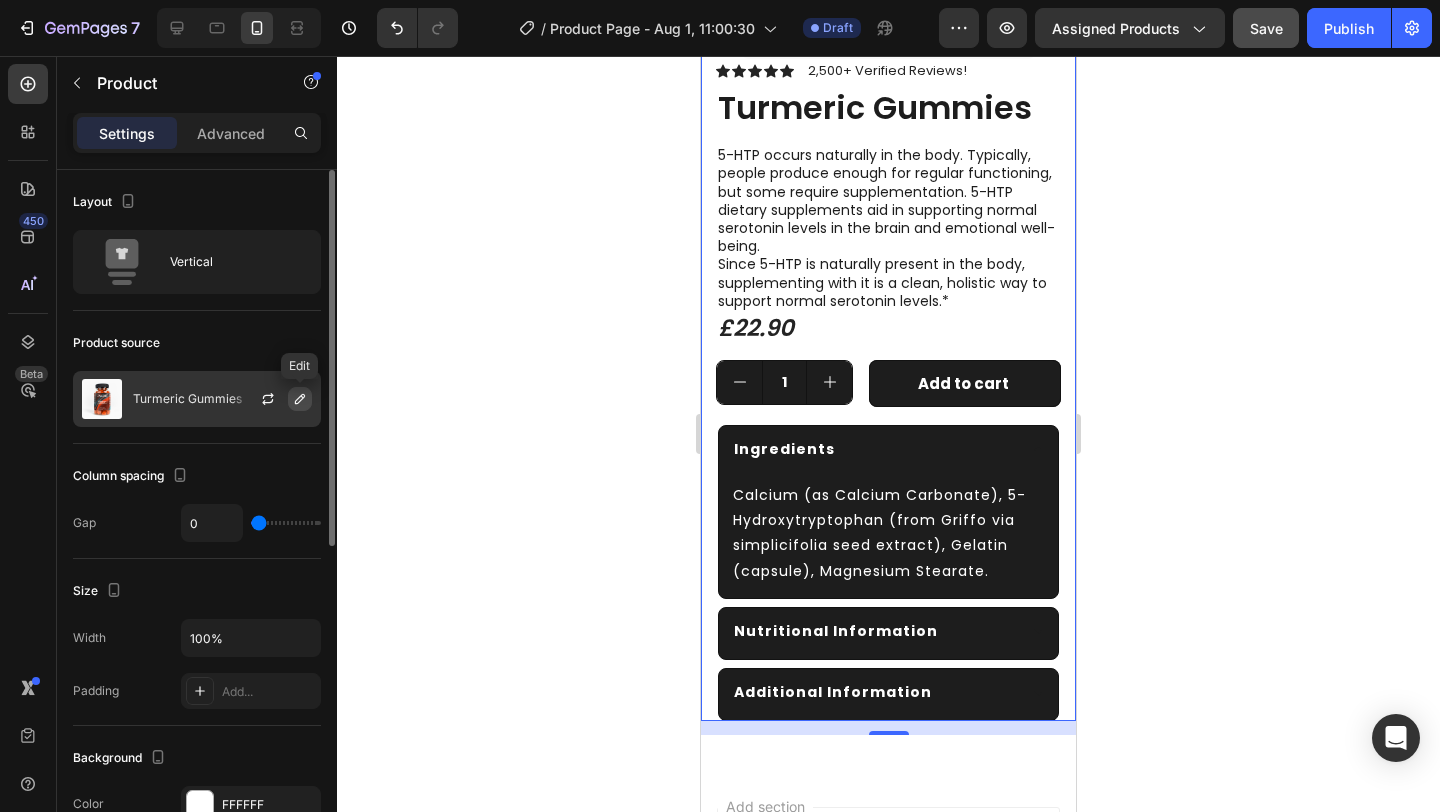 click 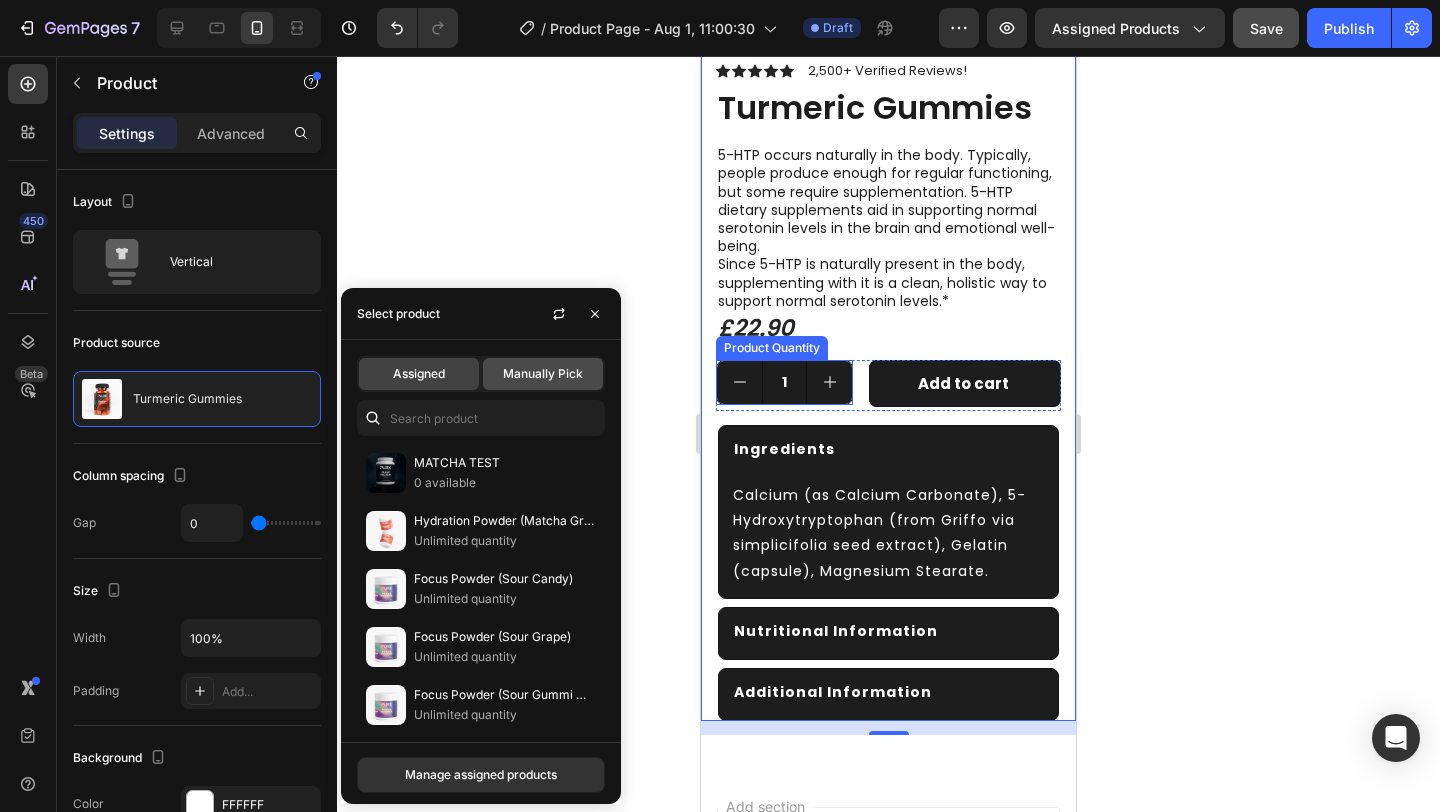click on "Manually Pick" 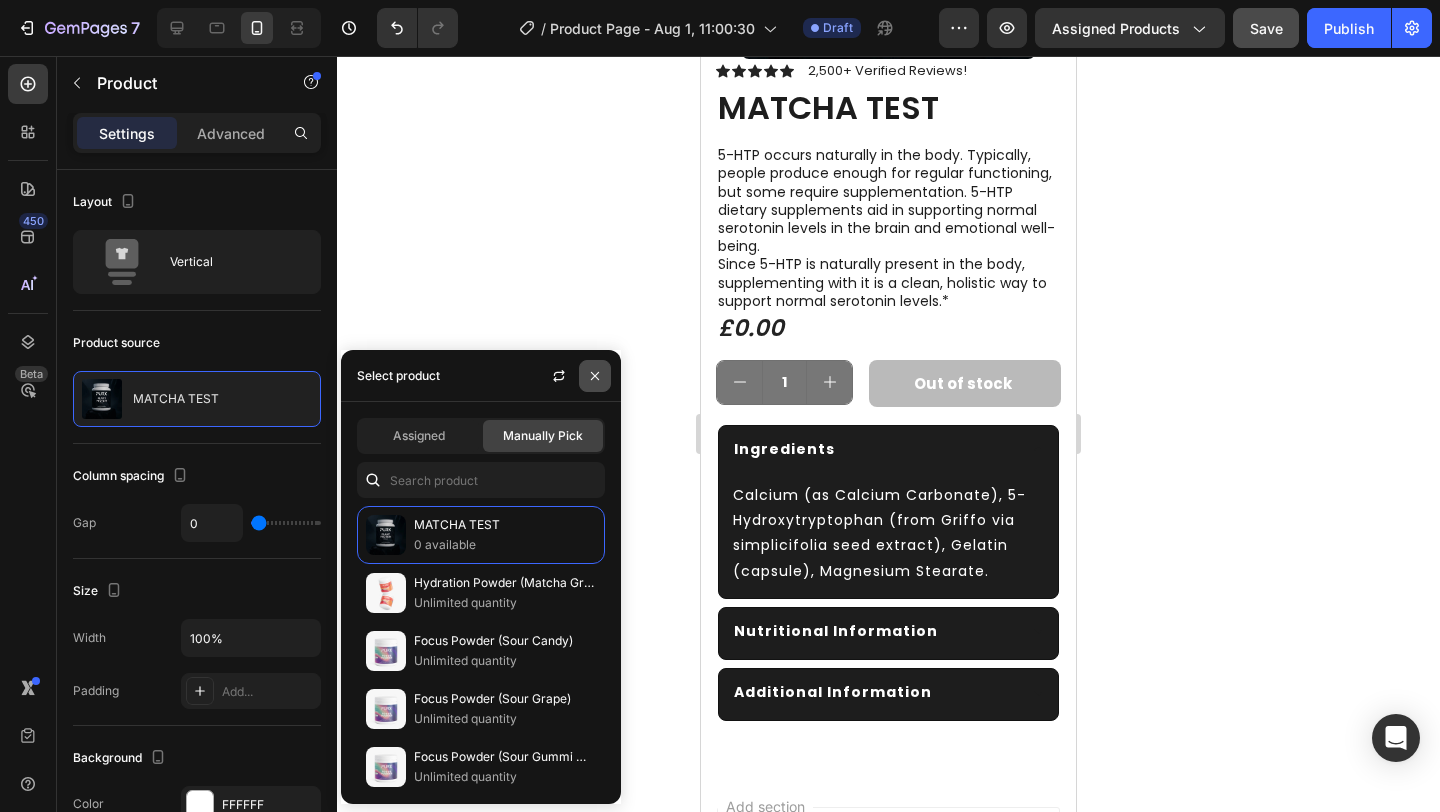 click 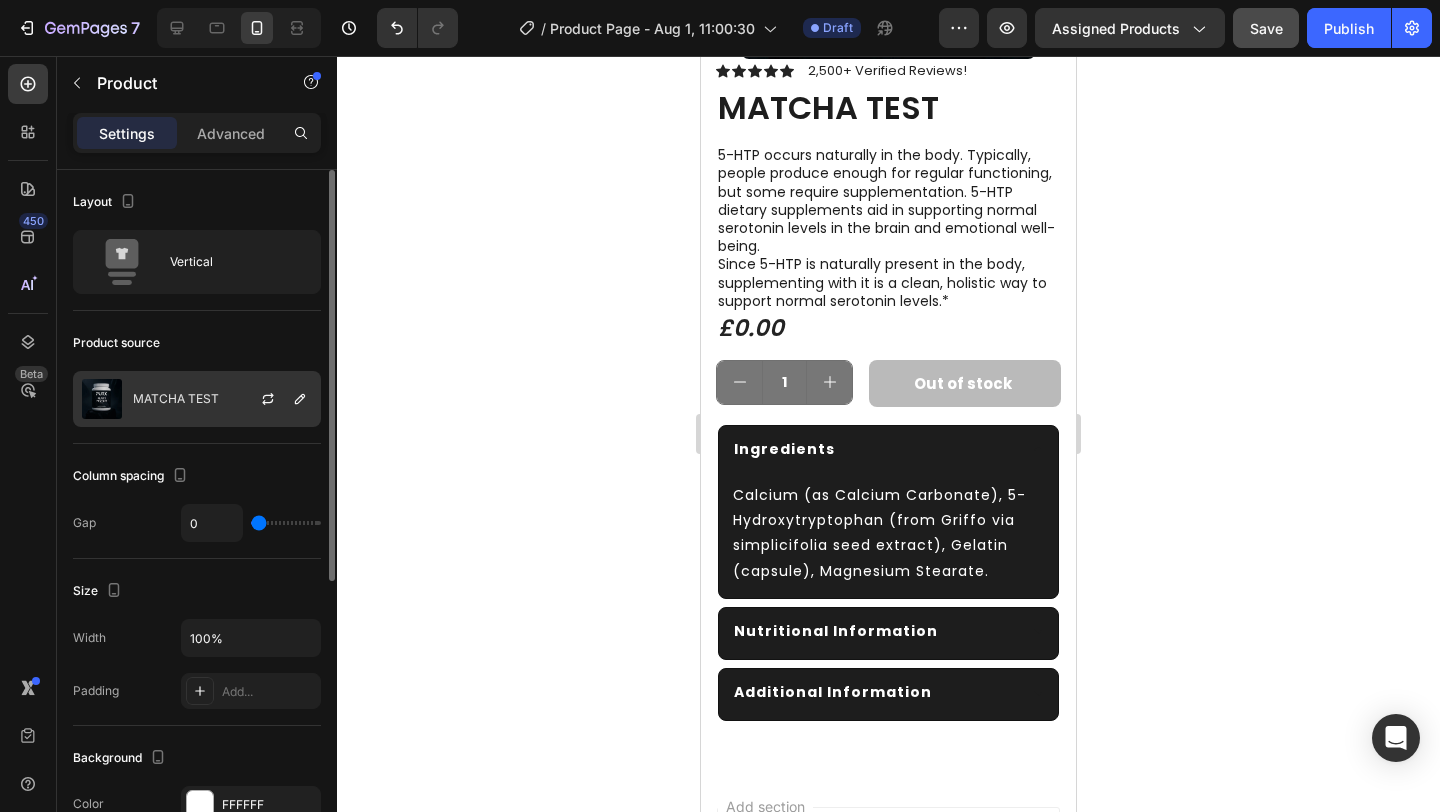 click on "MATCHA TEST" 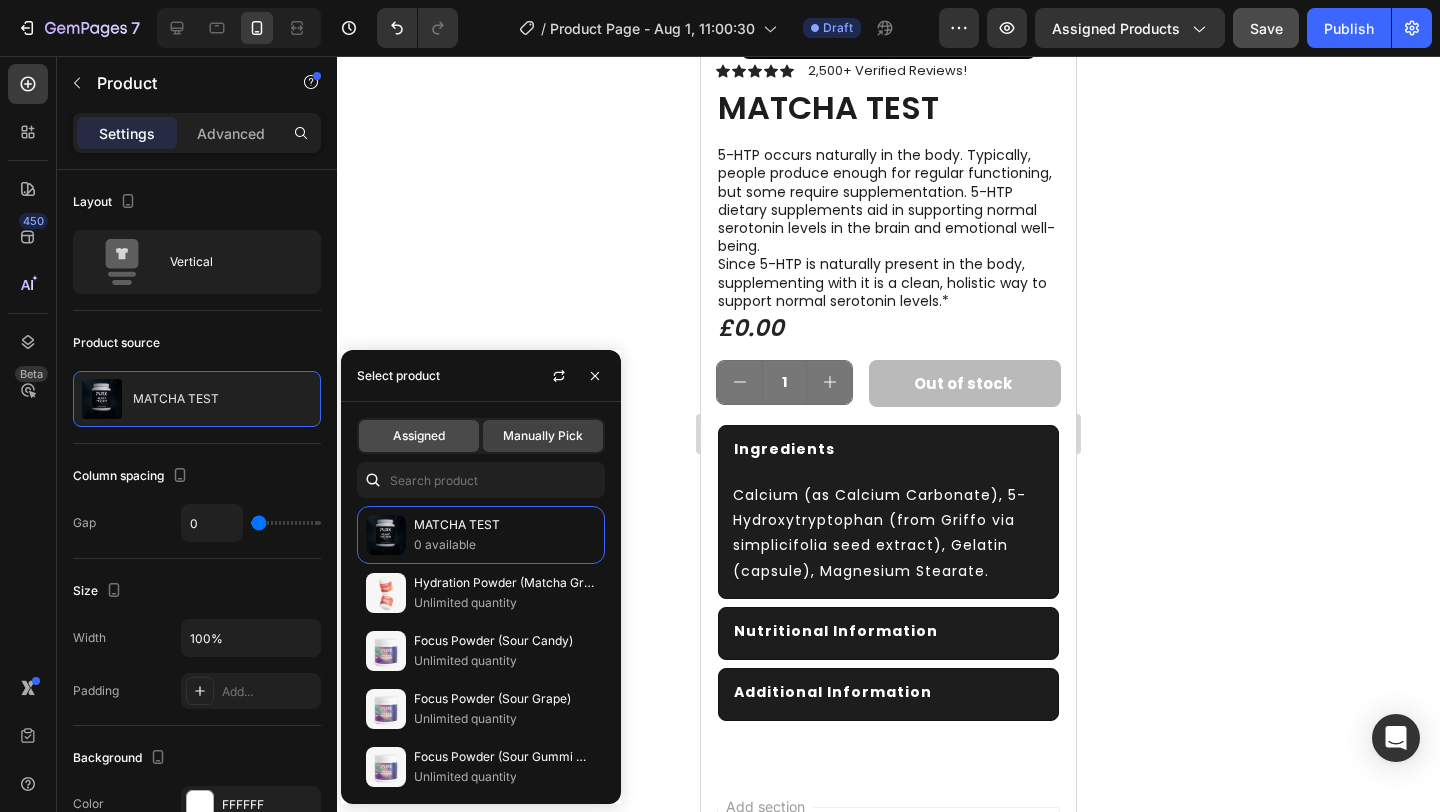 click on "Assigned" 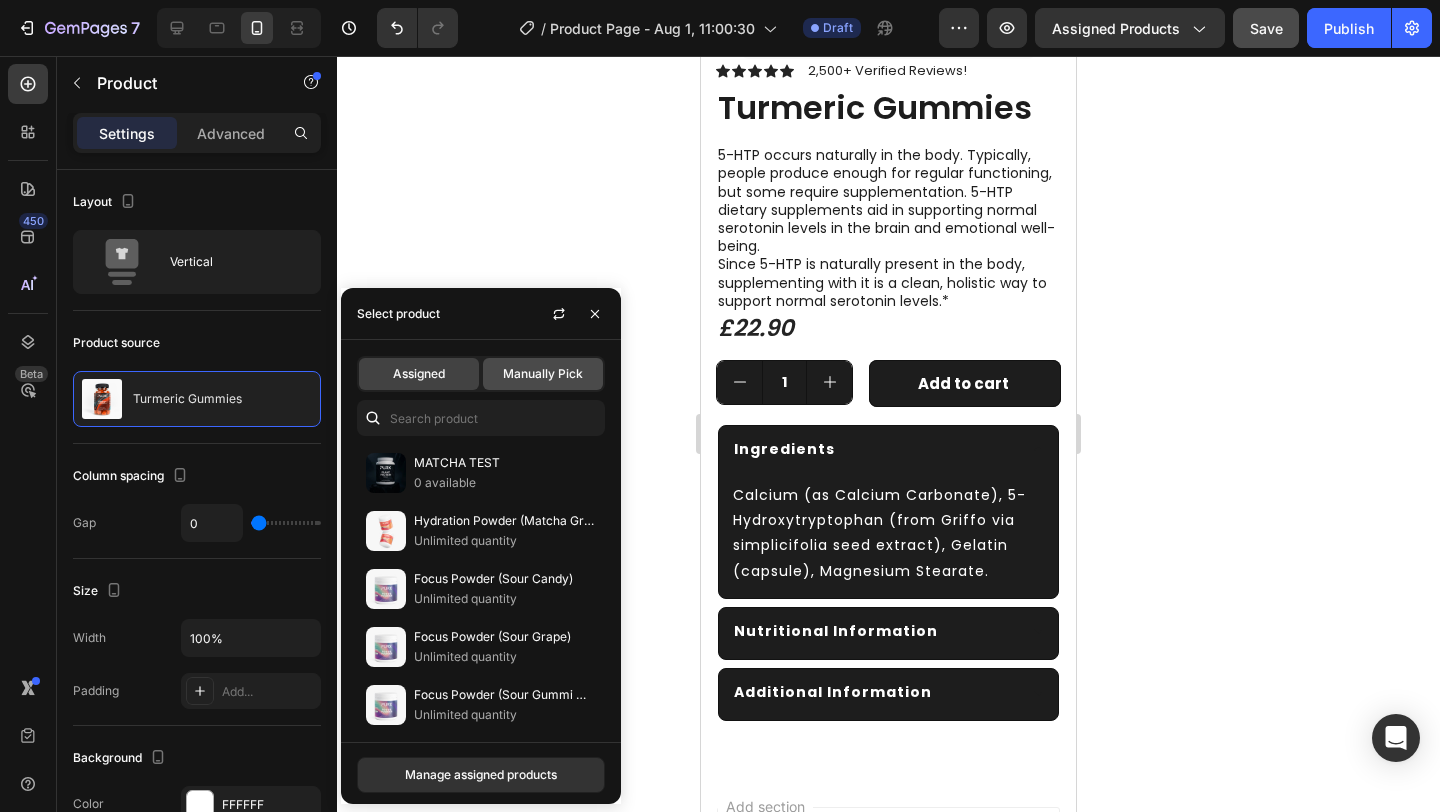 click on "Manually Pick" 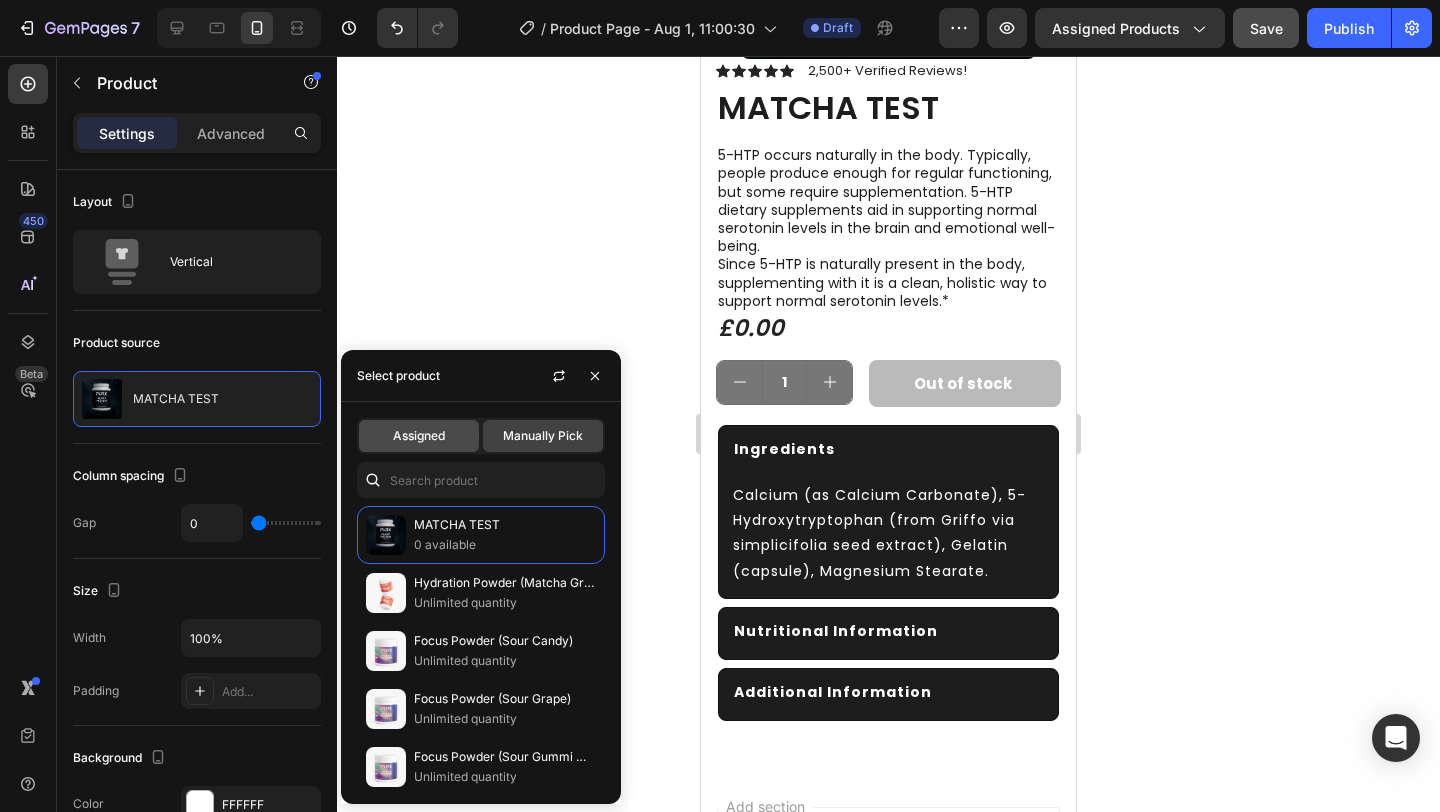 click on "Assigned" 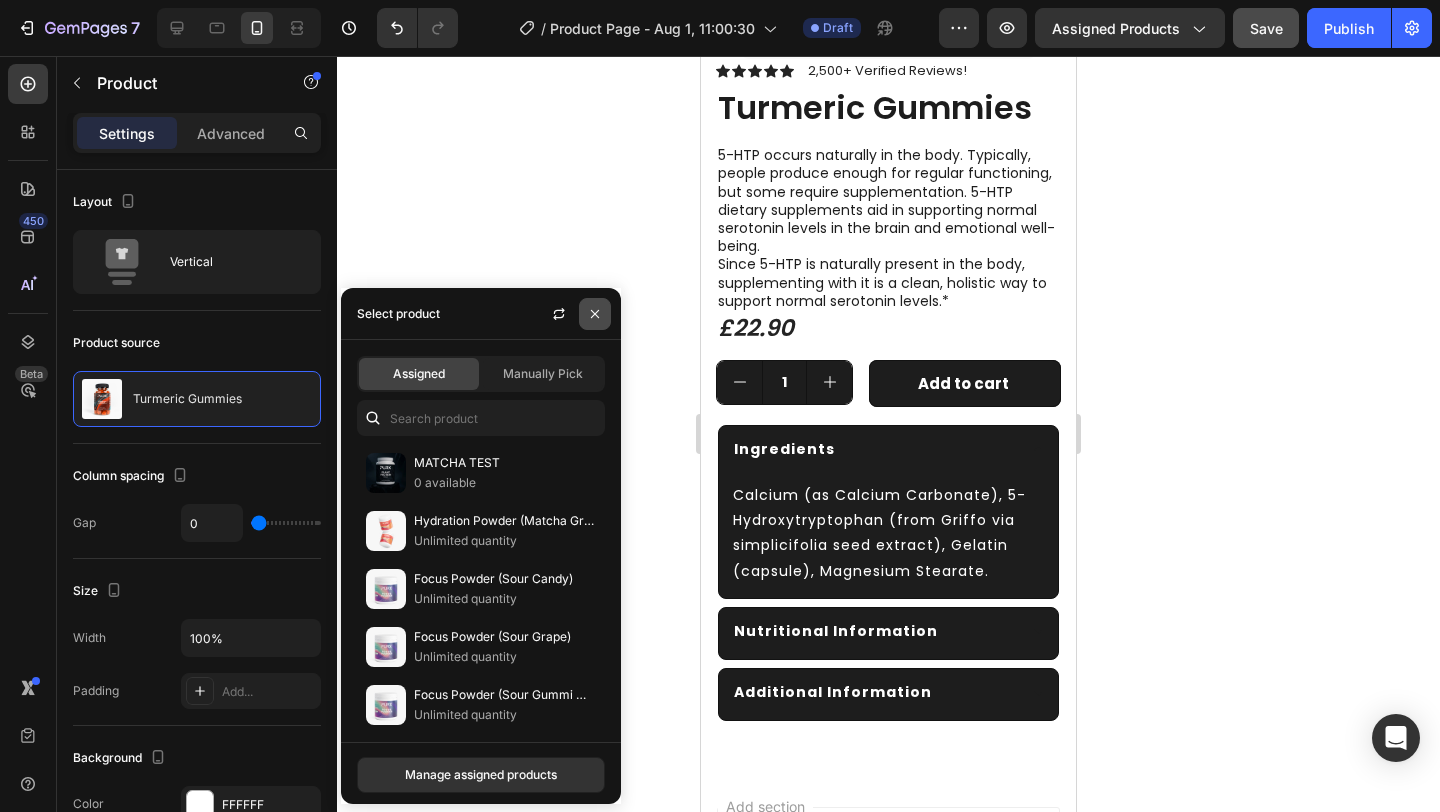 click 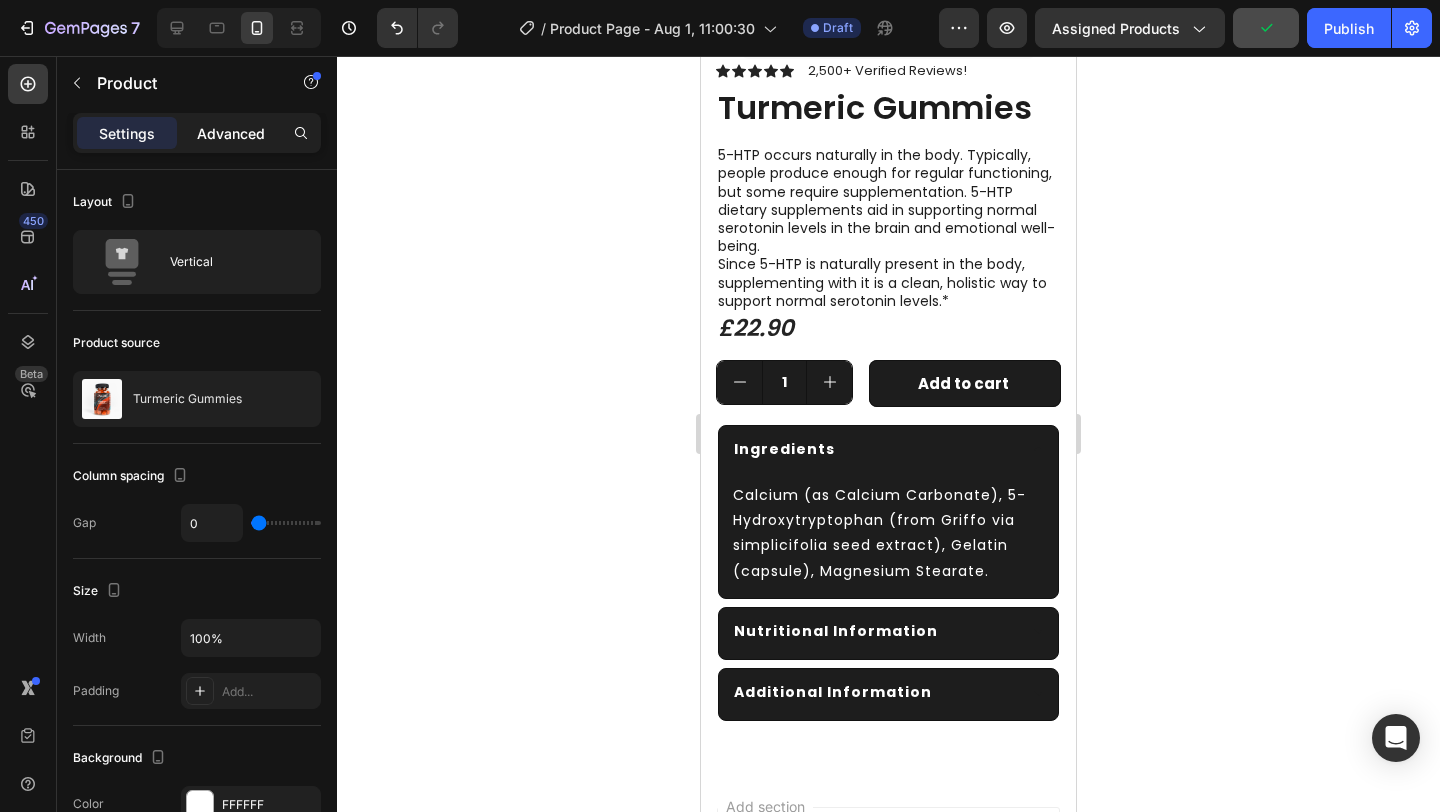 click on "Advanced" at bounding box center [231, 133] 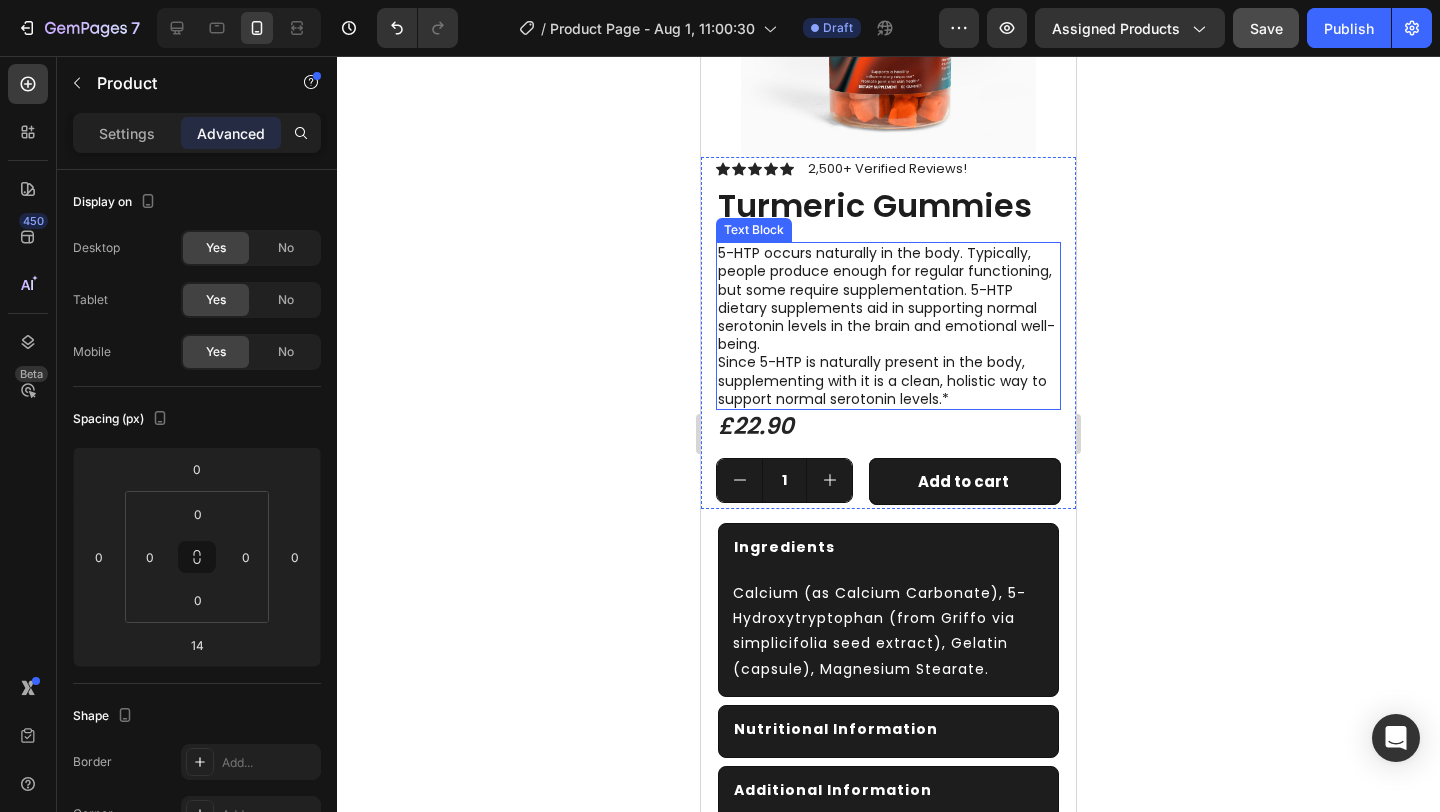 scroll, scrollTop: 0, scrollLeft: 0, axis: both 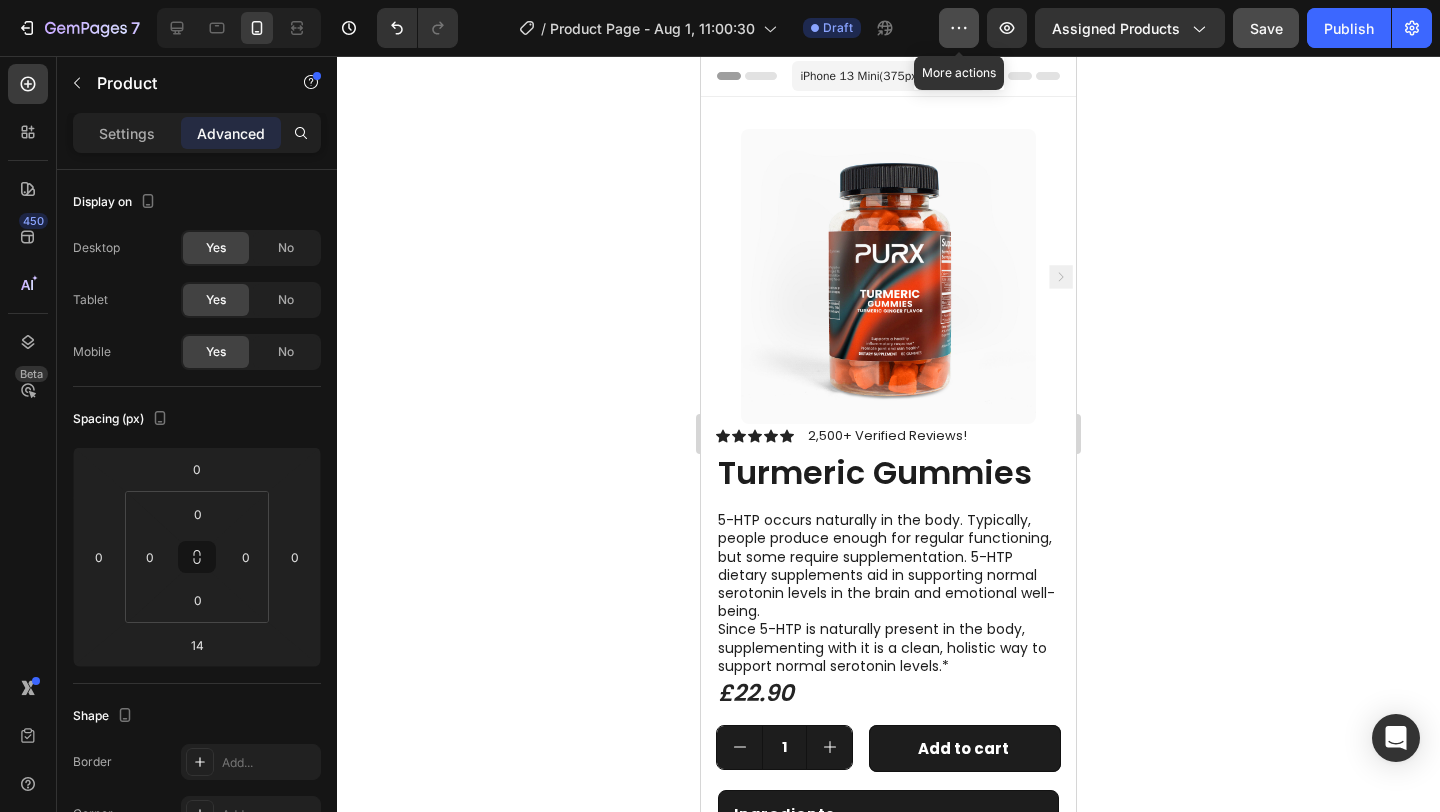 click 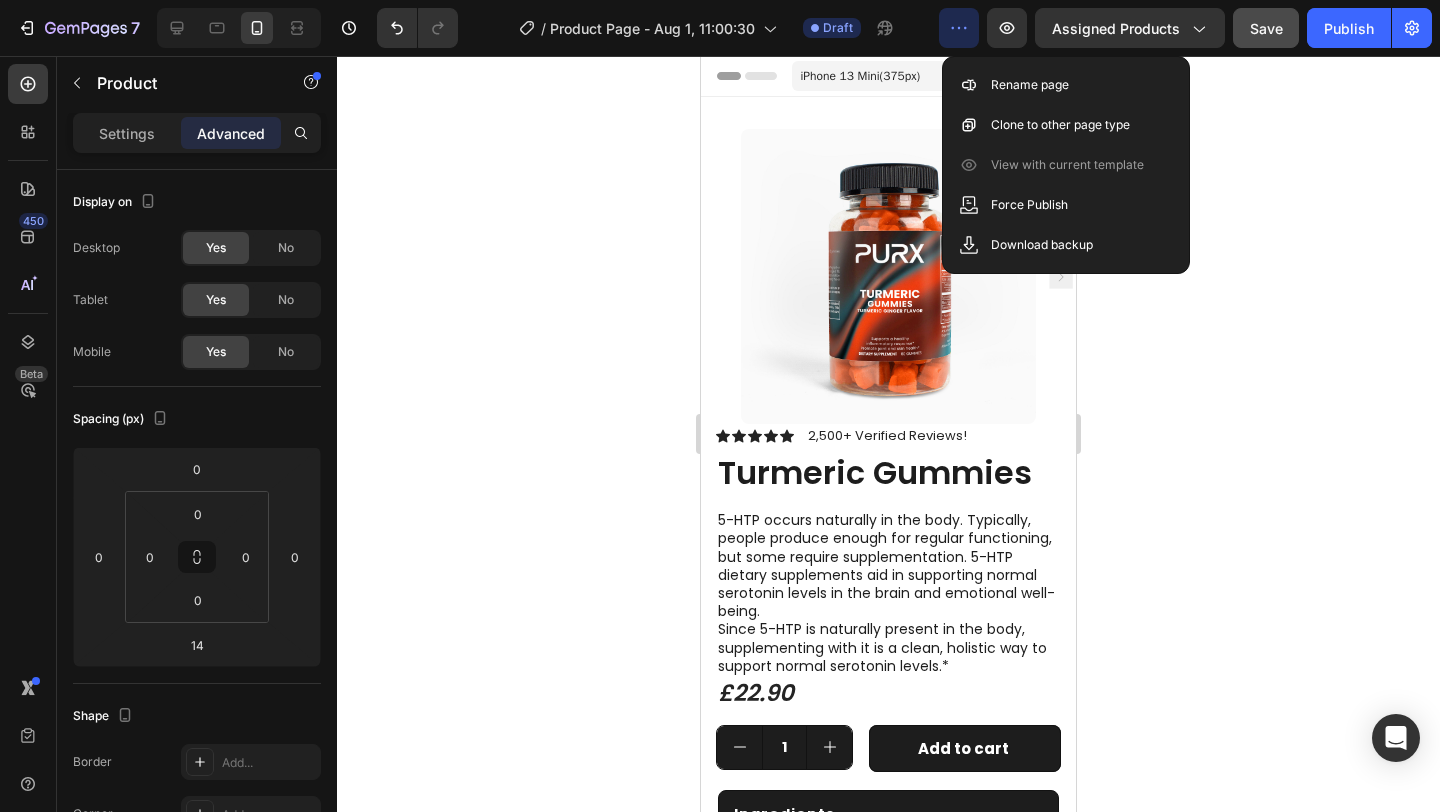 click 